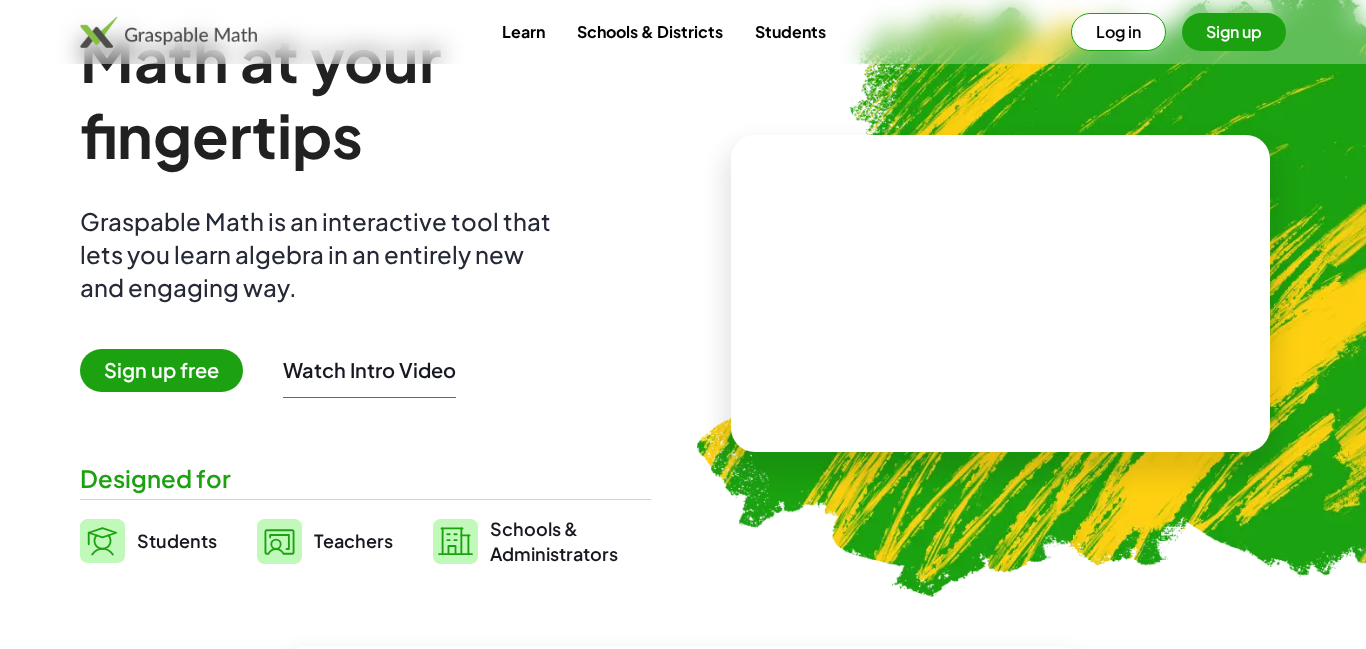 scroll, scrollTop: 0, scrollLeft: 0, axis: both 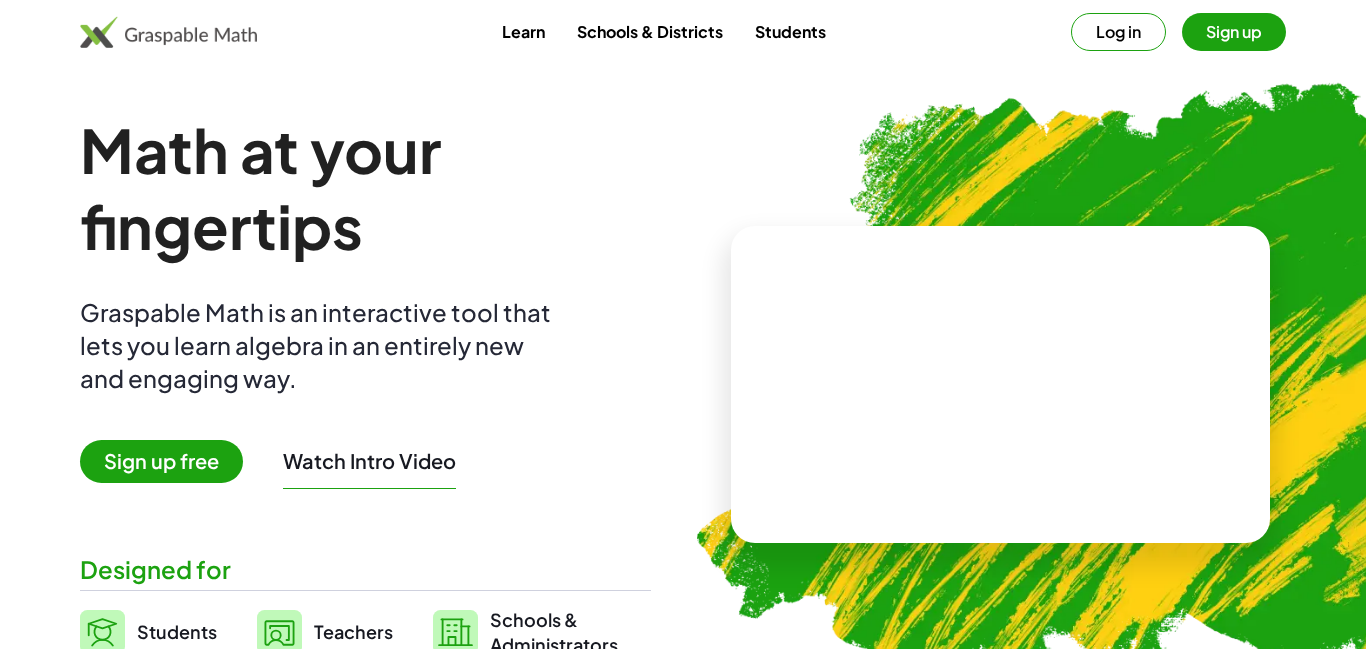 click on "Learn" at bounding box center [523, 31] 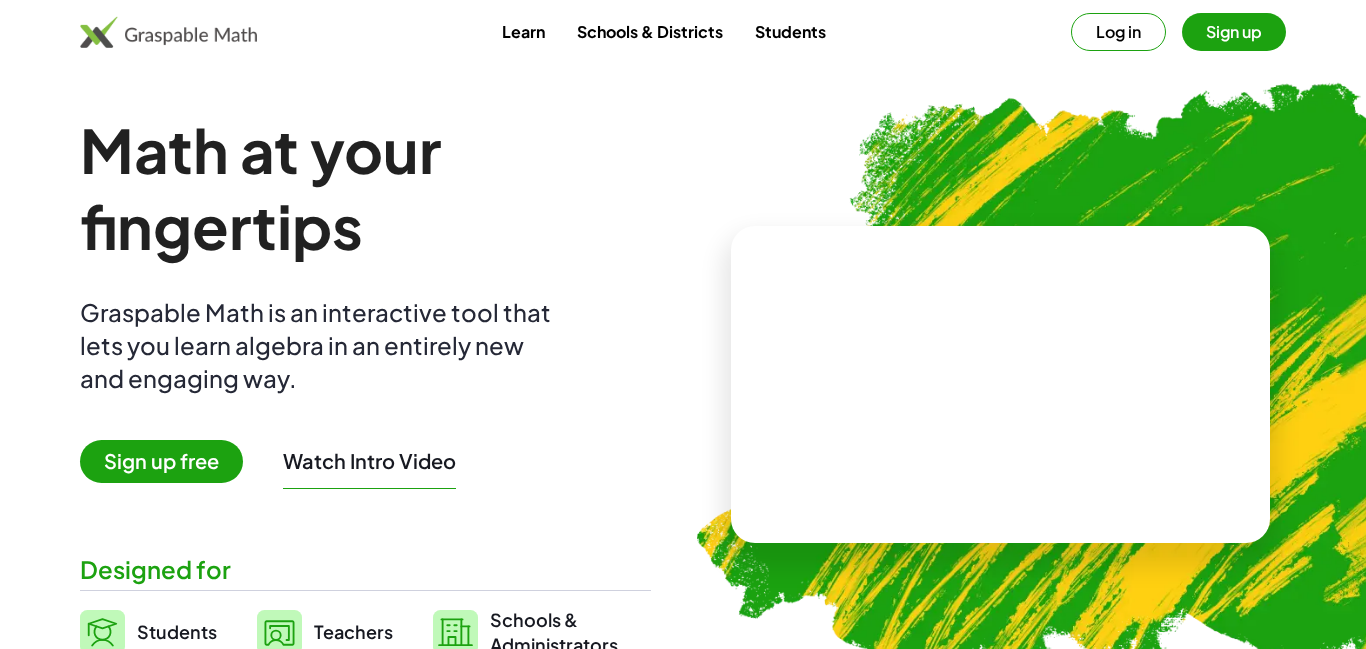 click on "Sign up" at bounding box center (1234, 32) 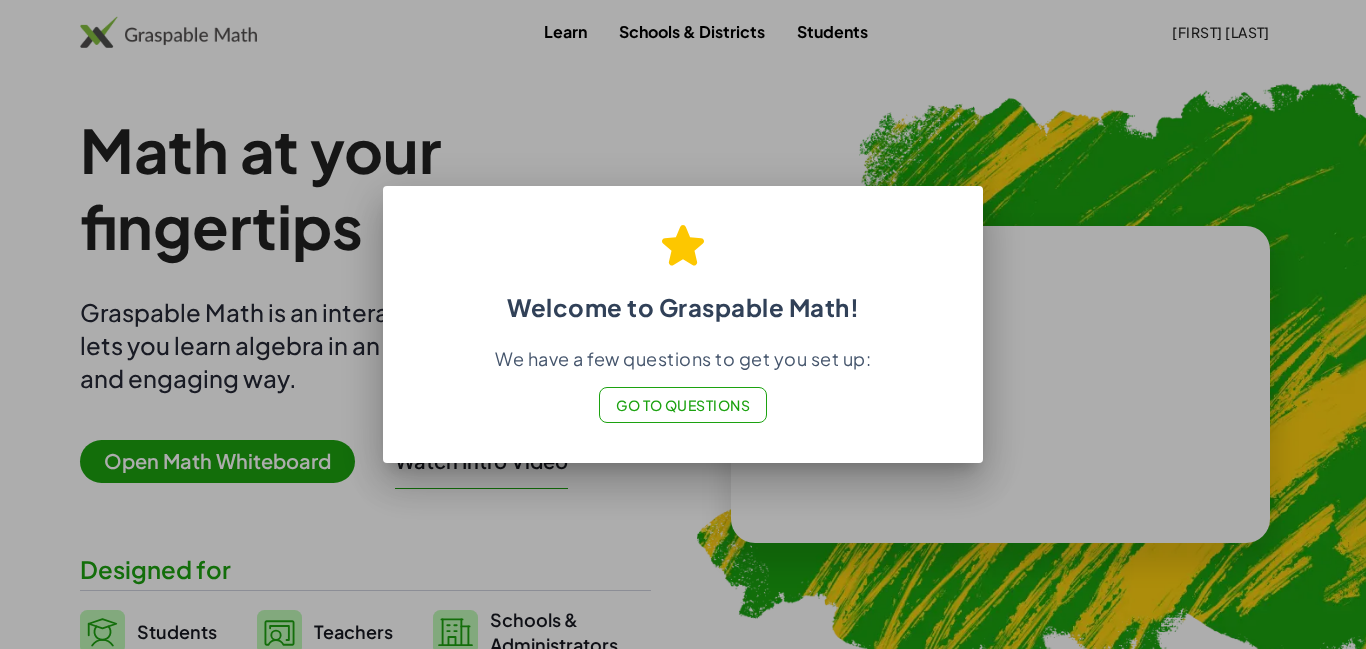 click on "Go to Questions" 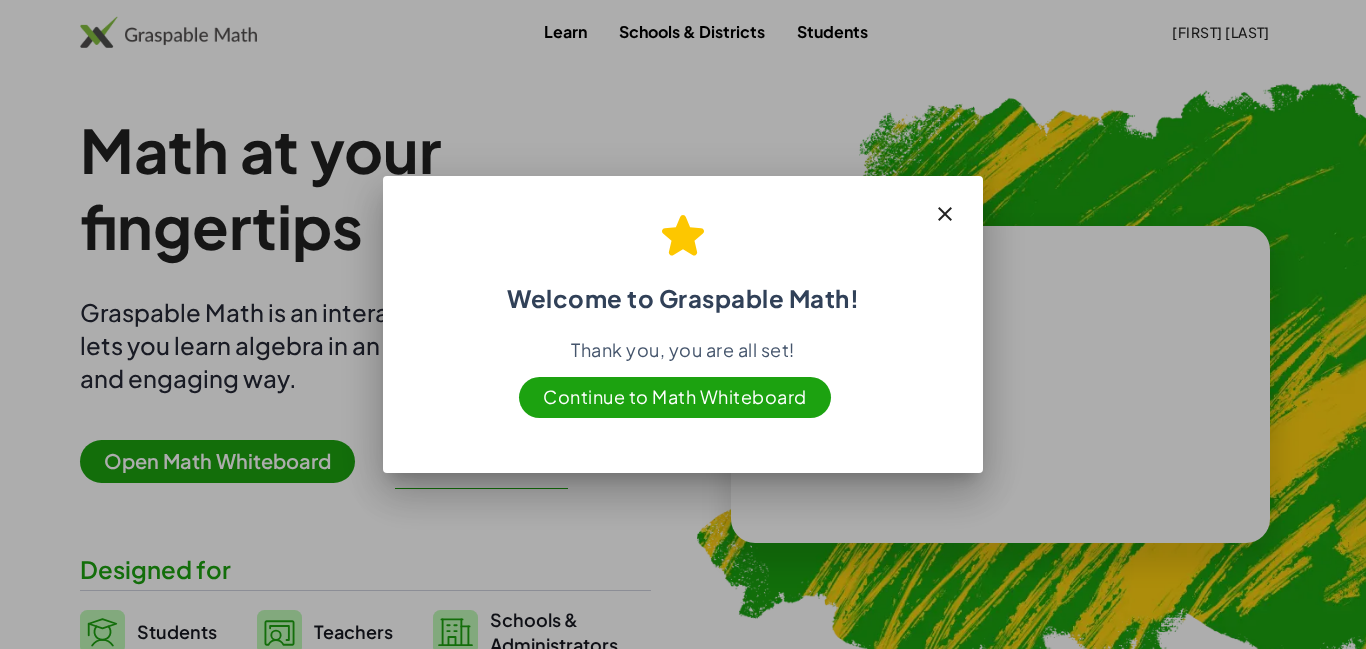 click on "Continue to Math Whiteboard" at bounding box center (675, 397) 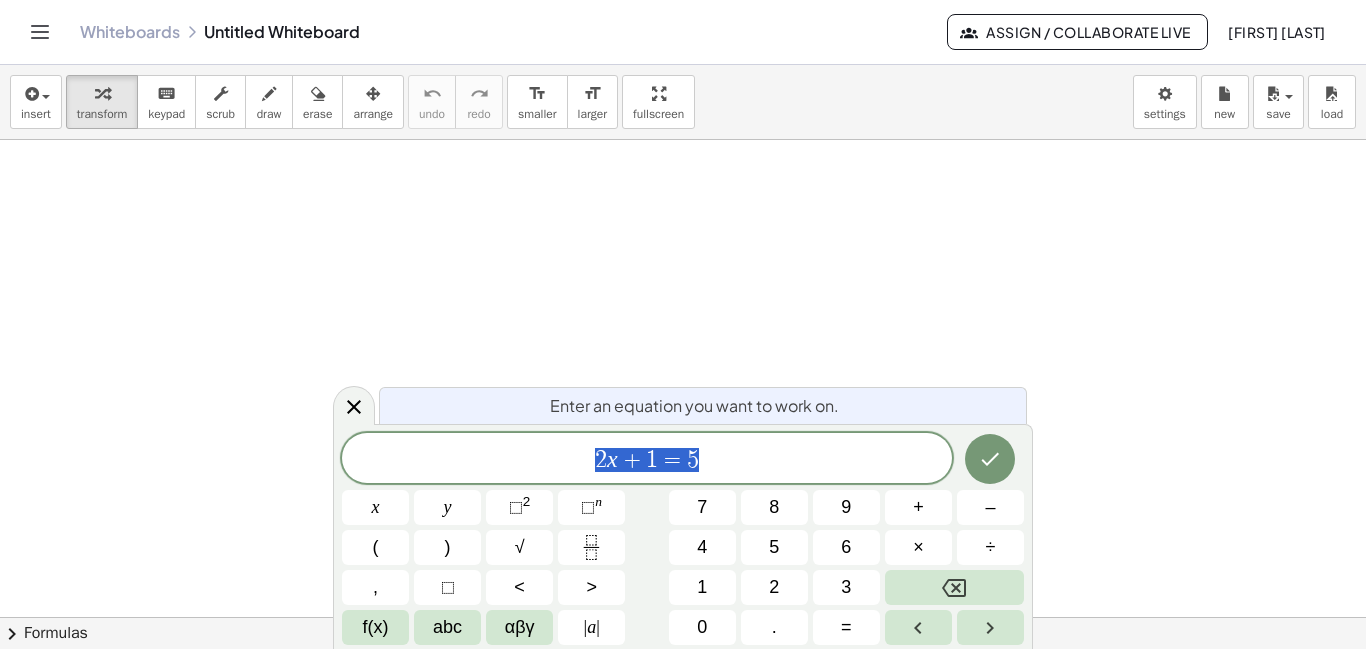 scroll, scrollTop: 1, scrollLeft: 0, axis: vertical 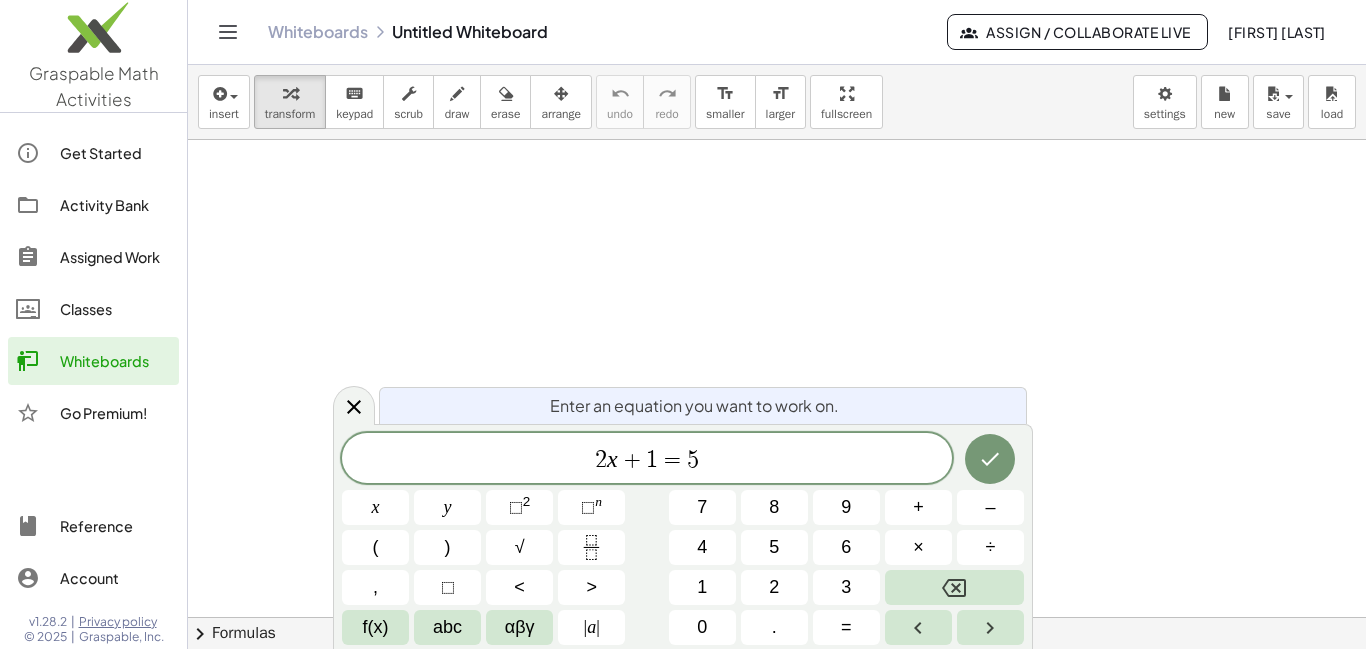 click on "Activity Bank" 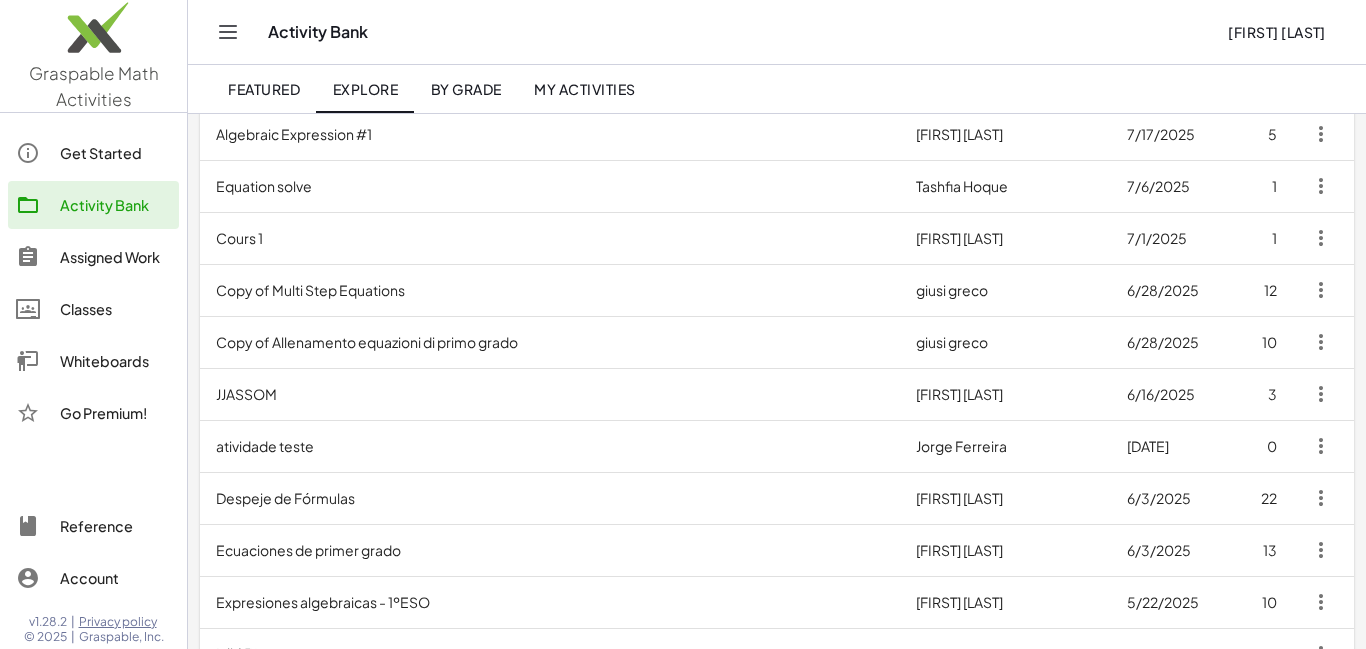 scroll, scrollTop: 0, scrollLeft: 0, axis: both 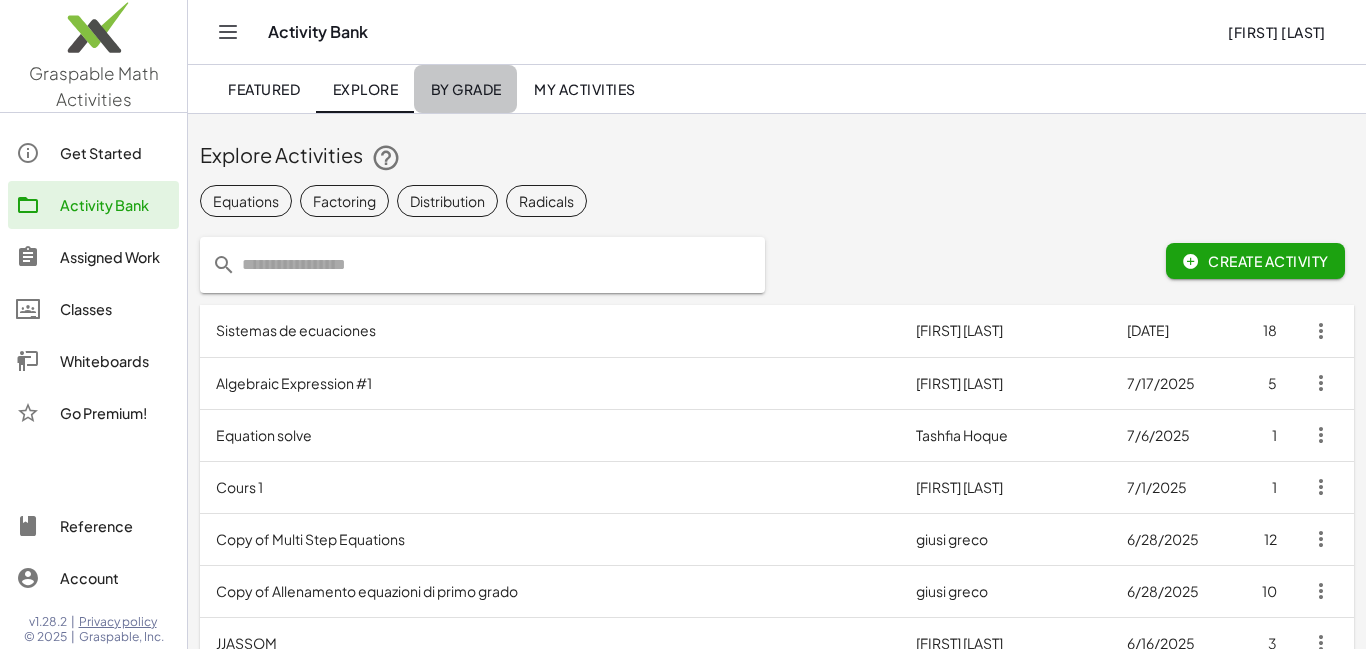click on "By Grade" 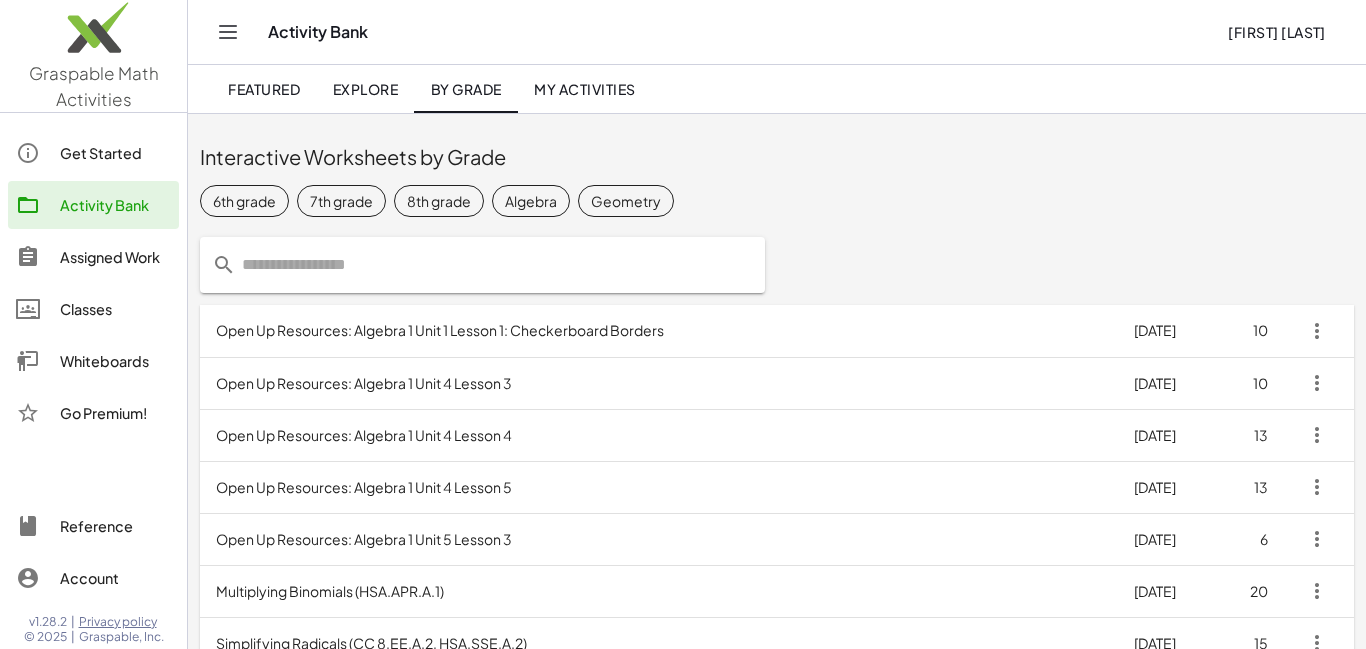 click on "7th grade" 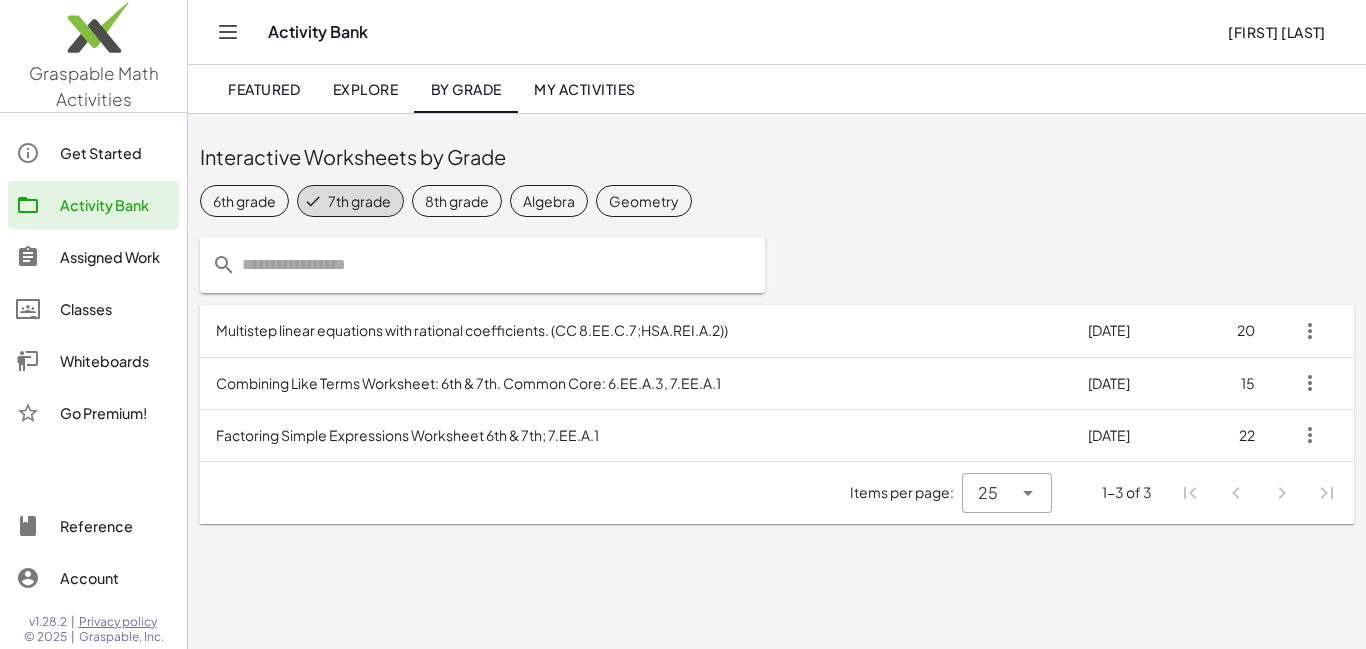 click on "Multistep linear equations with rational coefficients. (CC 8.EE.C.7;HSA.REI.A.2))" at bounding box center [636, 331] 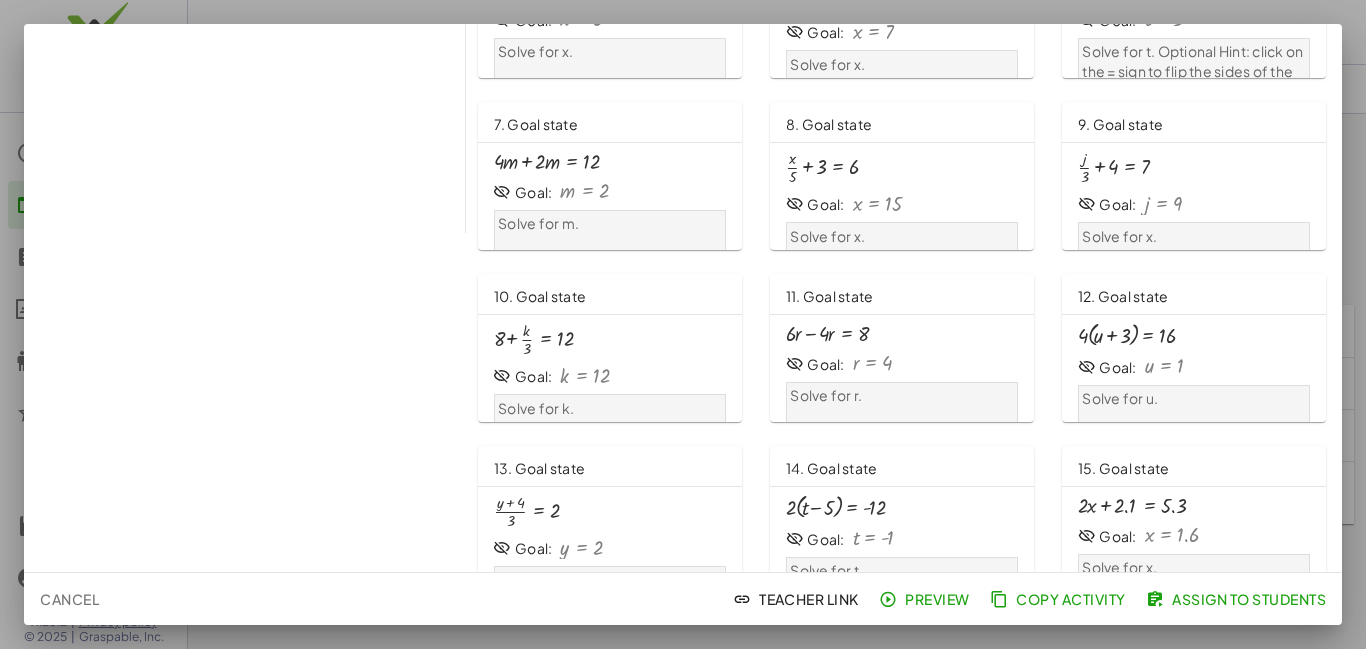 scroll, scrollTop: 0, scrollLeft: 0, axis: both 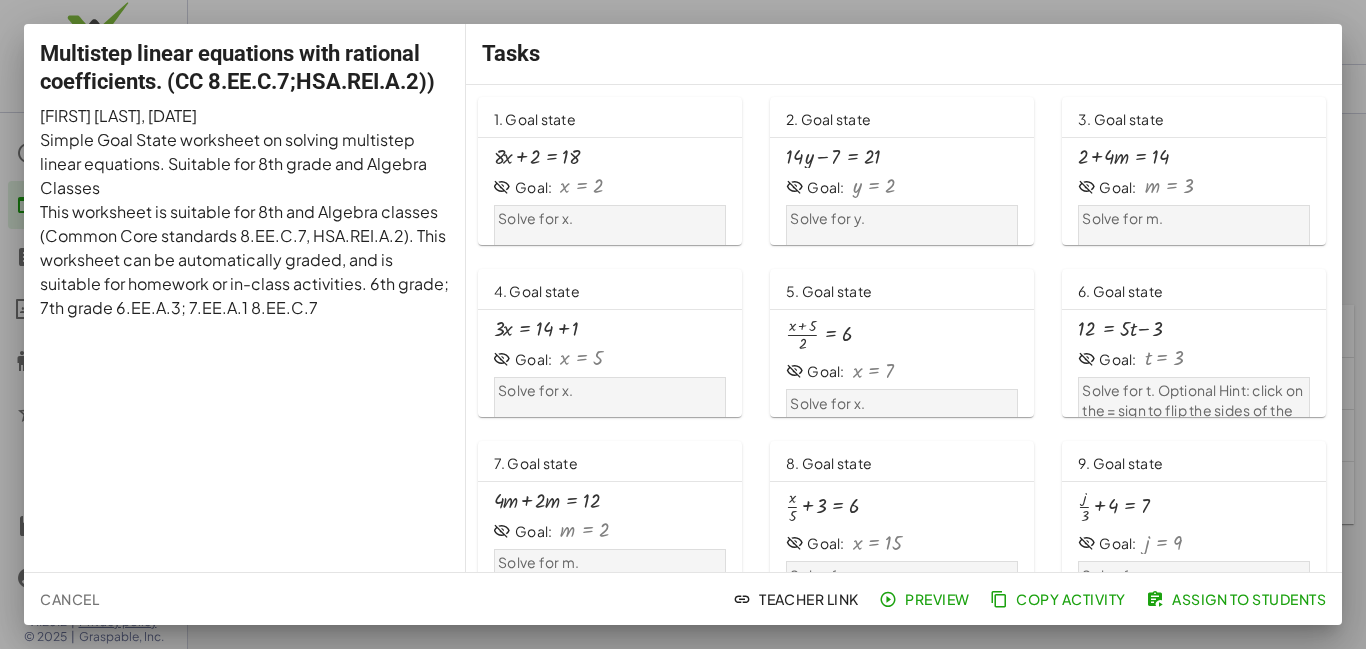 click on "Preview" 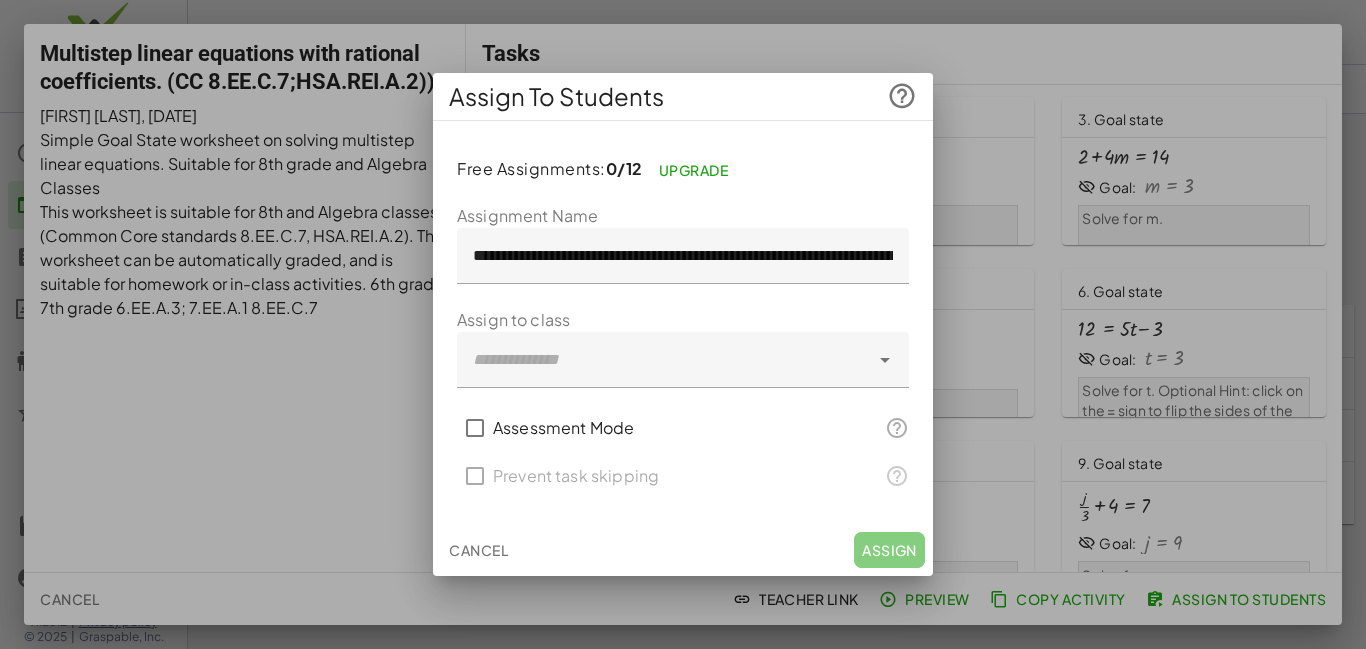 click 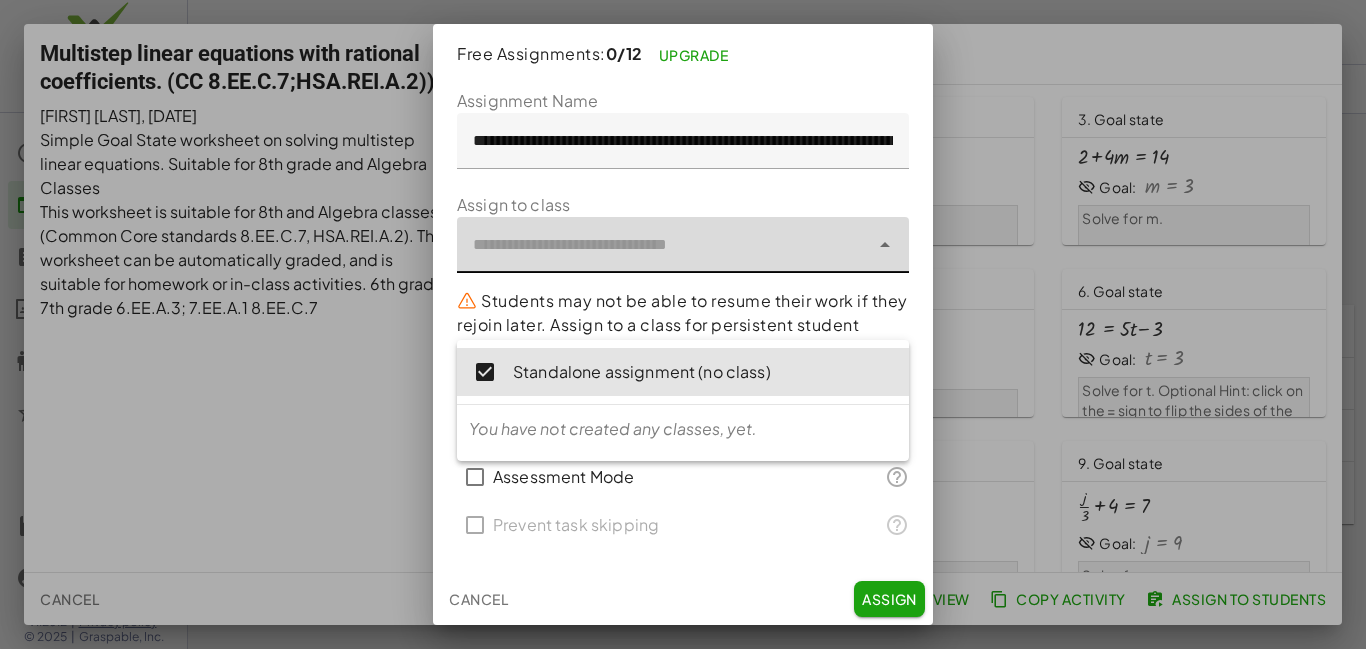 scroll, scrollTop: 0, scrollLeft: 0, axis: both 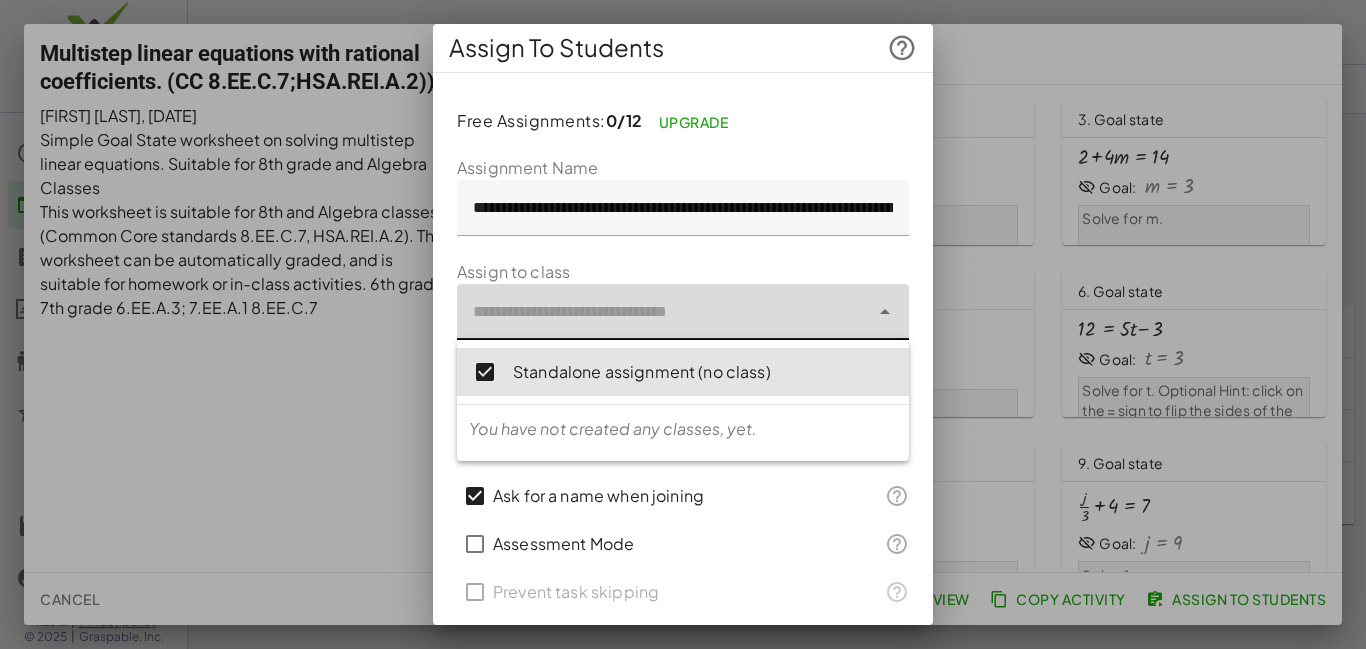 click at bounding box center [683, 324] 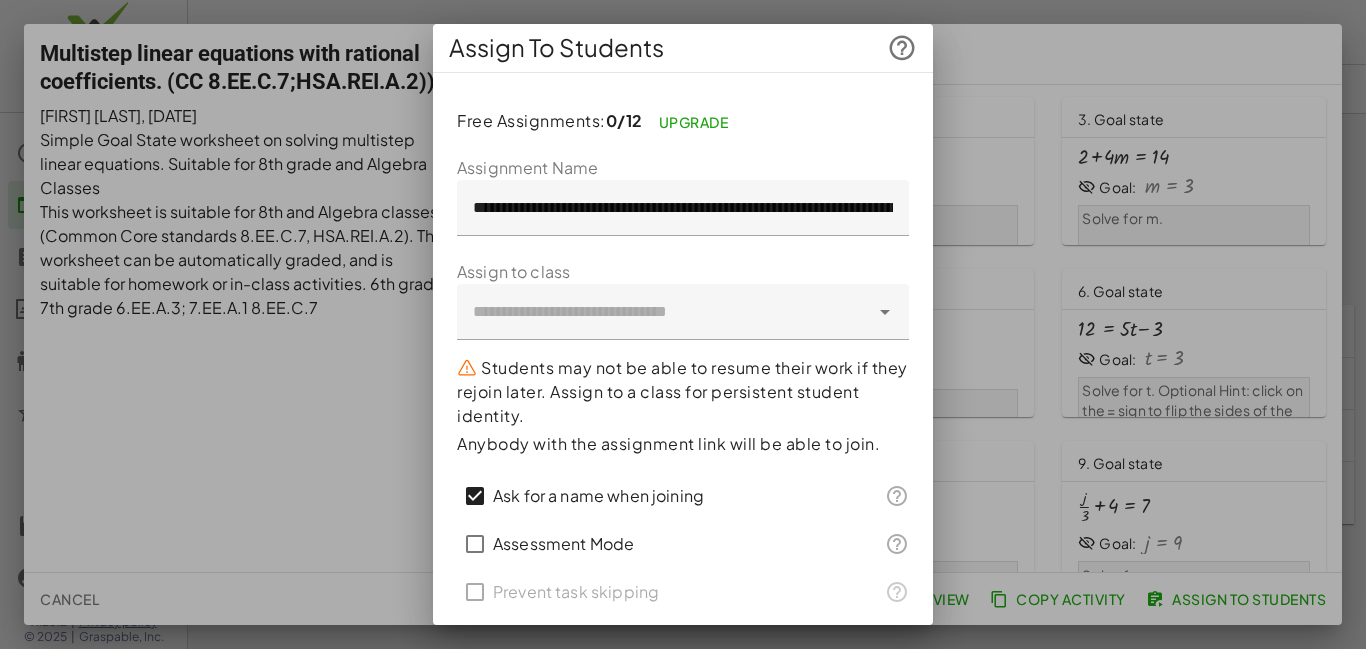 scroll, scrollTop: 67, scrollLeft: 0, axis: vertical 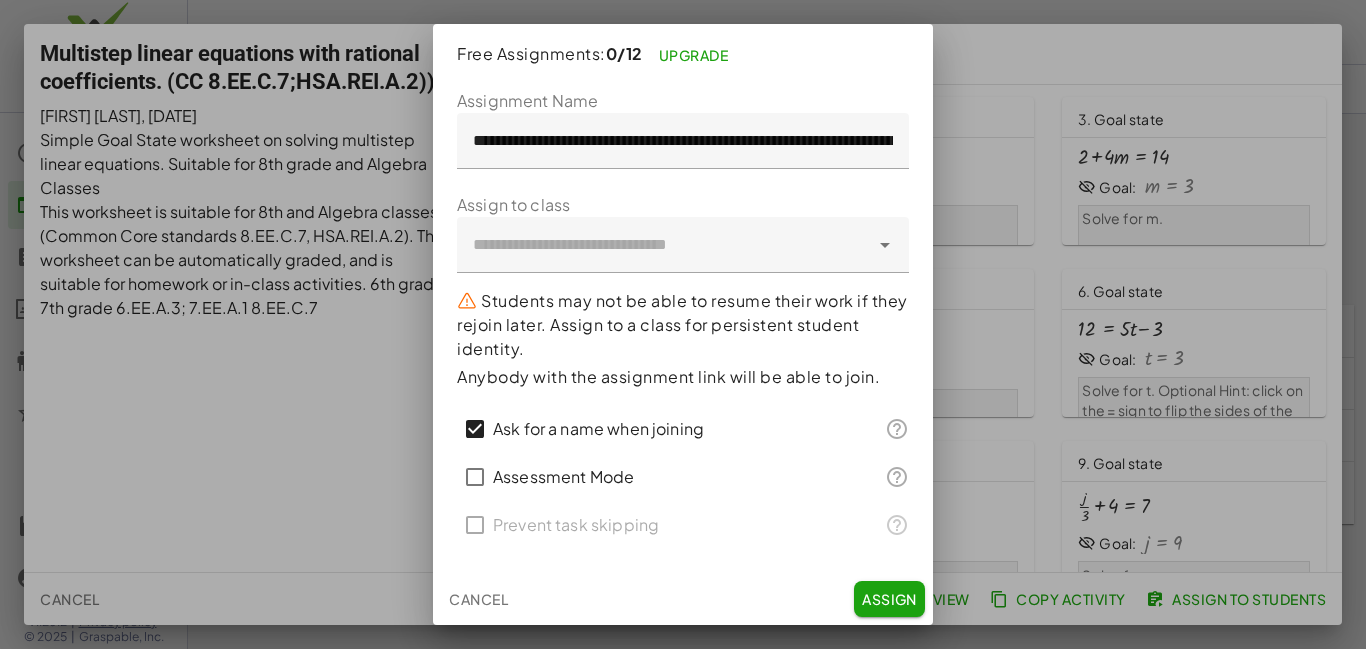 click 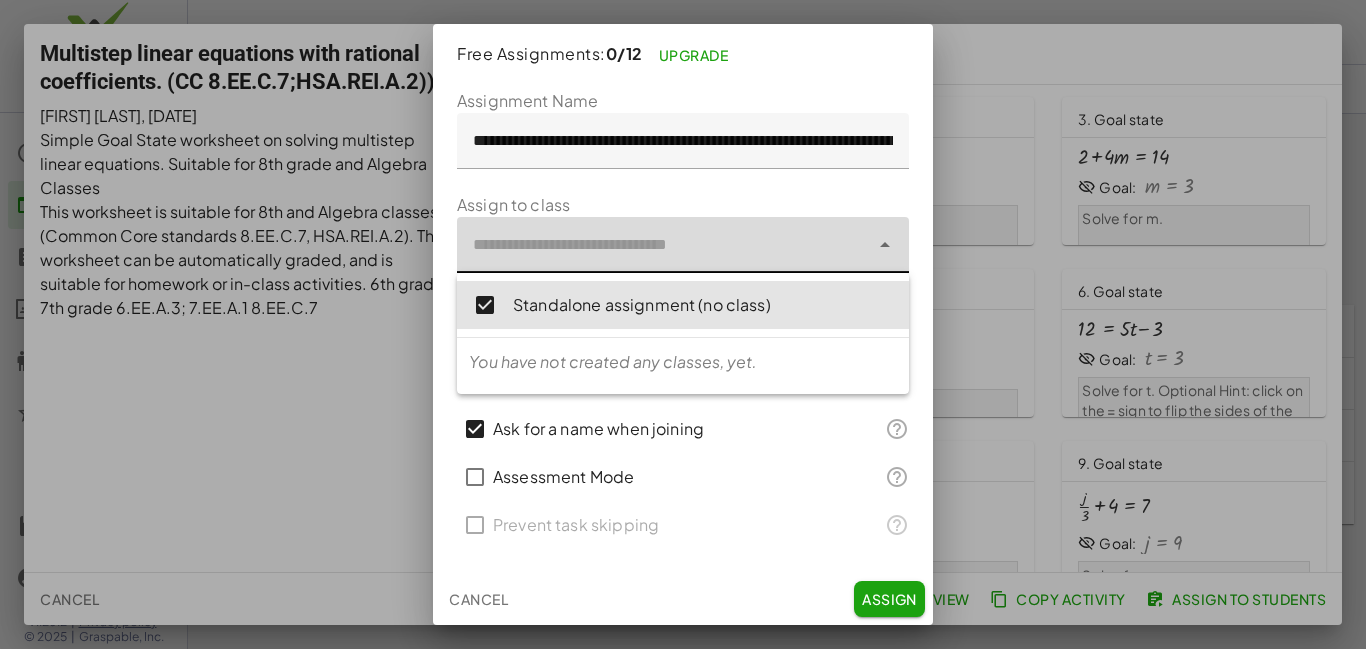 click at bounding box center [683, 324] 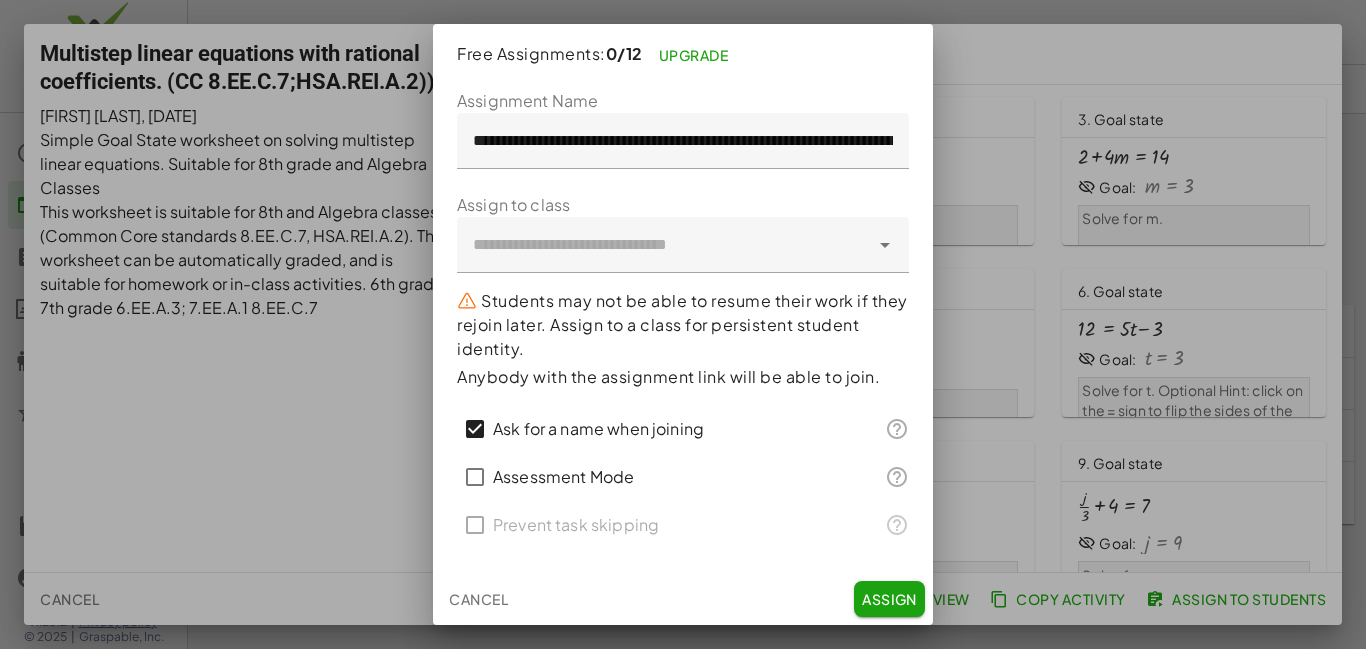 click on "Cancel" 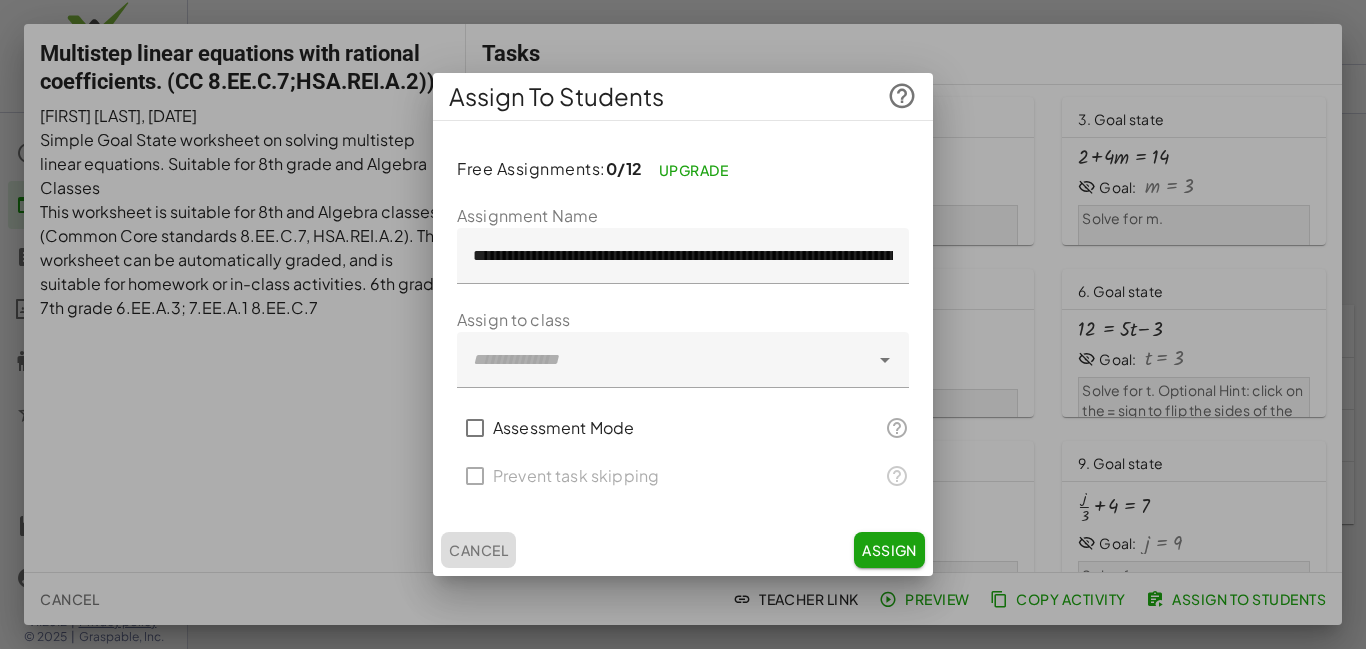 scroll, scrollTop: 0, scrollLeft: 0, axis: both 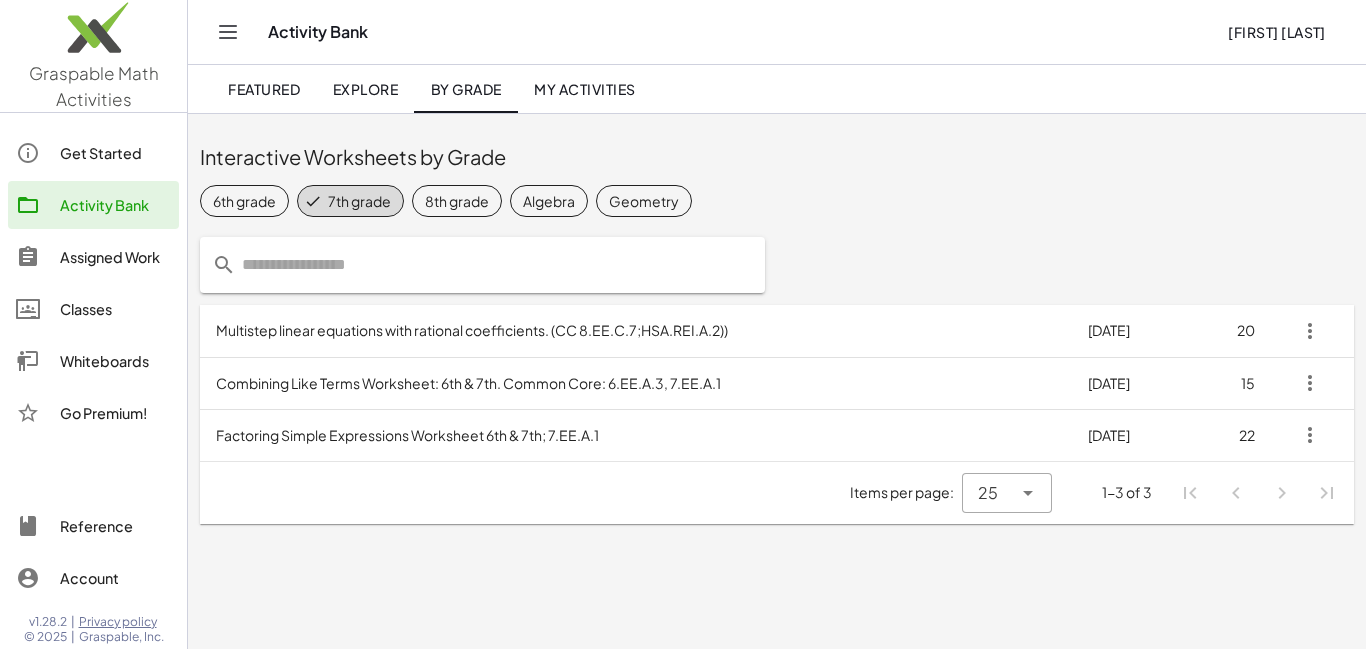 click on "Classes" 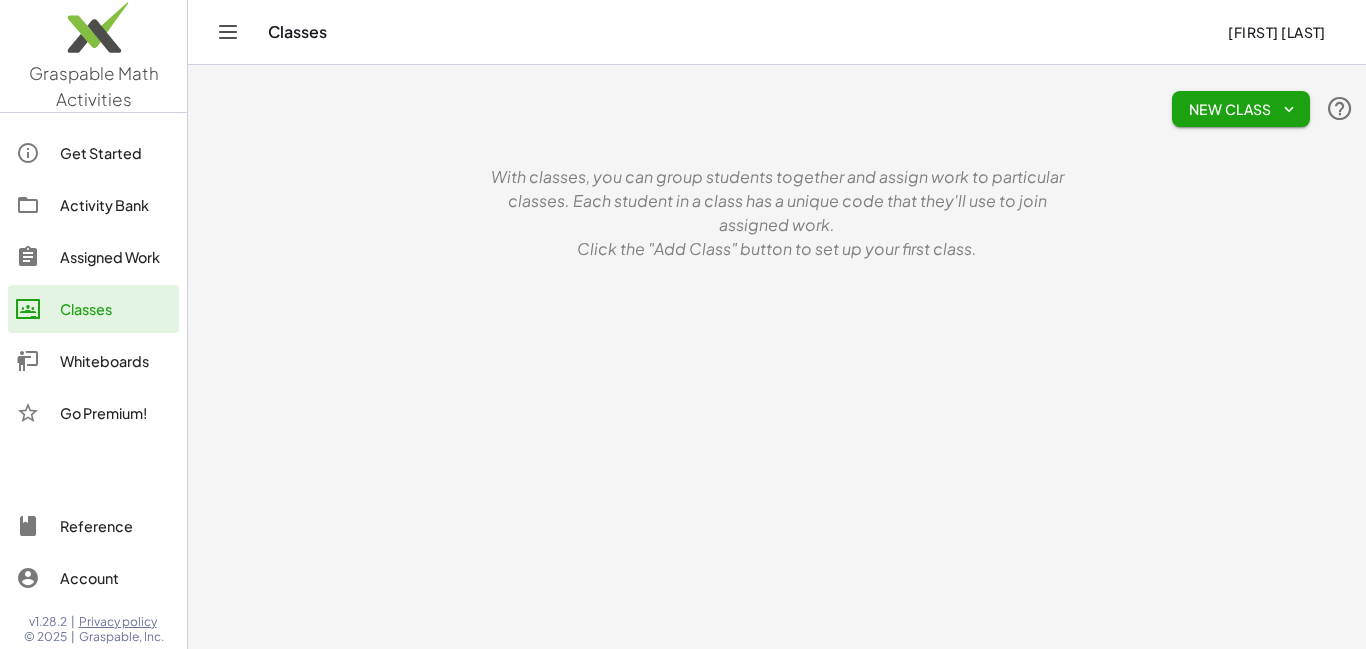 click on "New Class   With classes, you can group students together and assign work to particular classes. Each student in a class has a unique code that they'll use to join assigned work.  Click the "Add Class" button to set up your first class." 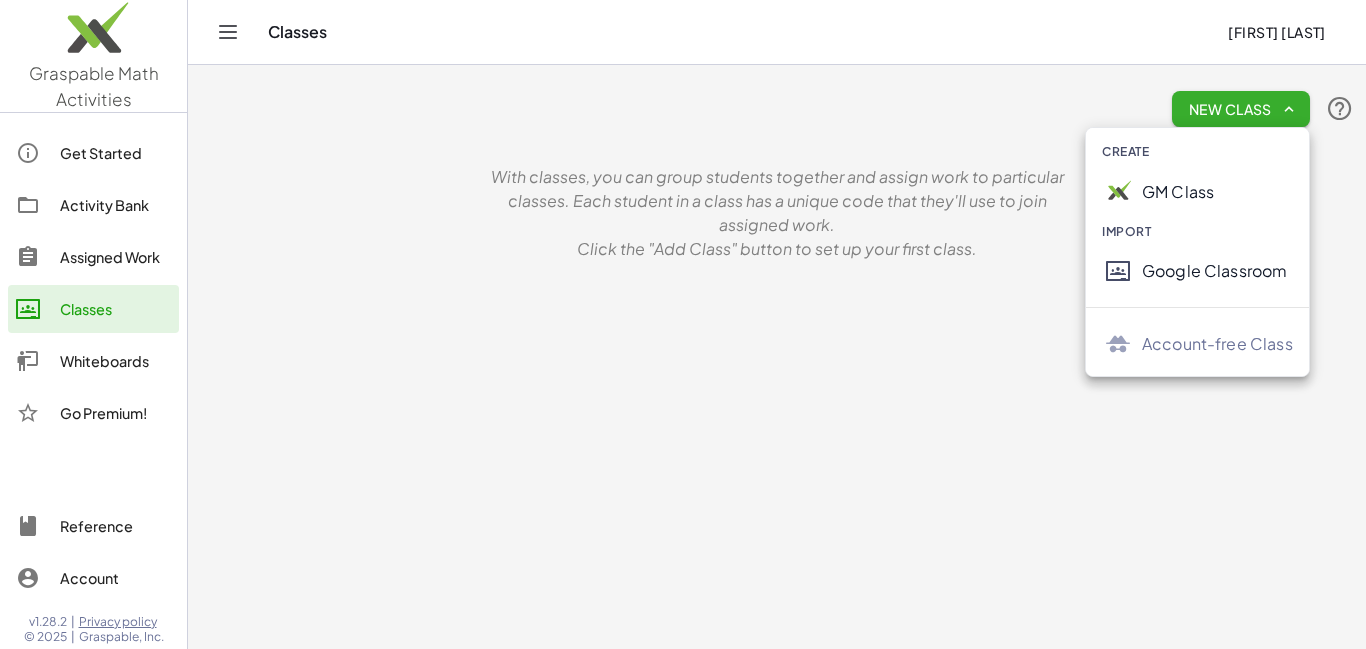 click on "GM Class" 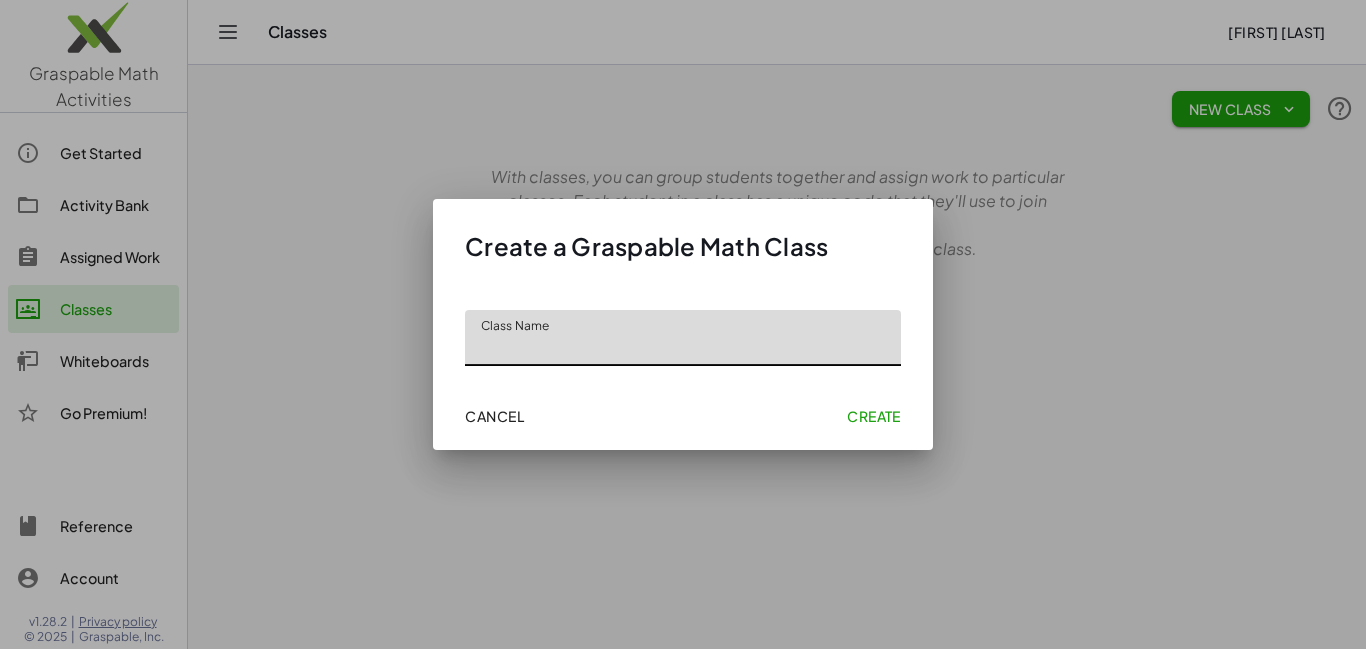 click on "Class Name" 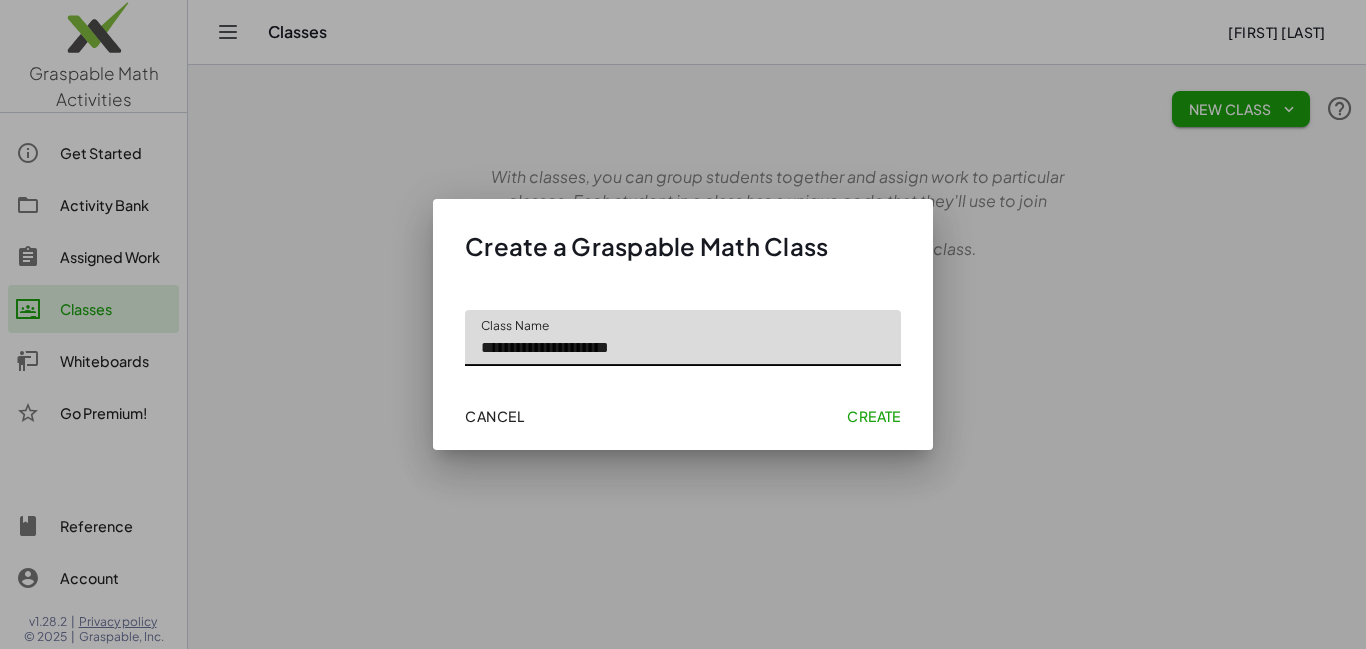 type on "**********" 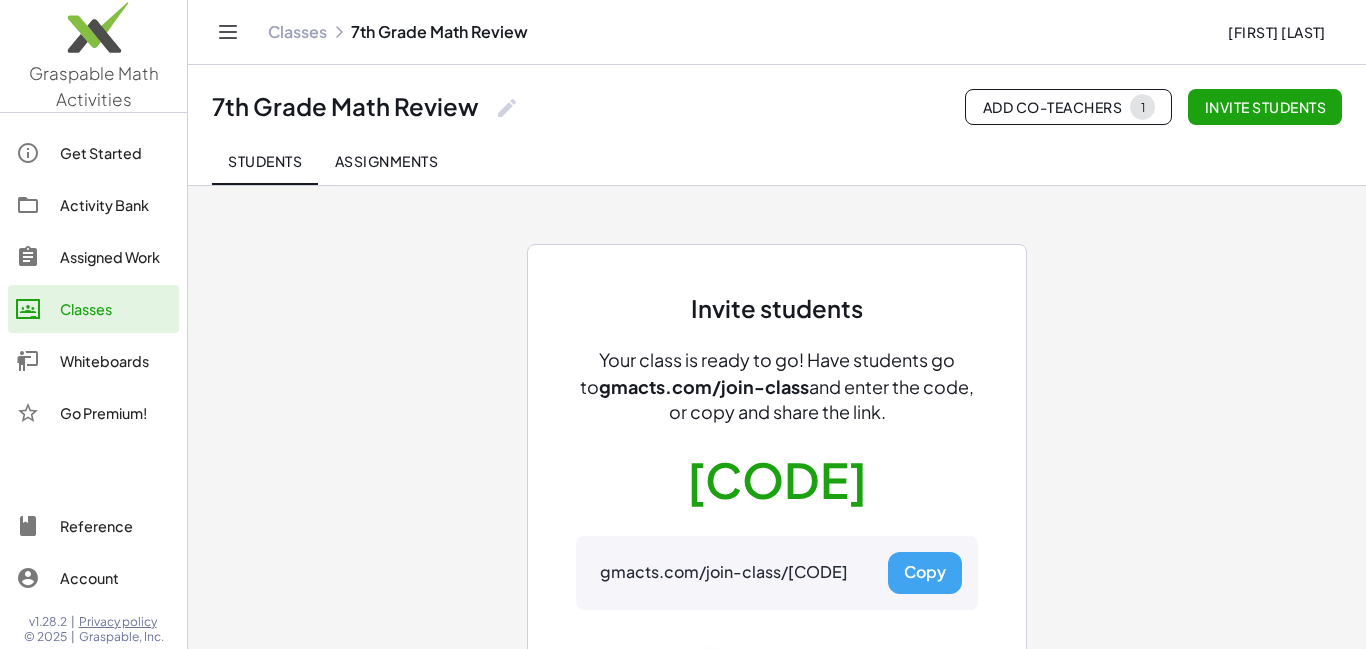 scroll, scrollTop: 0, scrollLeft: 0, axis: both 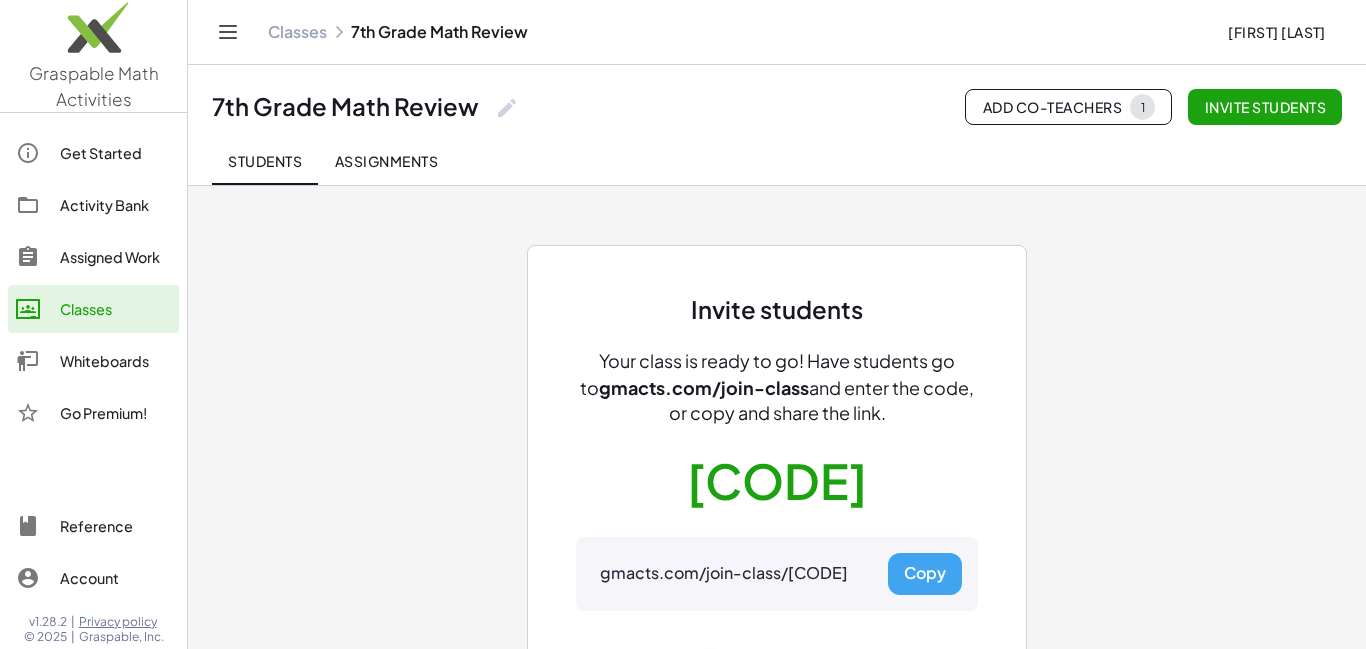 click on "Activity Bank" 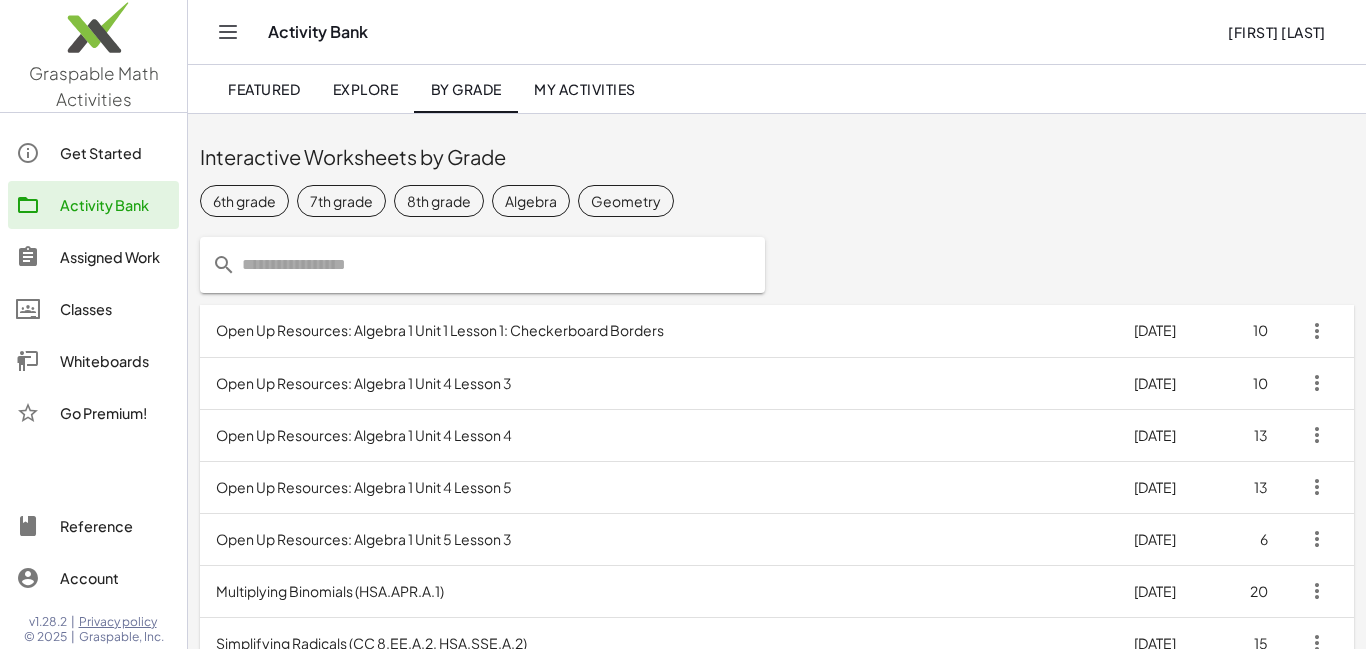 click on "7th grade" 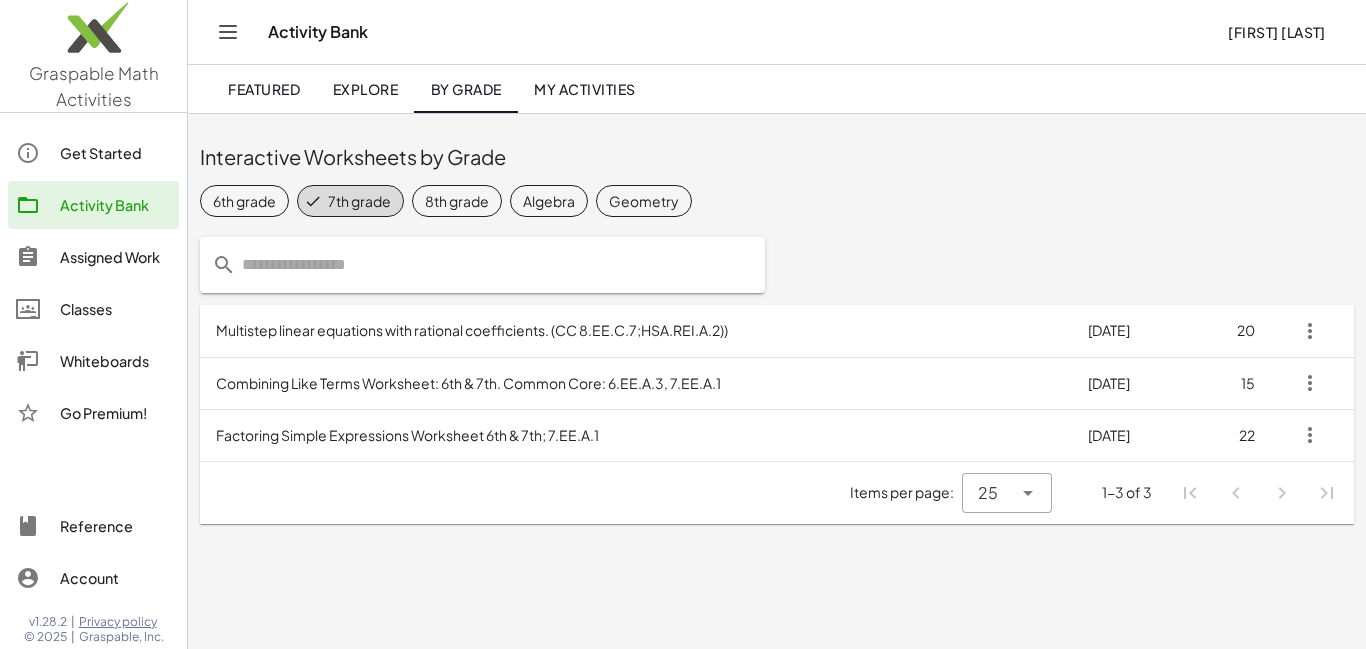 click on "Multistep linear equations with rational coefficients. (CC 8.EE.C.7;HSA.REI.A.2))" at bounding box center [636, 331] 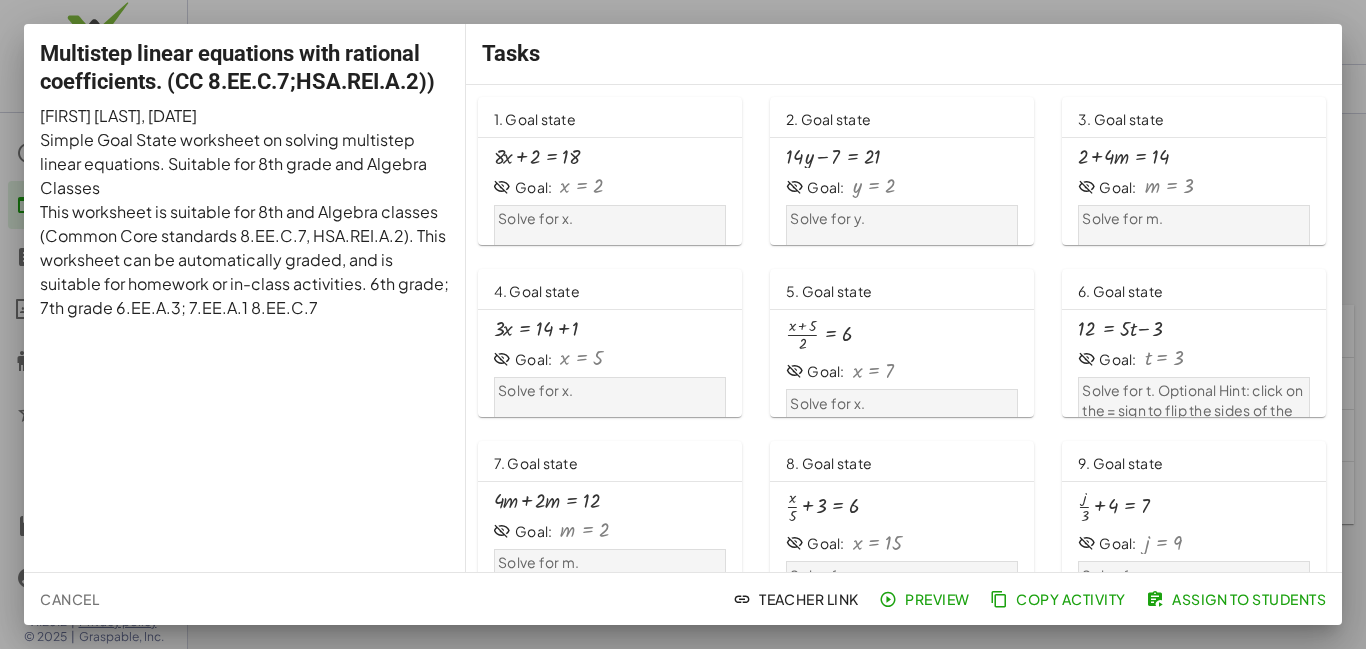 click on "Assign to Students" 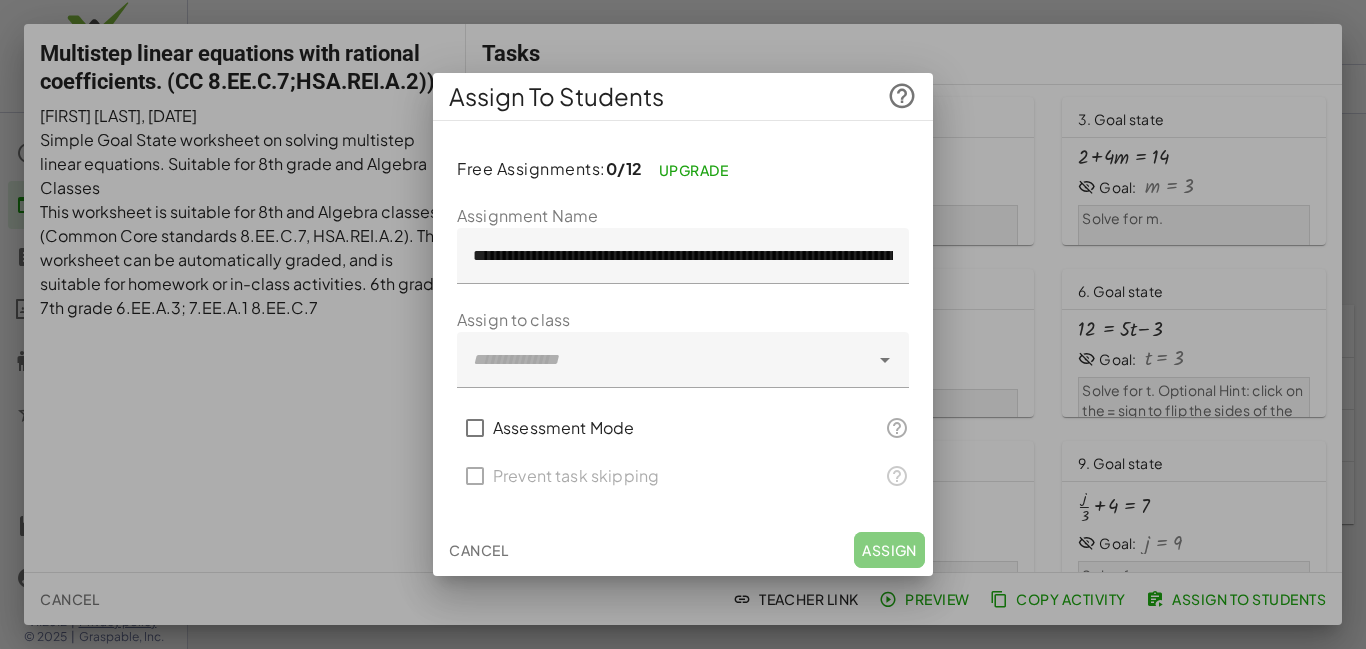 click 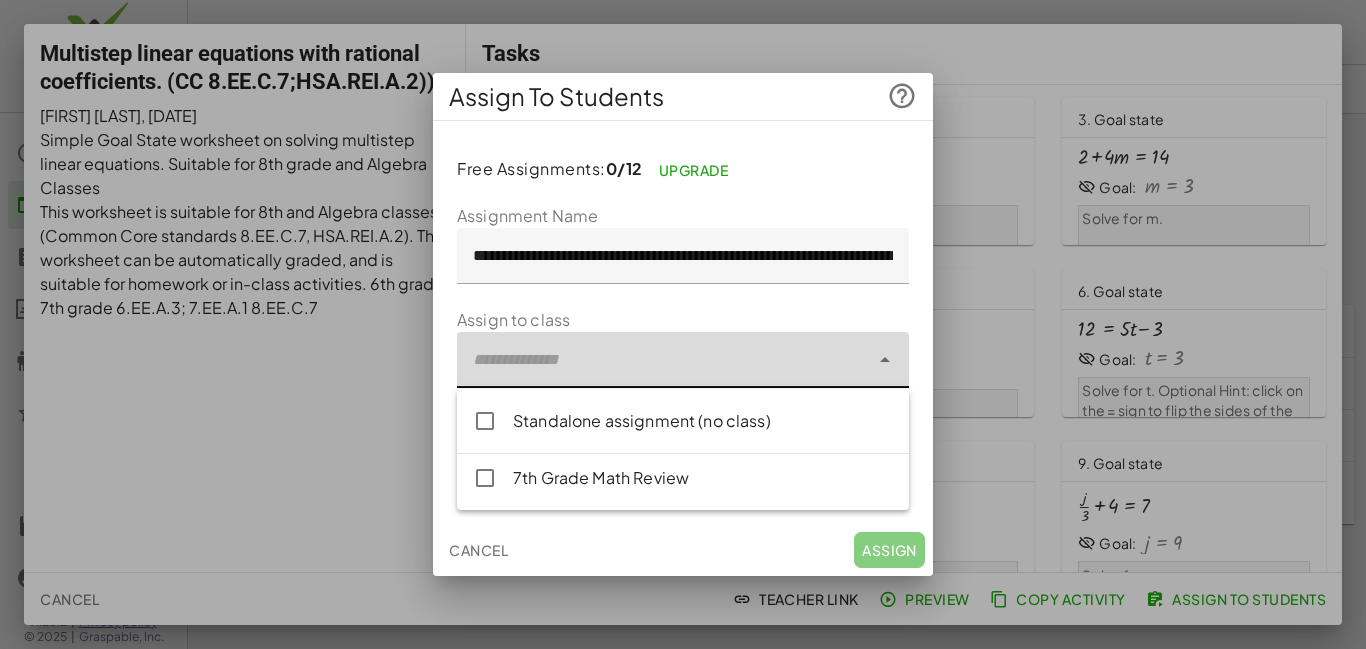 click on "7th Grade Math Review" 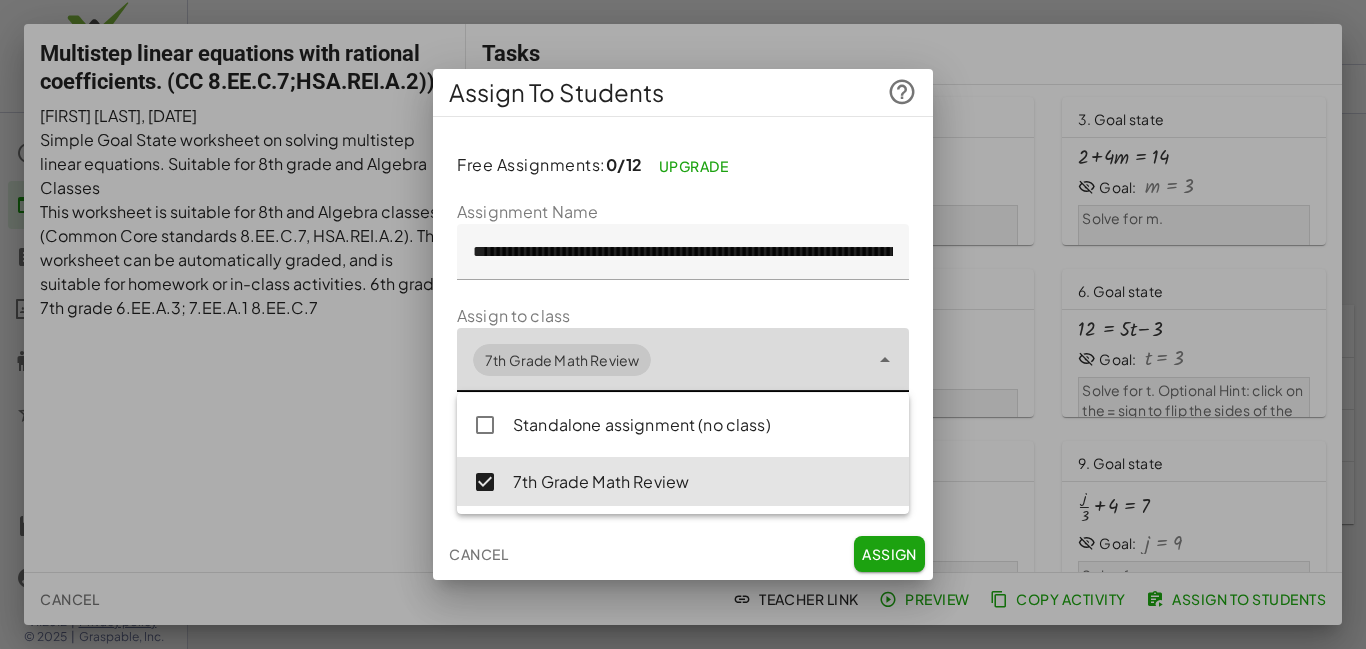 click on "Cancel  Assign" 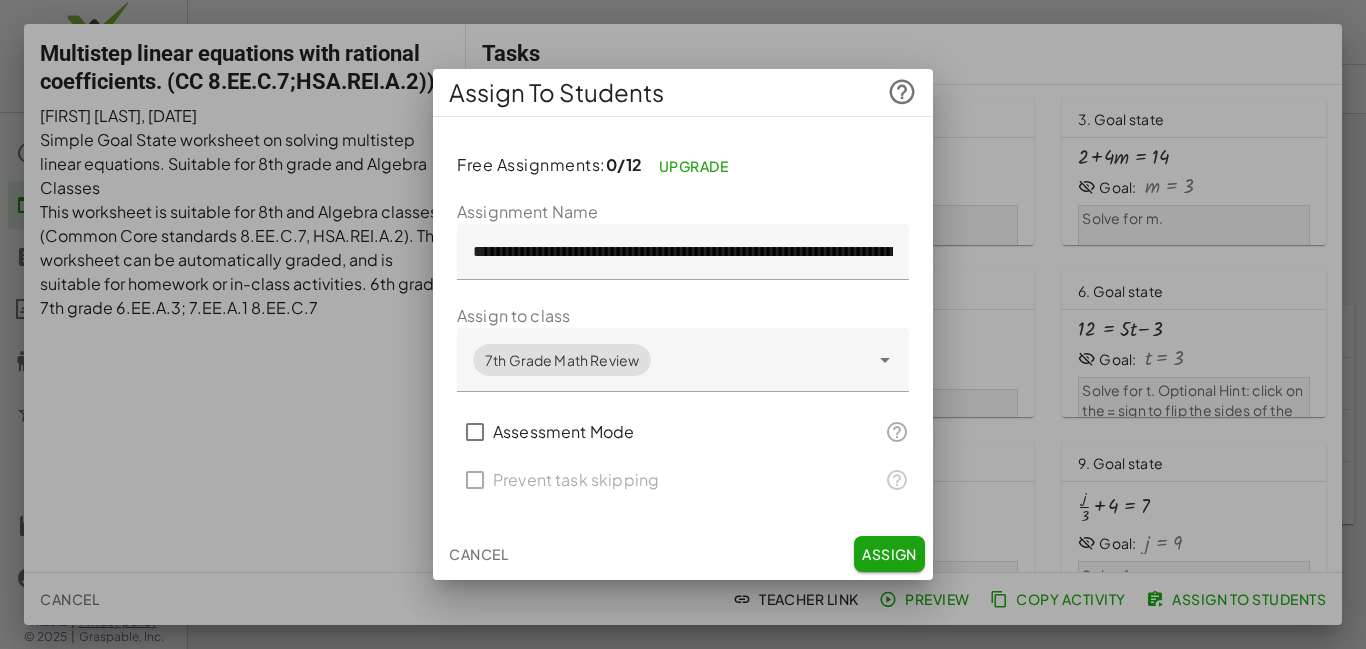 click on "Assign" 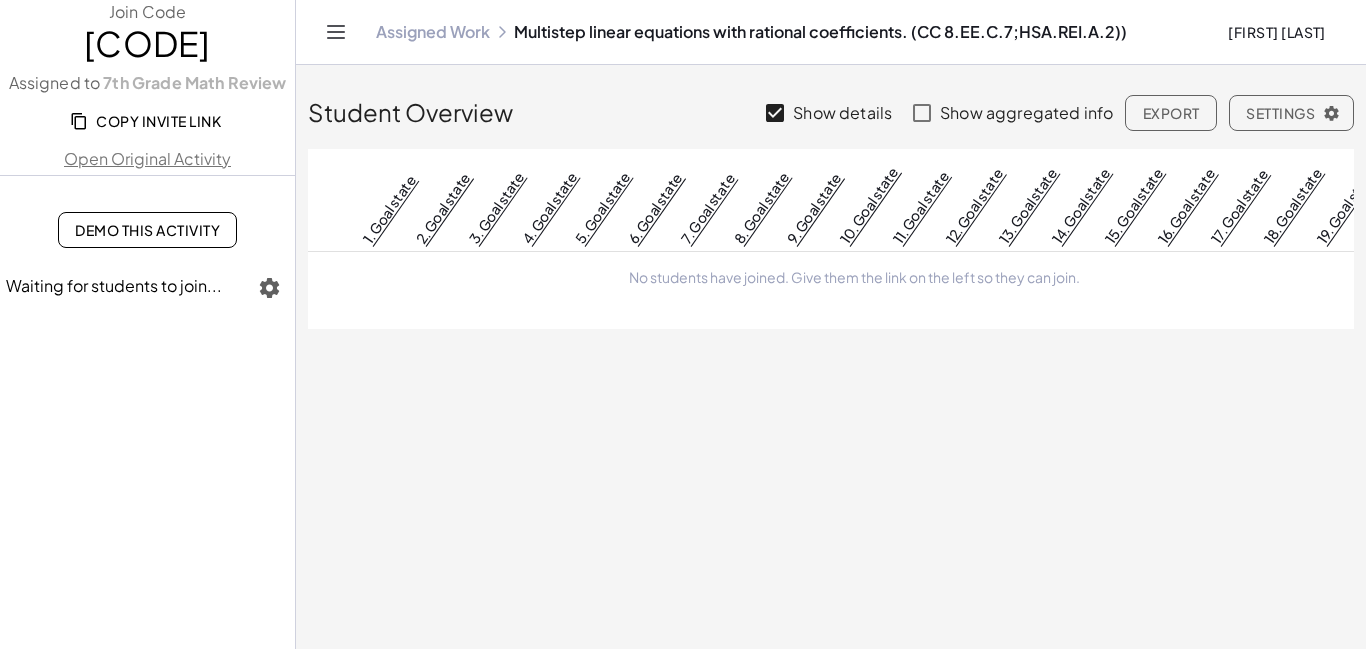 click 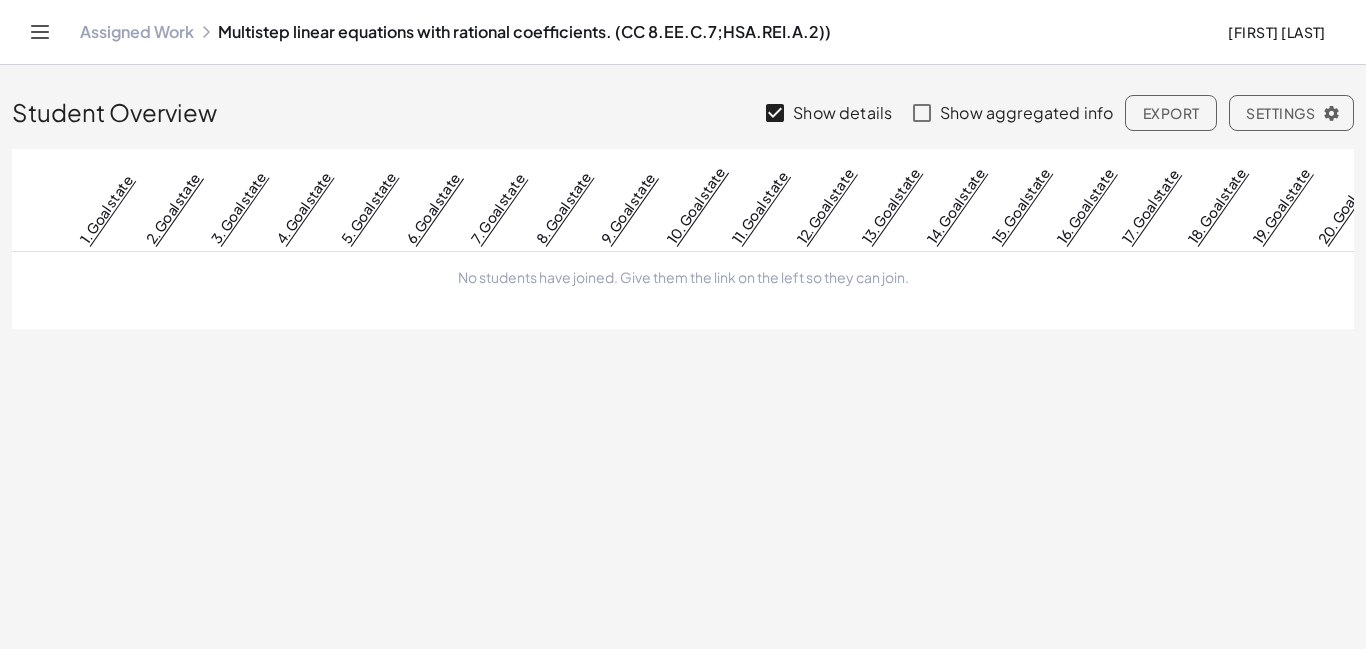 click 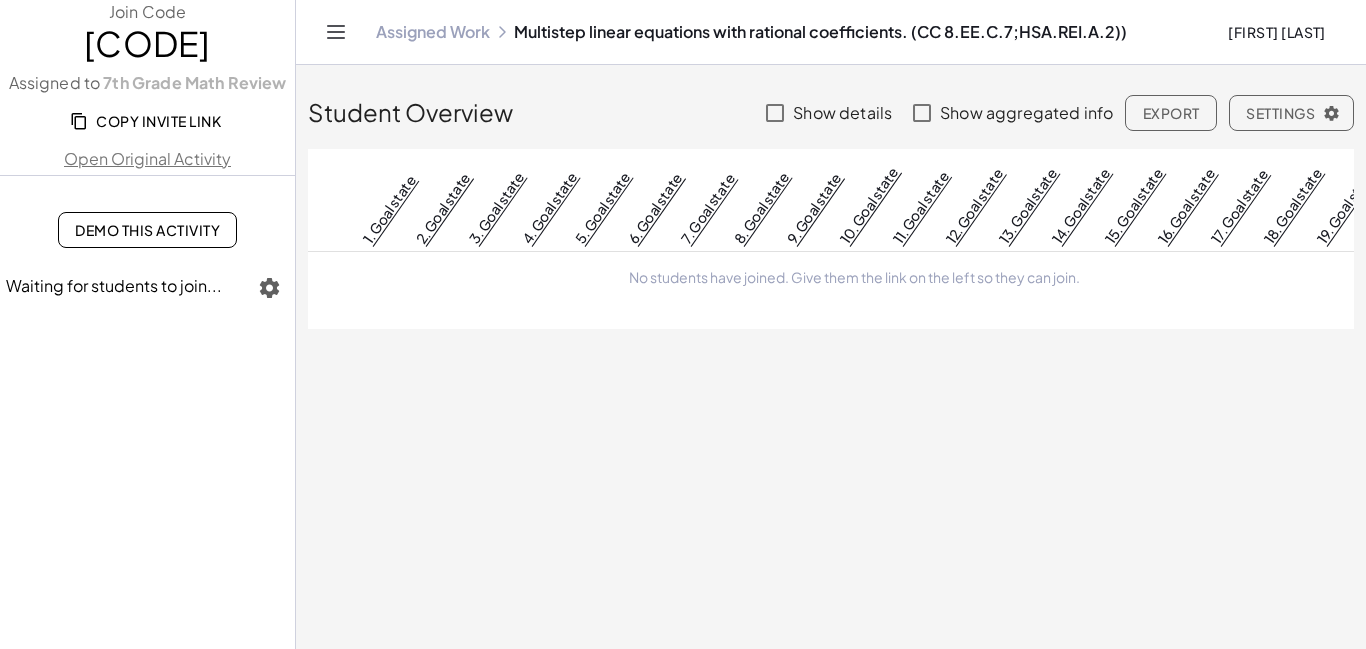 click on "Settings" 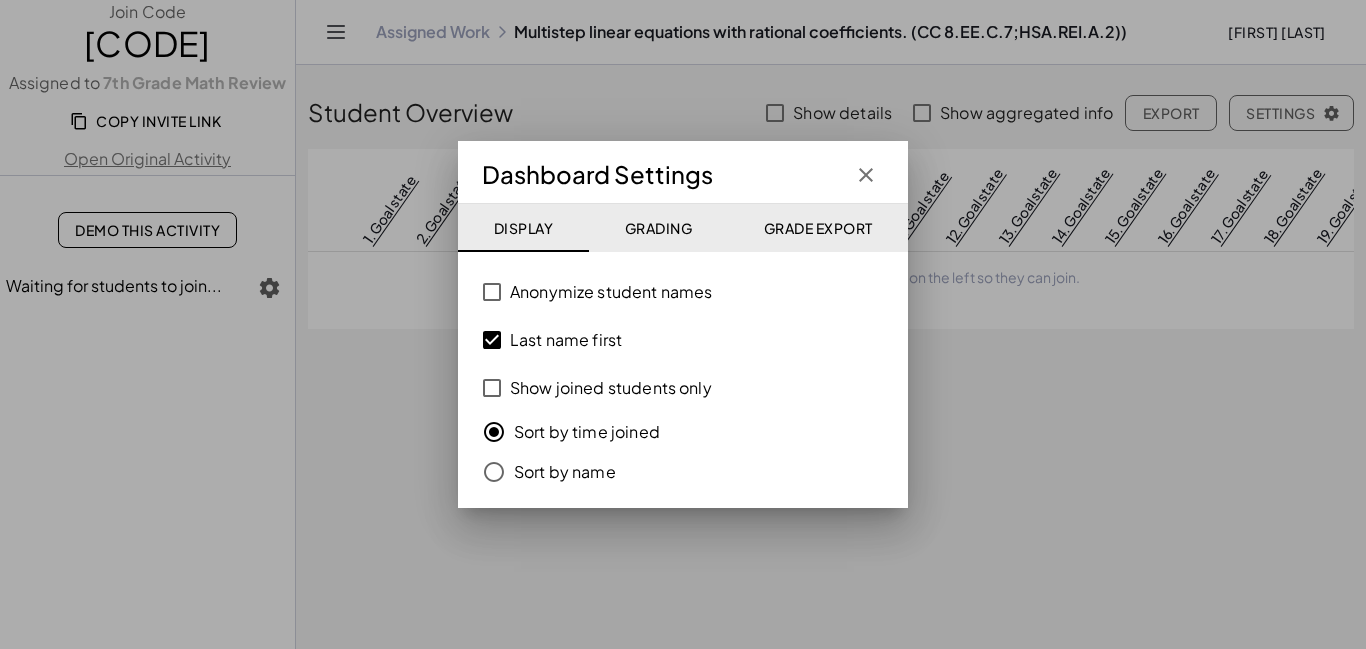 click at bounding box center [683, 324] 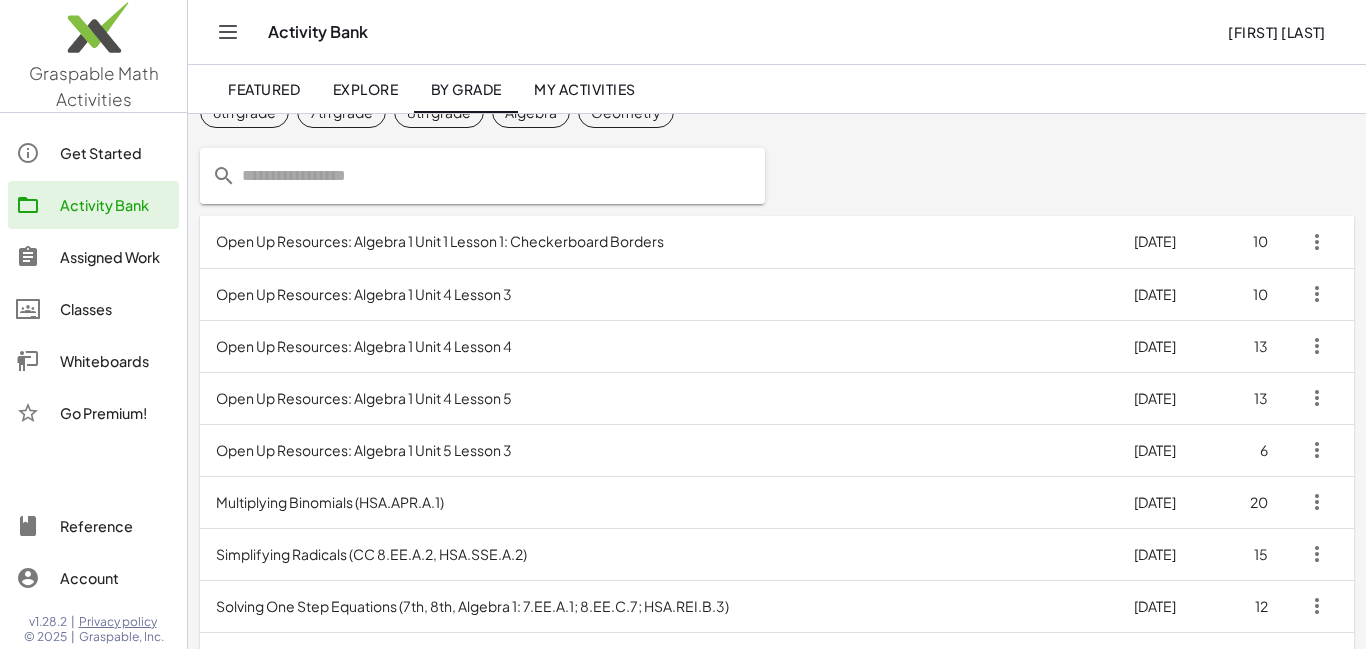 scroll, scrollTop: 0, scrollLeft: 0, axis: both 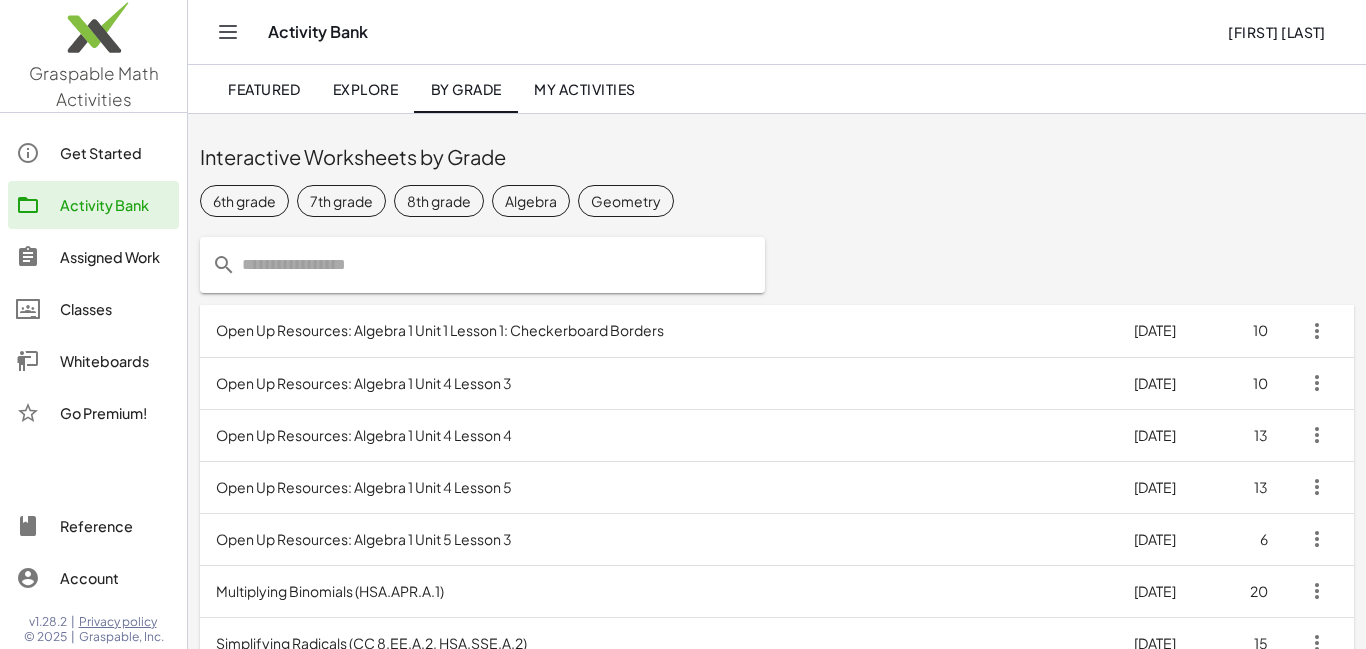 click on "7th grade" 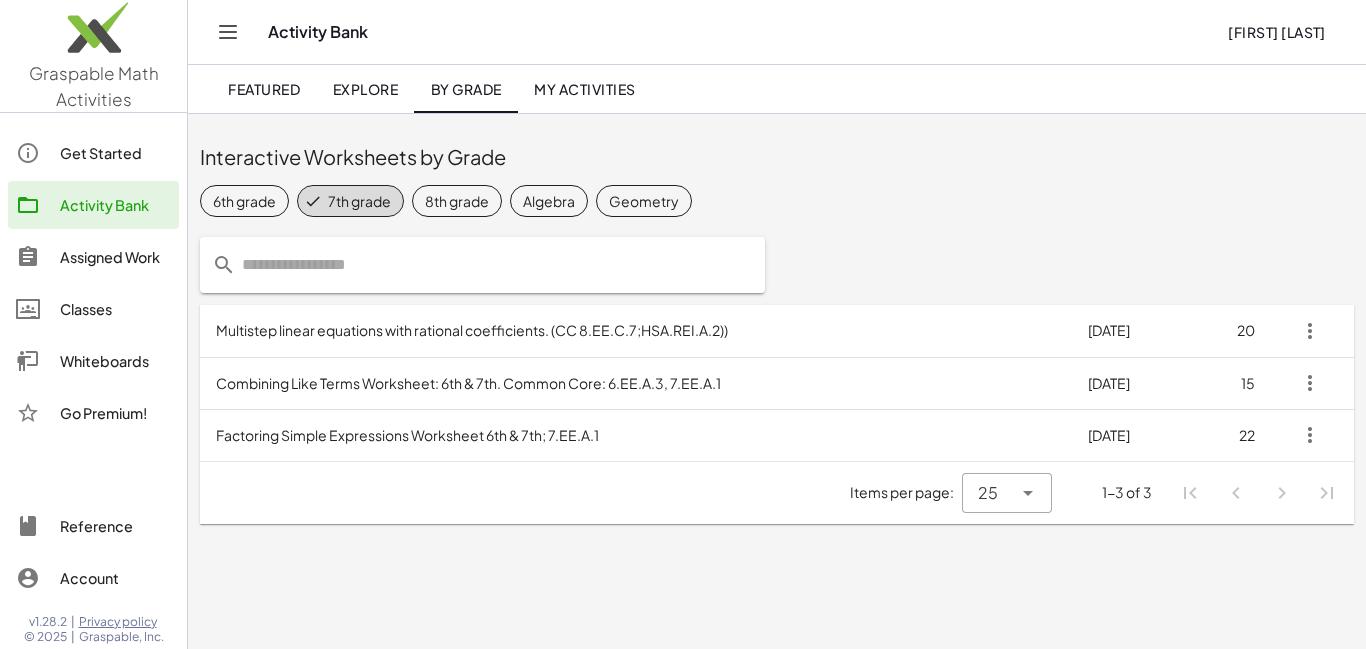 click on "Combining Like Terms Worksheet: 6th & 7th. Common Core: 6.EE.A.3, 7.EE.A.1" at bounding box center (636, 383) 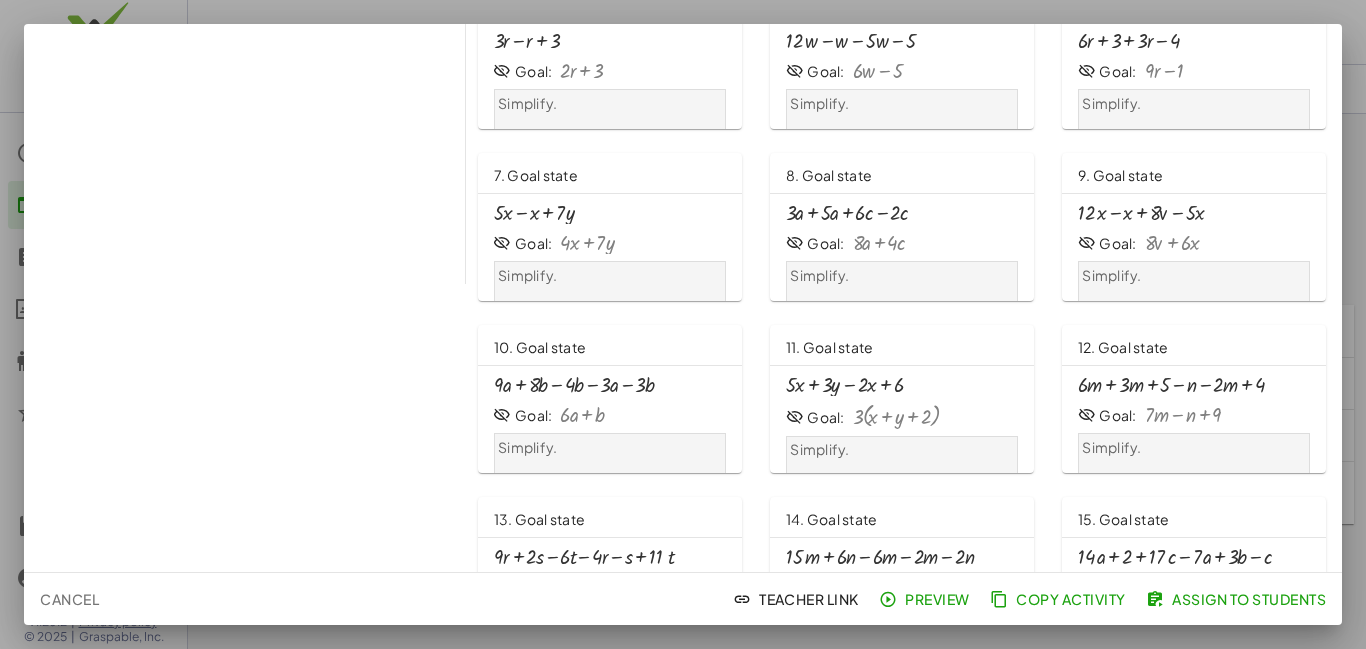 scroll, scrollTop: 373, scrollLeft: 0, axis: vertical 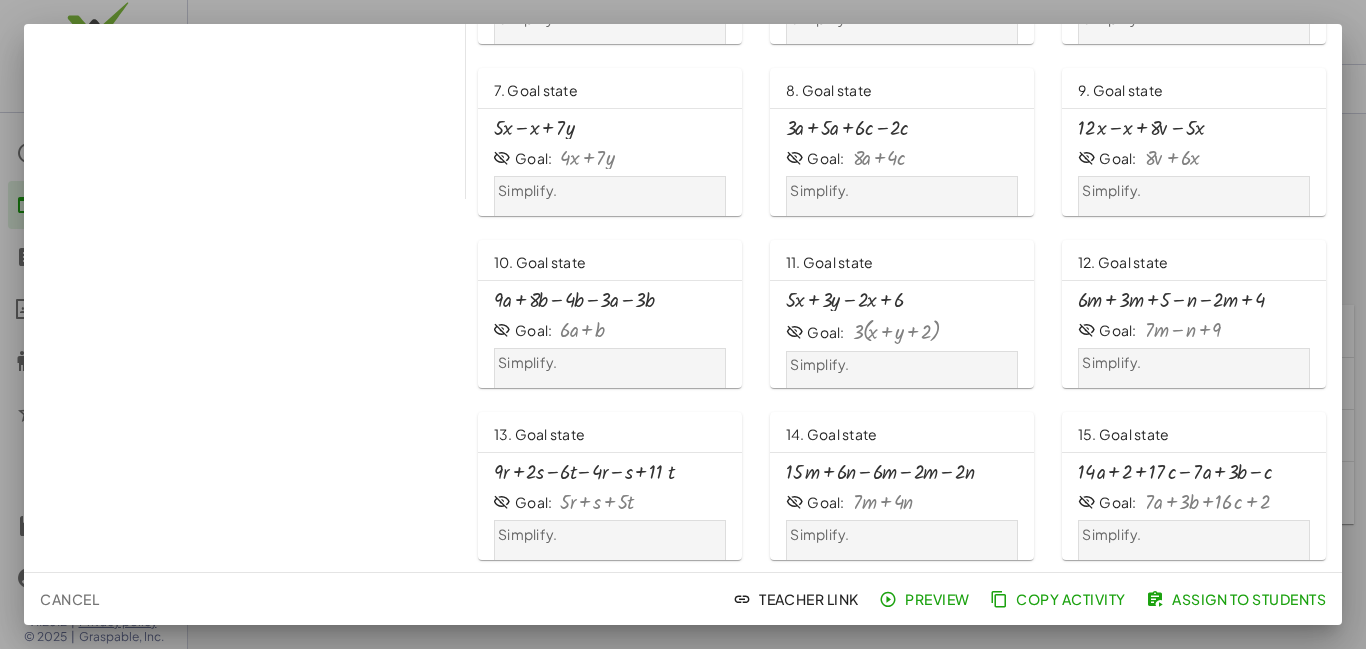 click on "Assign to Students" 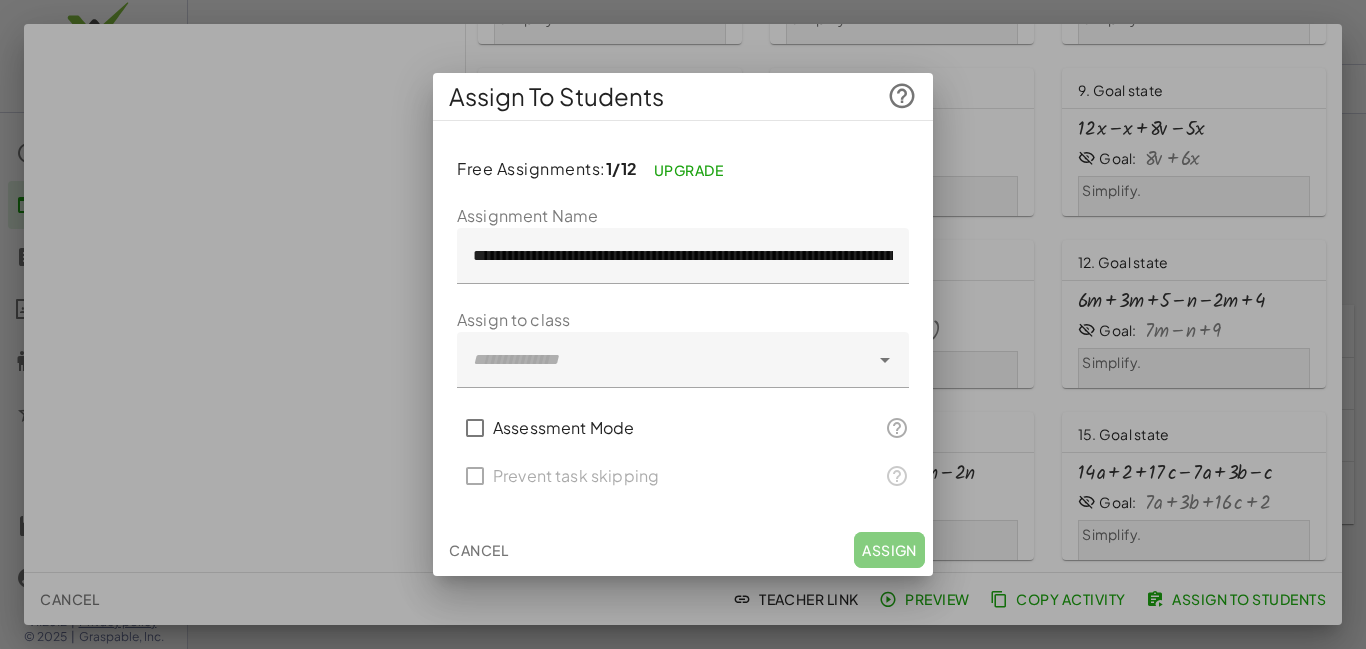 click 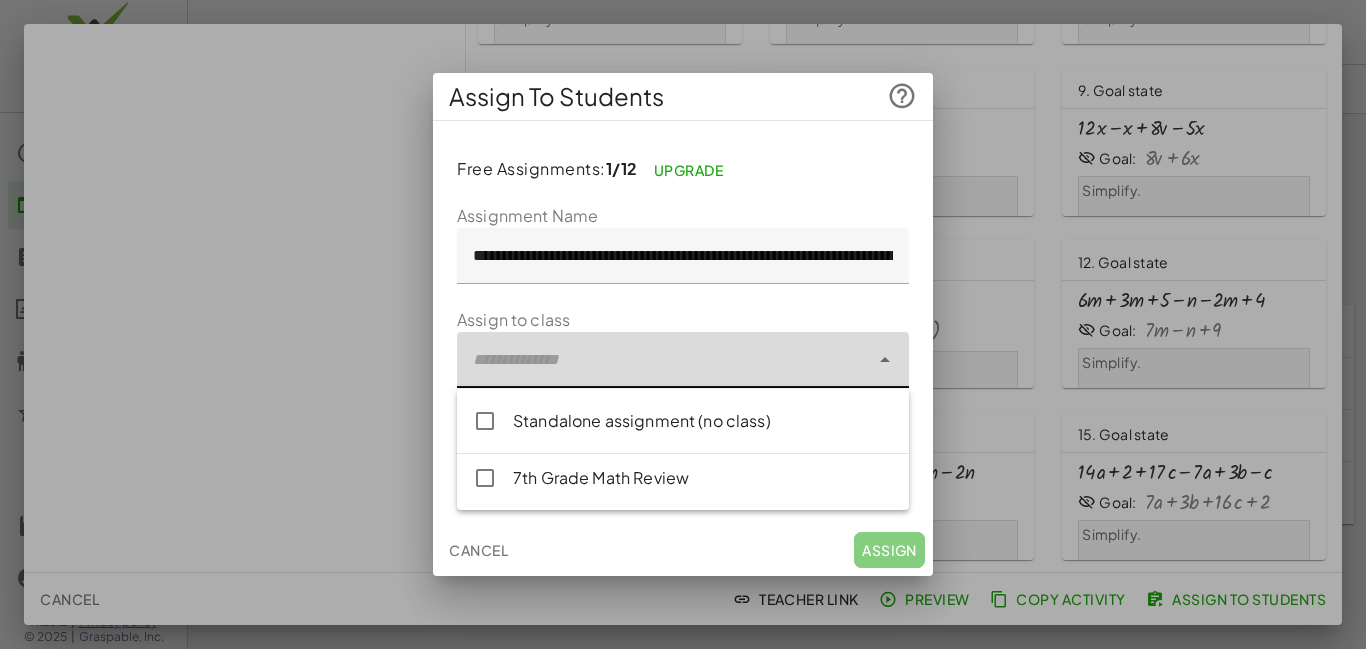 click on "7th Grade Math Review" 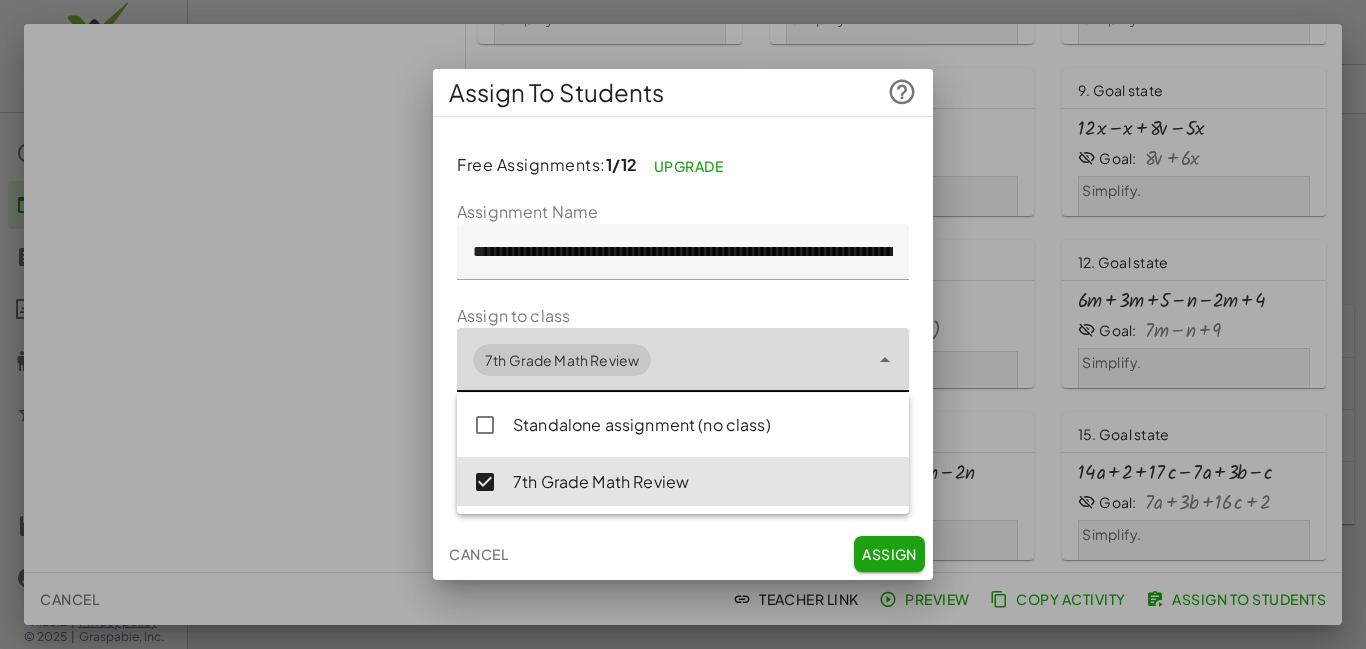 click on "Assign" 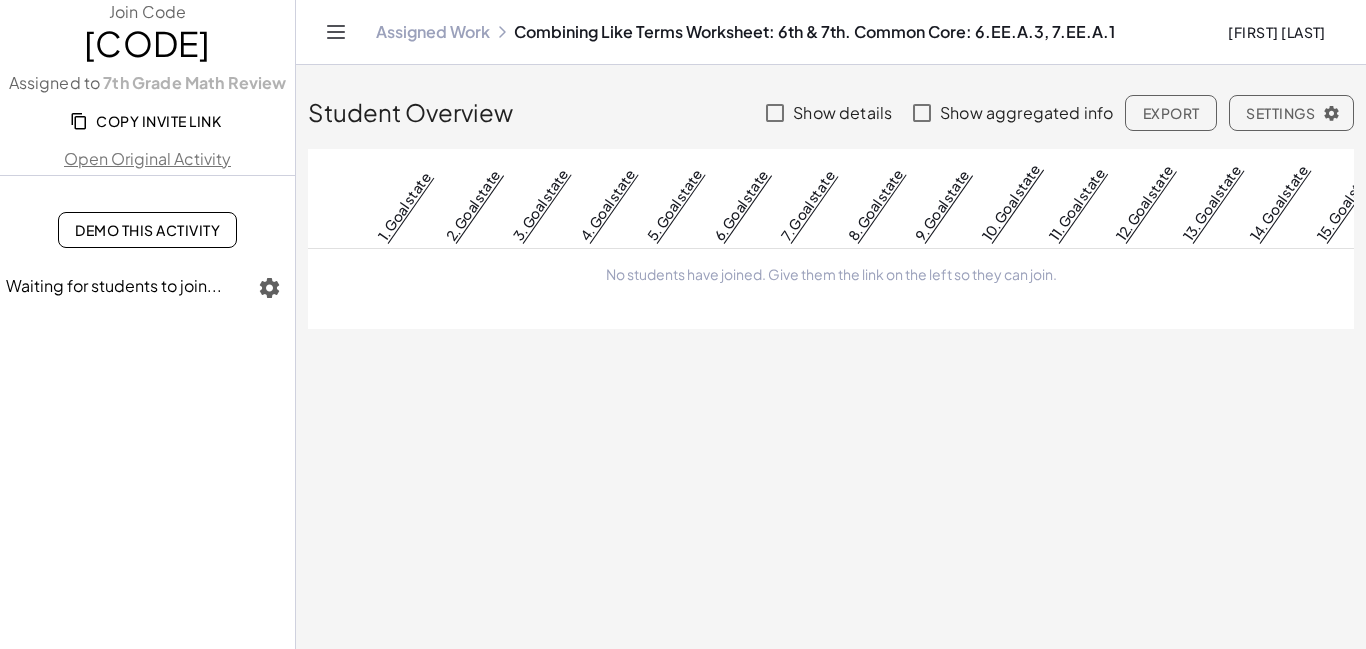 click on "Assigned Work" 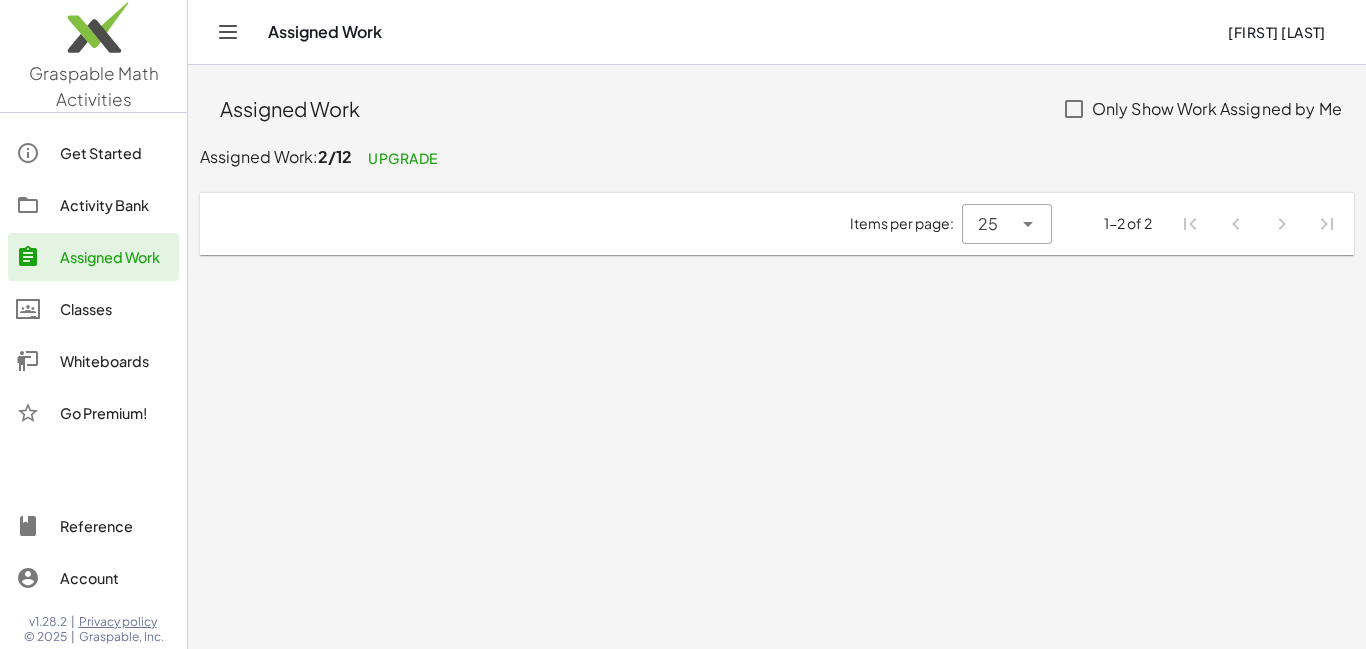 click on "Activity Bank" 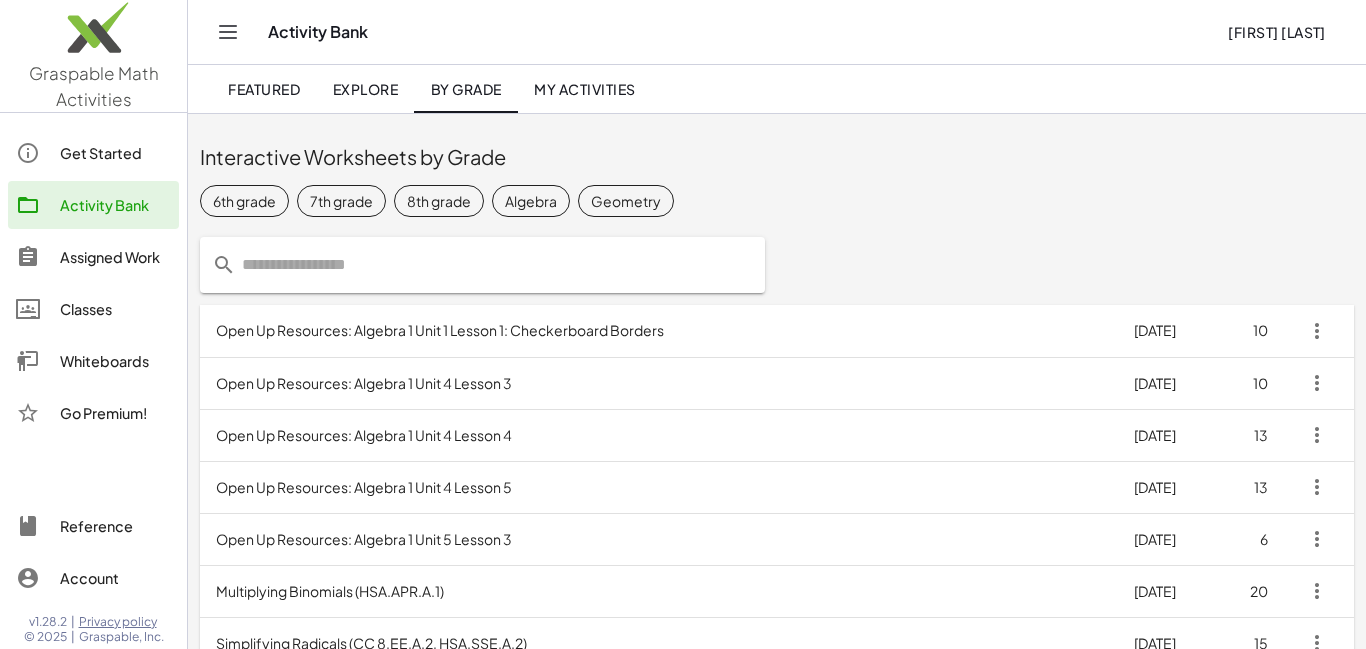 click on "6th grade 7th grade 8th grade Algebra Geometry" at bounding box center [777, 201] 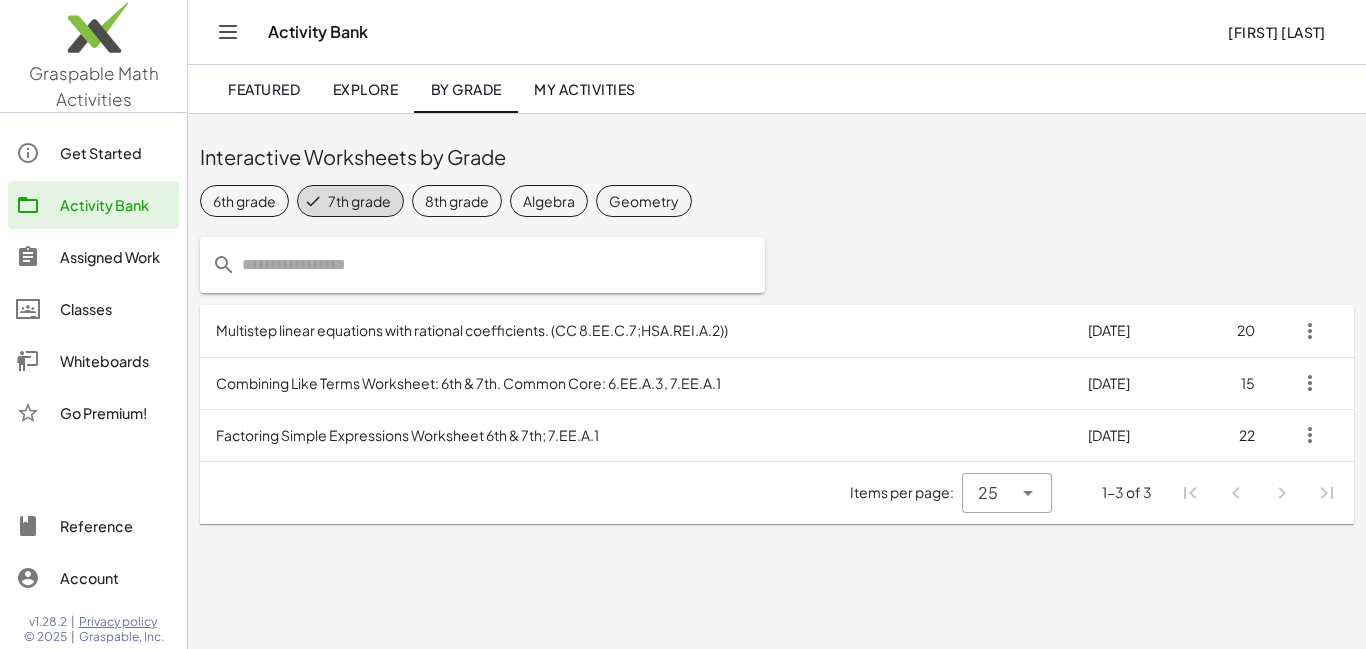 click on "Factoring Simple Expressions Worksheet 6th & 7th; 7.EE.A.1" at bounding box center [636, 435] 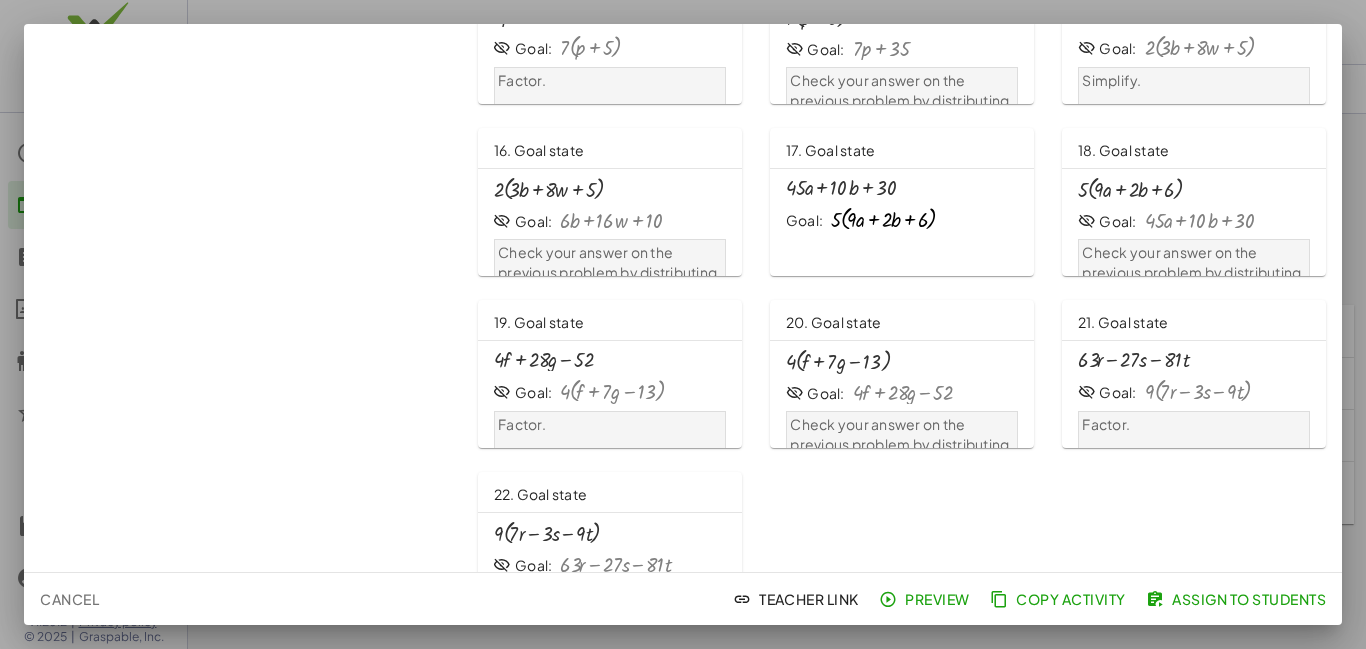 scroll, scrollTop: 889, scrollLeft: 0, axis: vertical 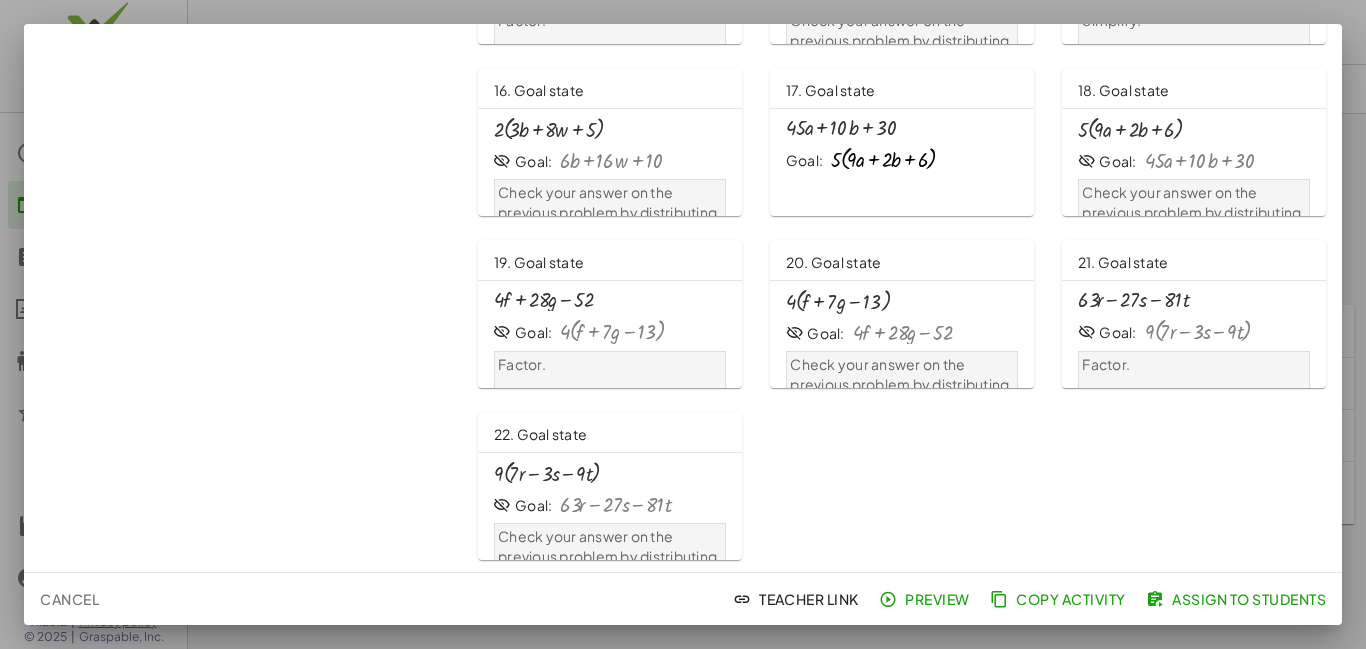 click on "Assign to Students" 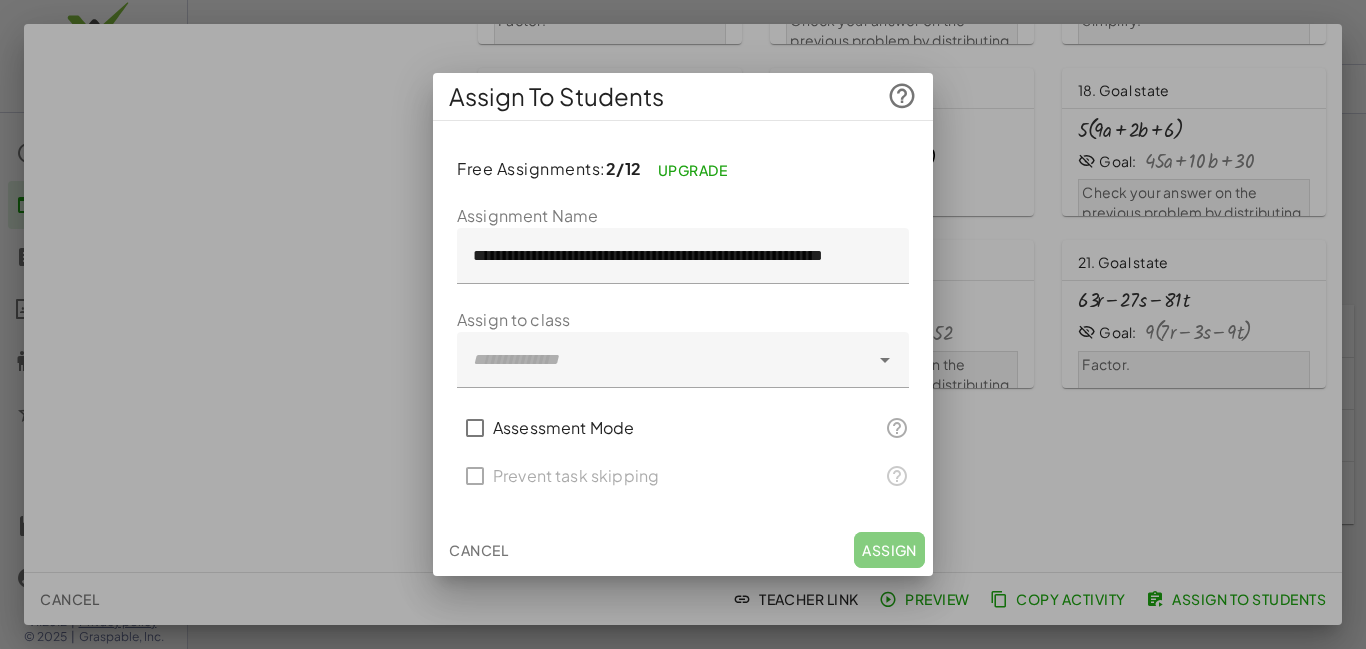 click 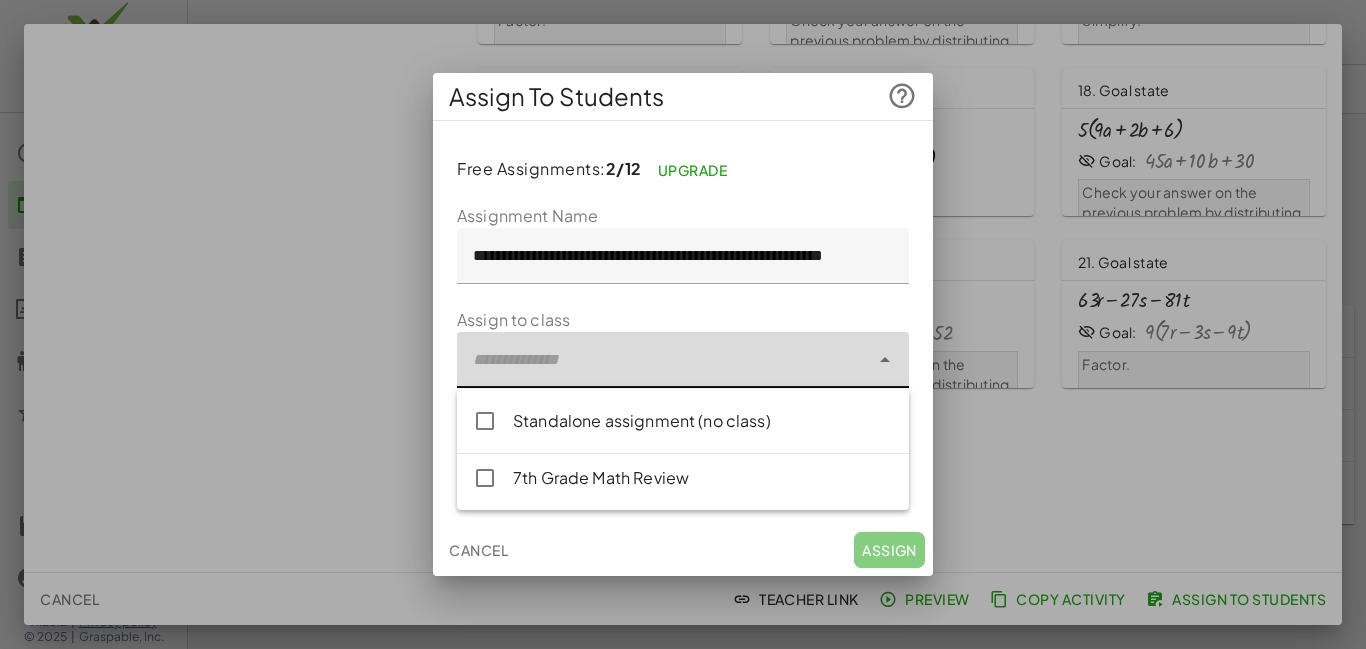 click on "7th Grade Math Review" 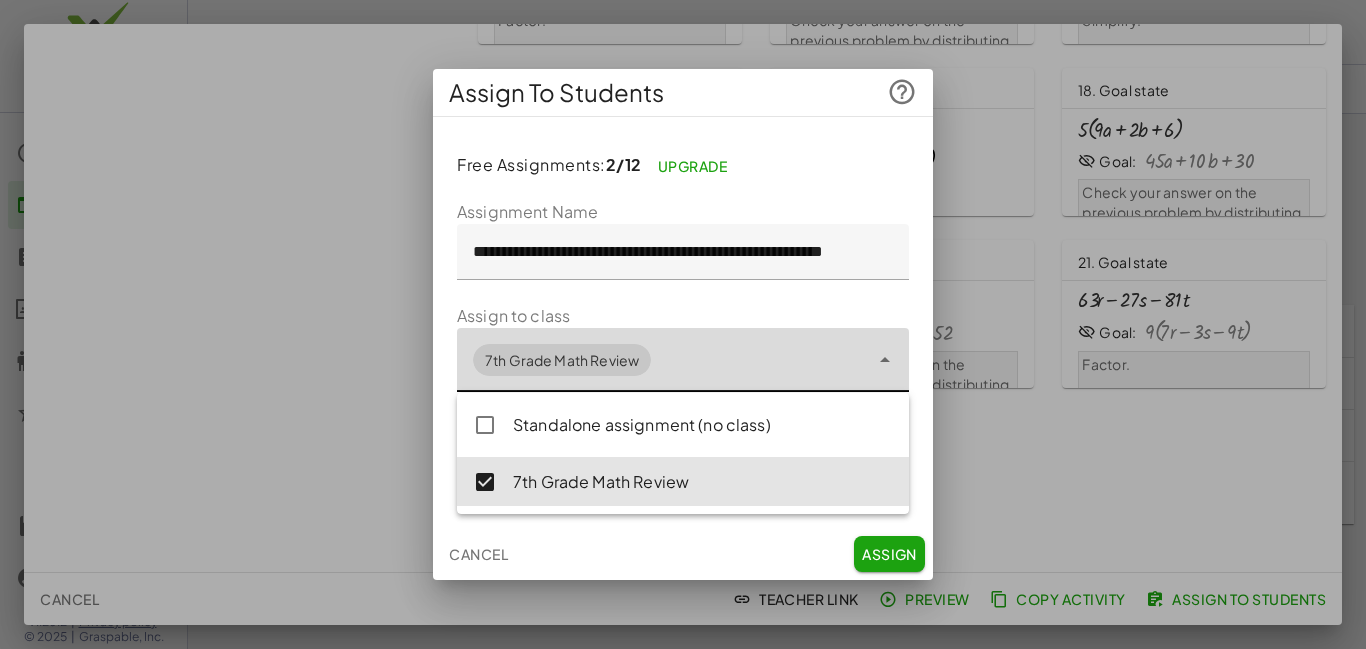 click on "Assign" 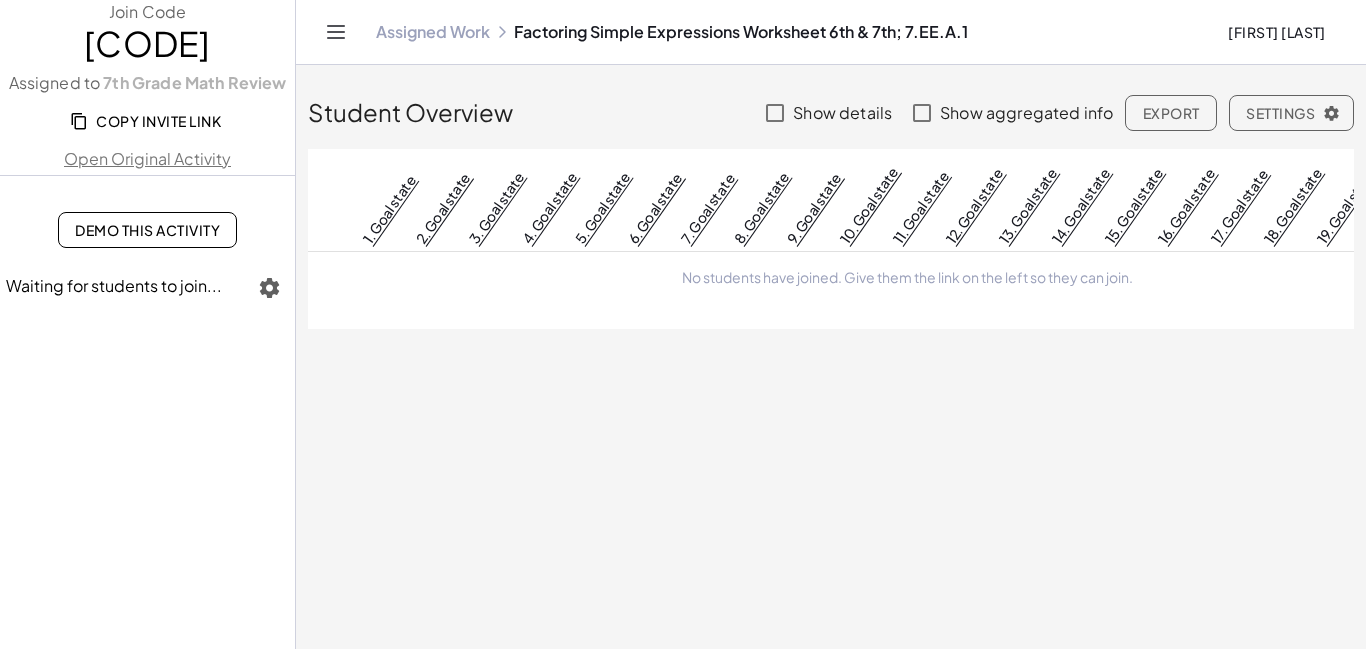 click 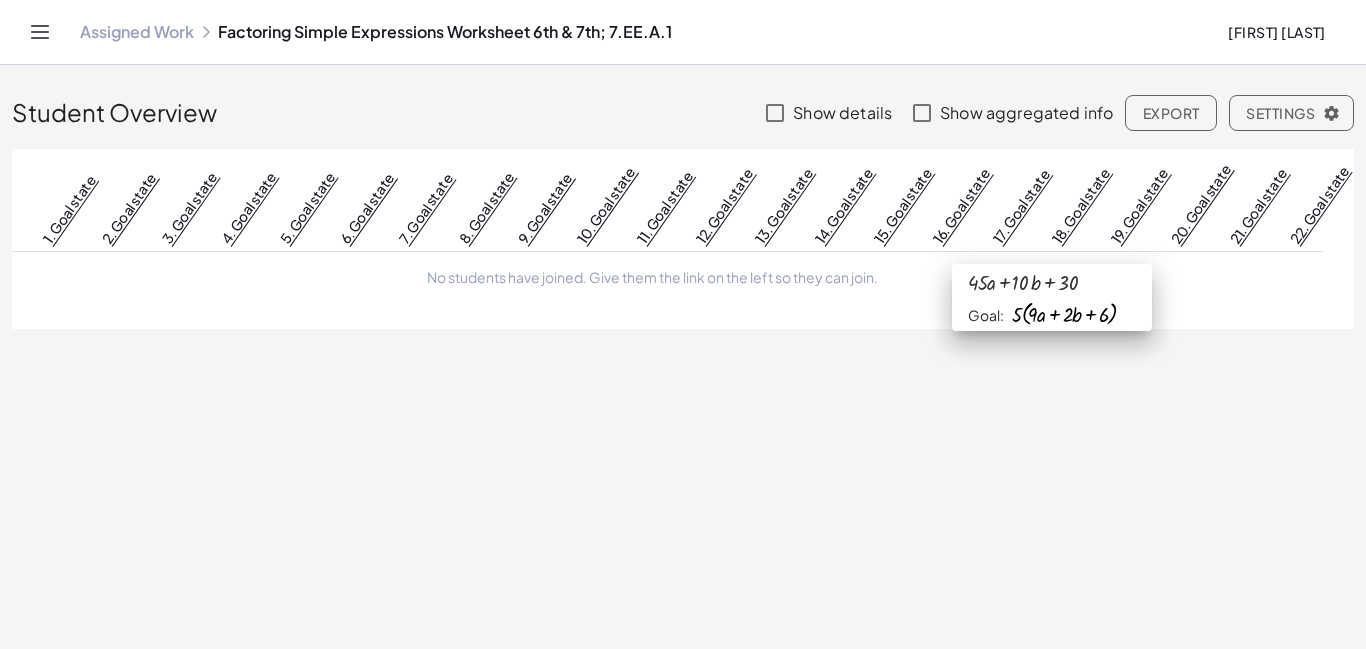 scroll, scrollTop: 0, scrollLeft: 0, axis: both 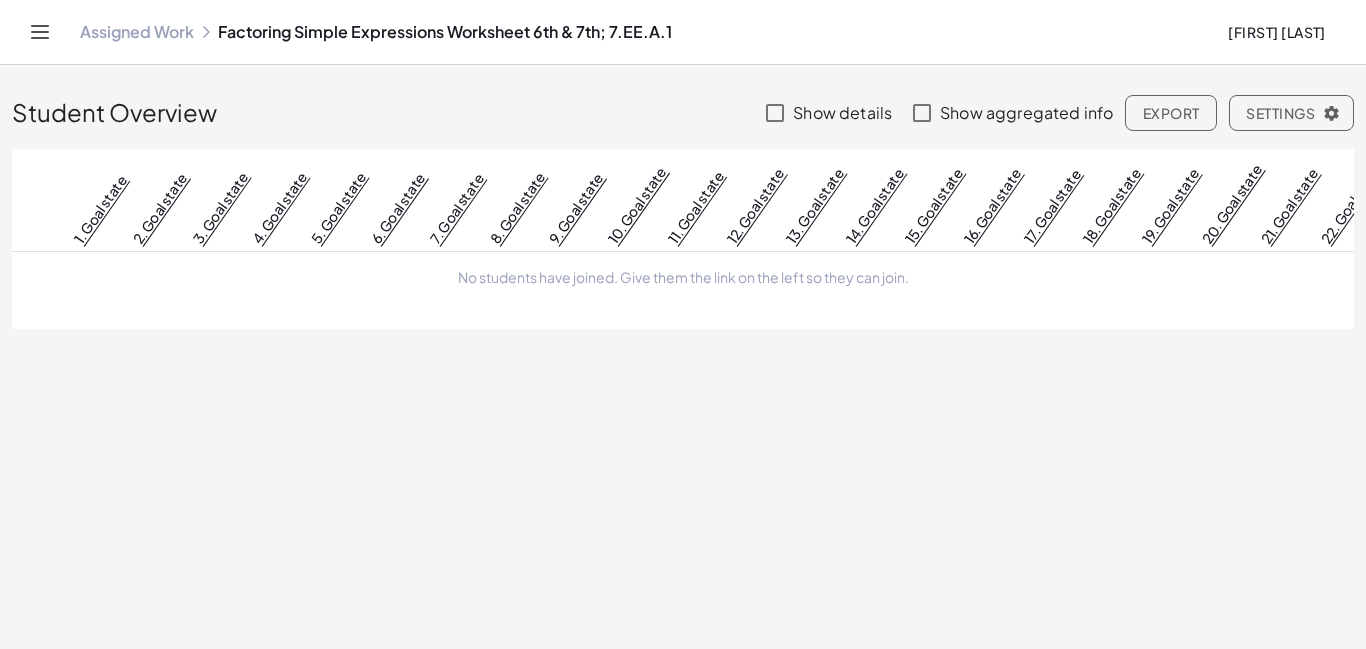 click on "[FIRST] [LAST]" at bounding box center (683, 32) 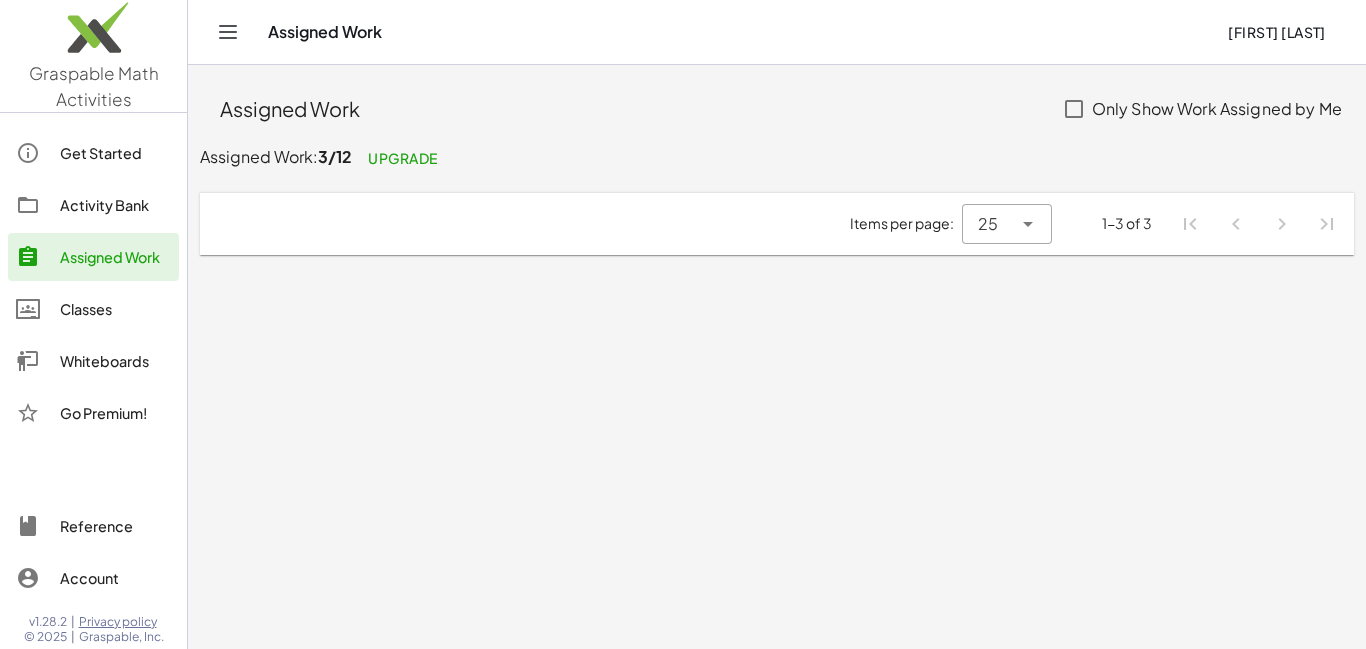 click on "Activity Bank" 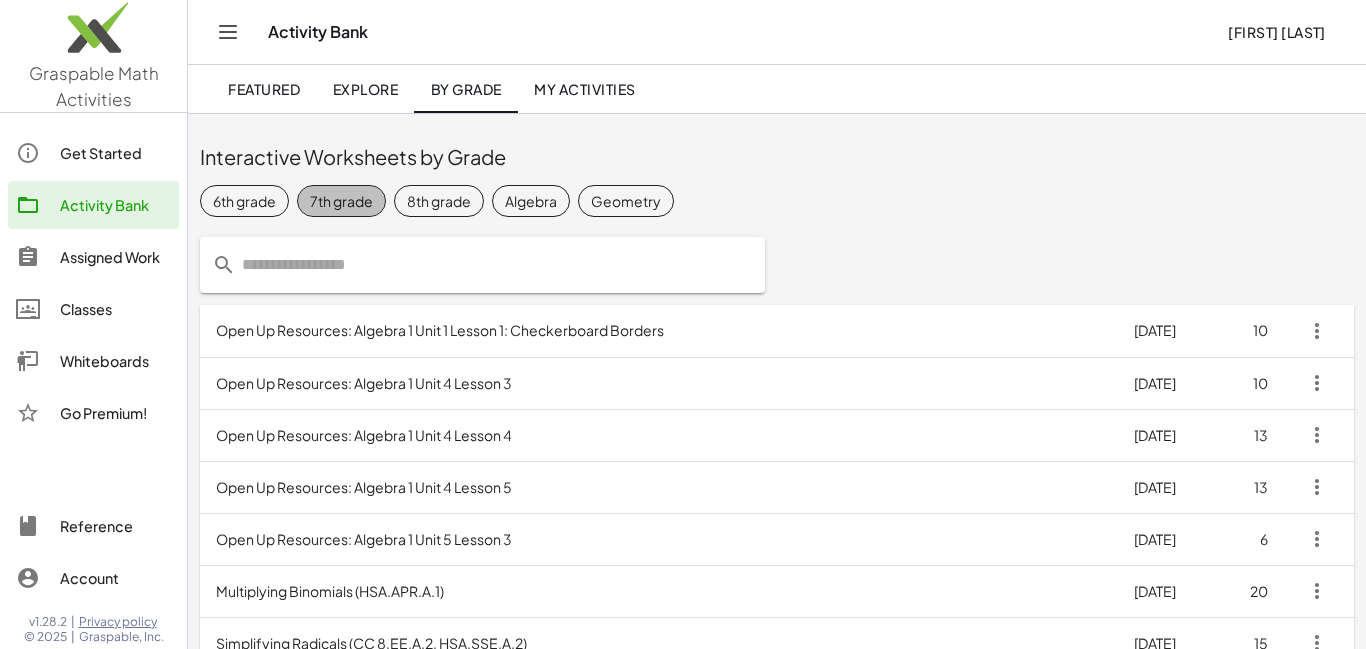 click on "7th grade" 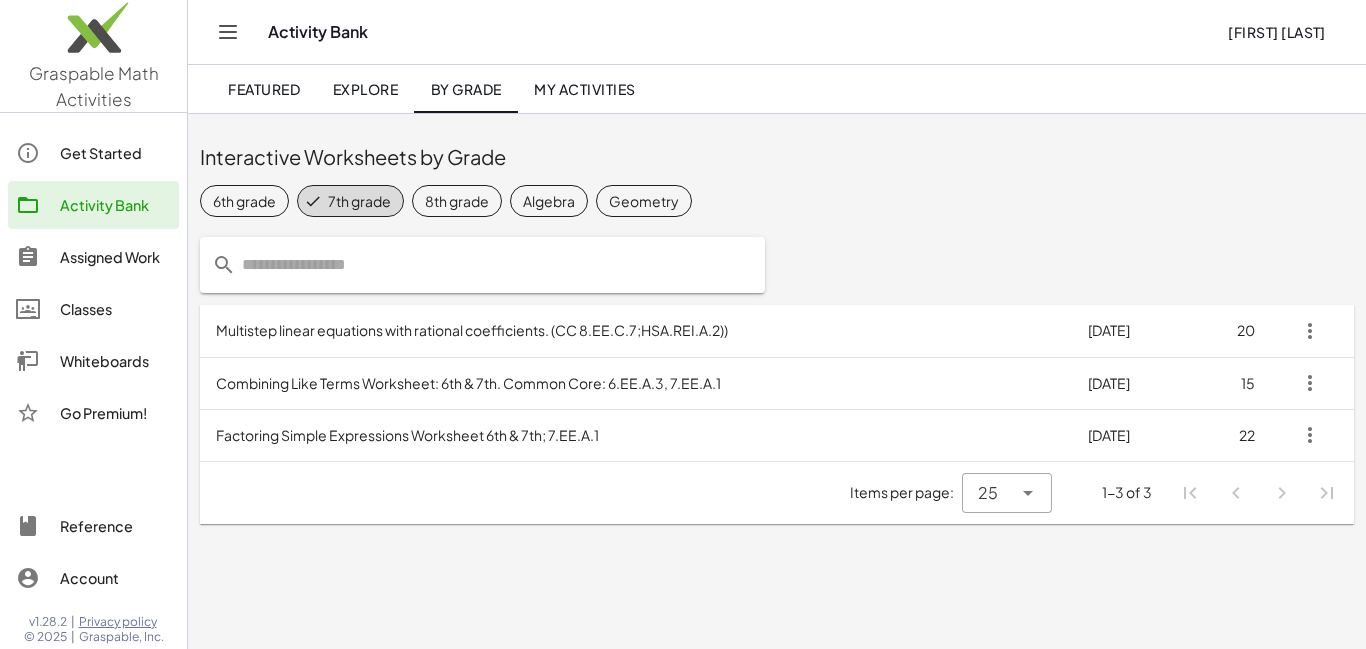 click 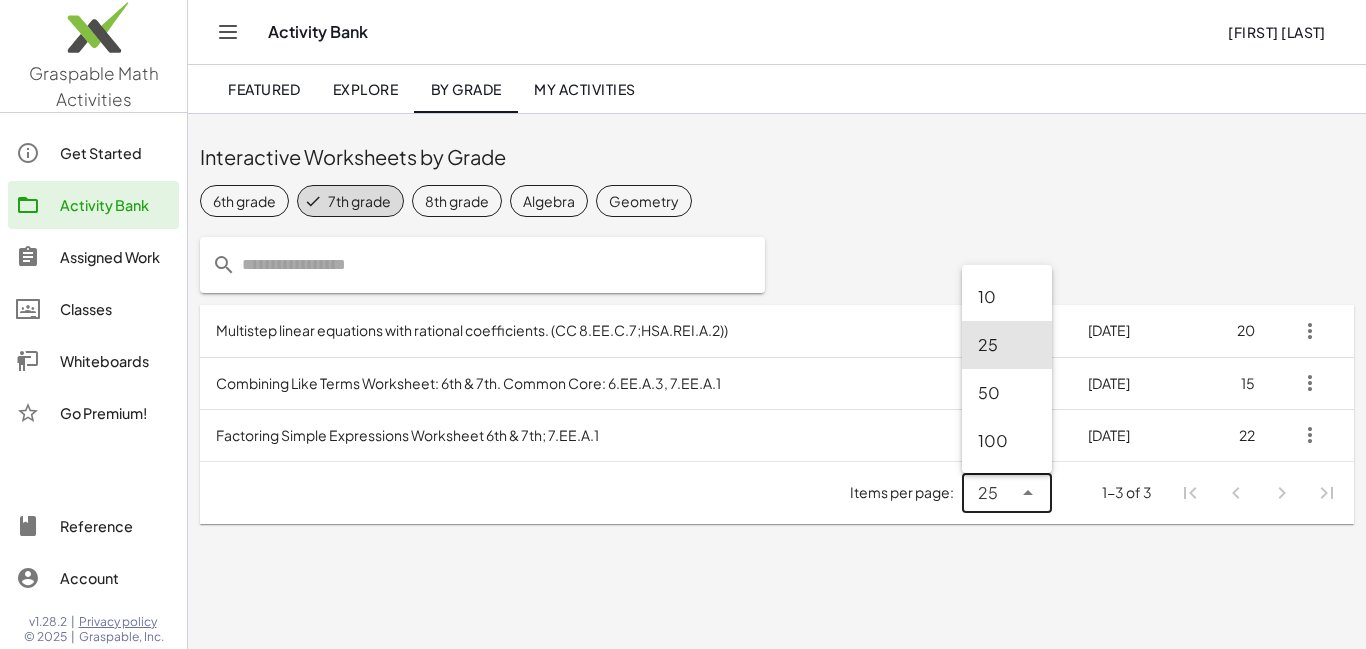 click on "100" at bounding box center (1007, 441) 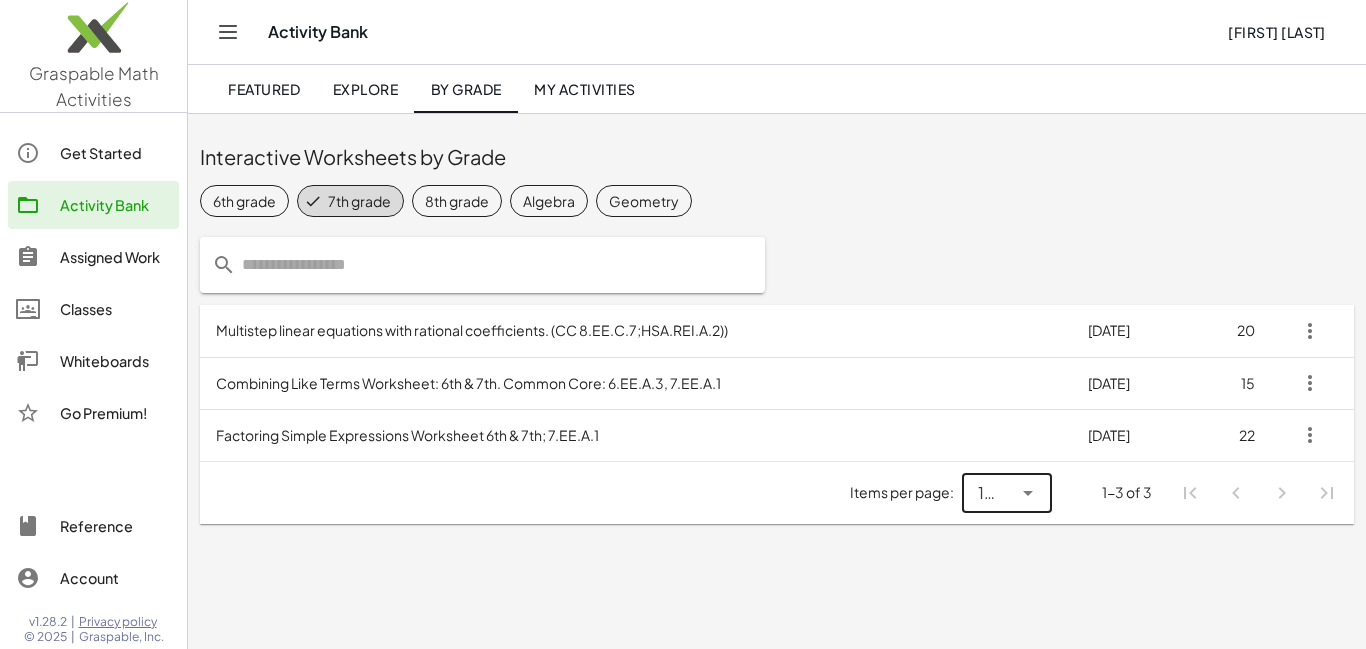 click 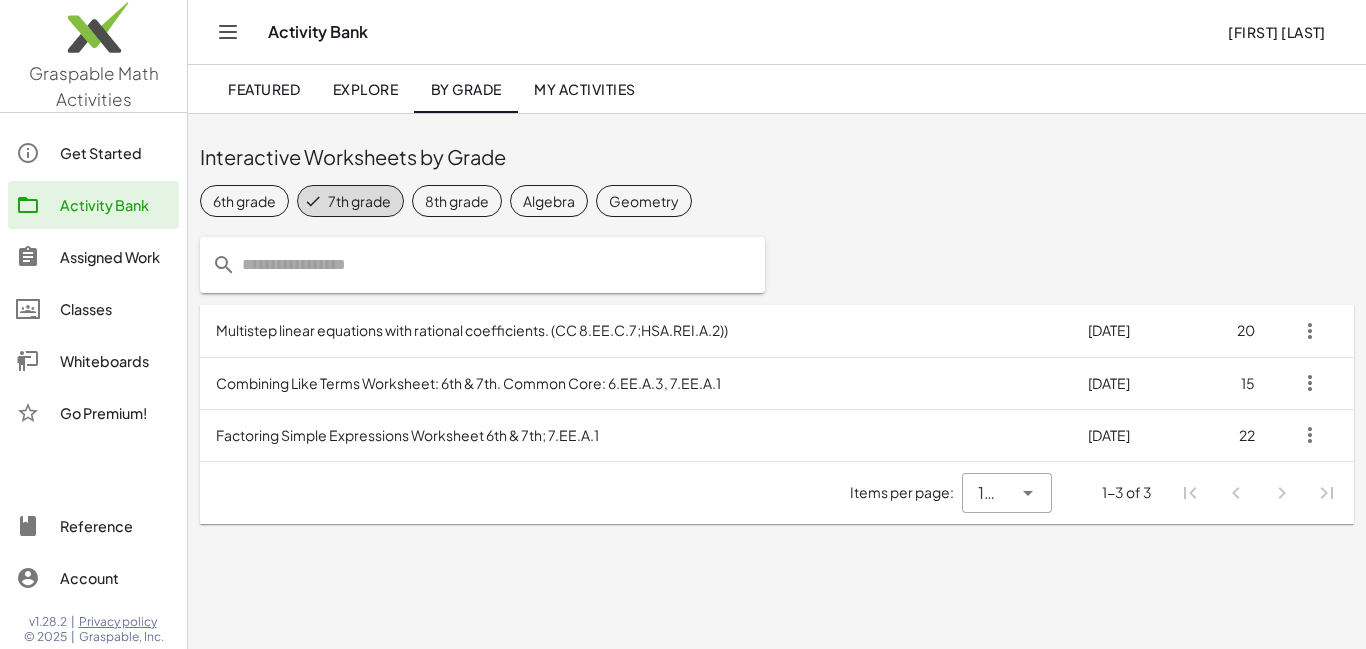 click 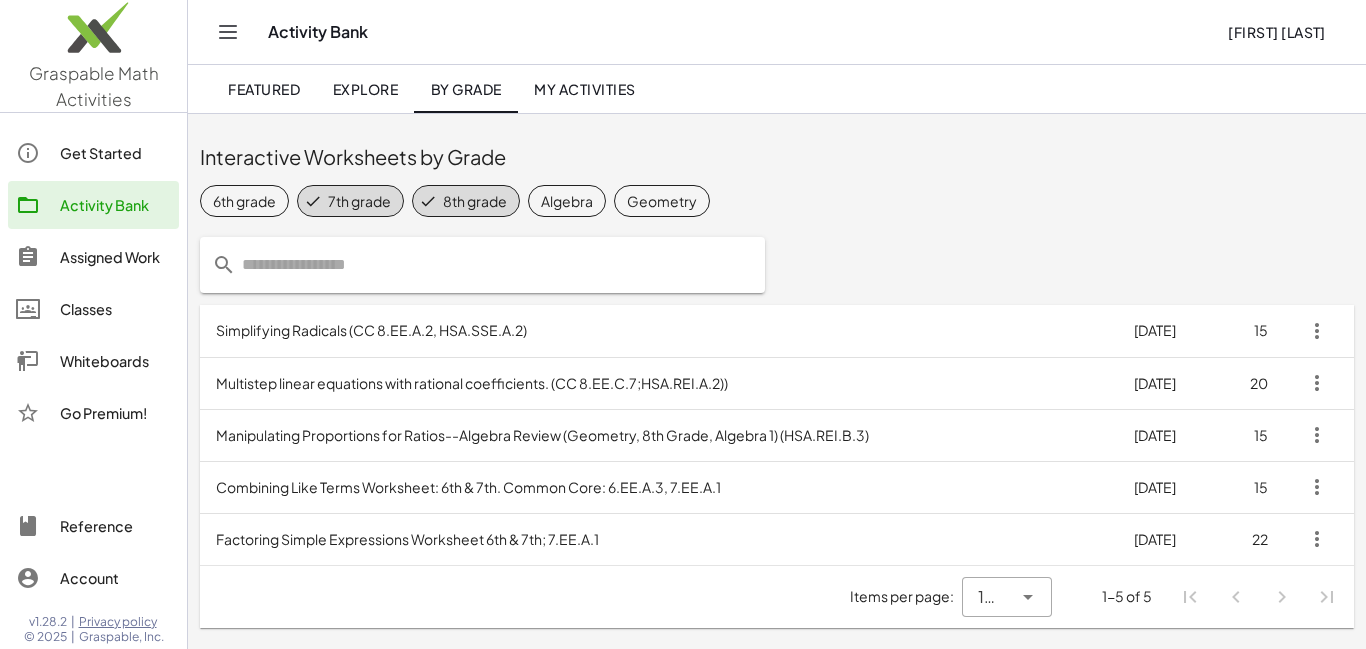click on "Simplifying Radicals (CC 8.EE.A.2, HSA.SSE.A.2)" at bounding box center [659, 331] 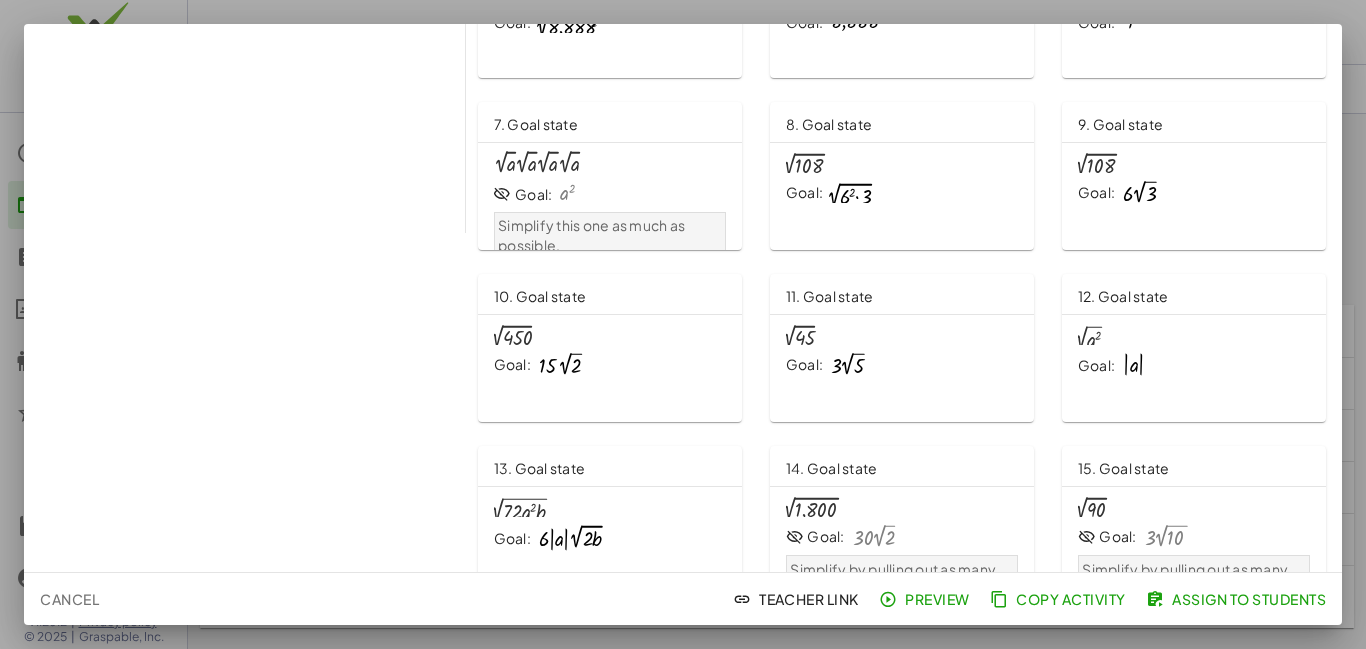 scroll, scrollTop: 0, scrollLeft: 0, axis: both 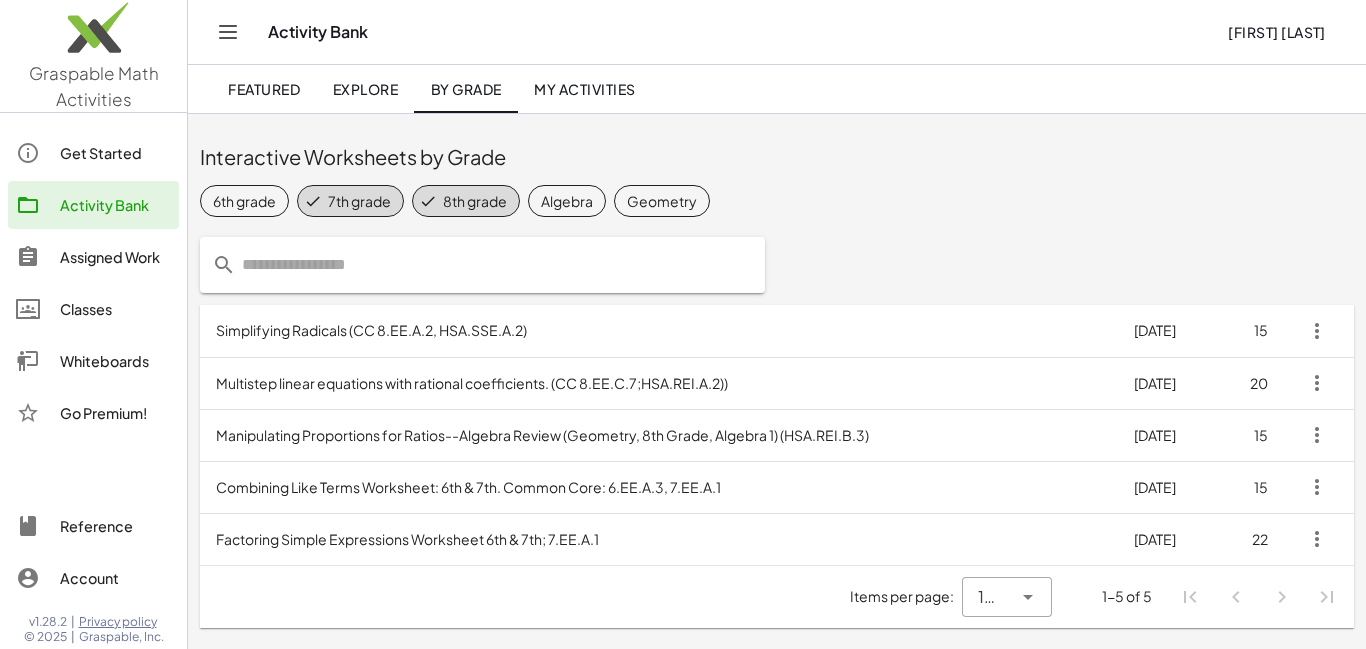 click on "My Activities" 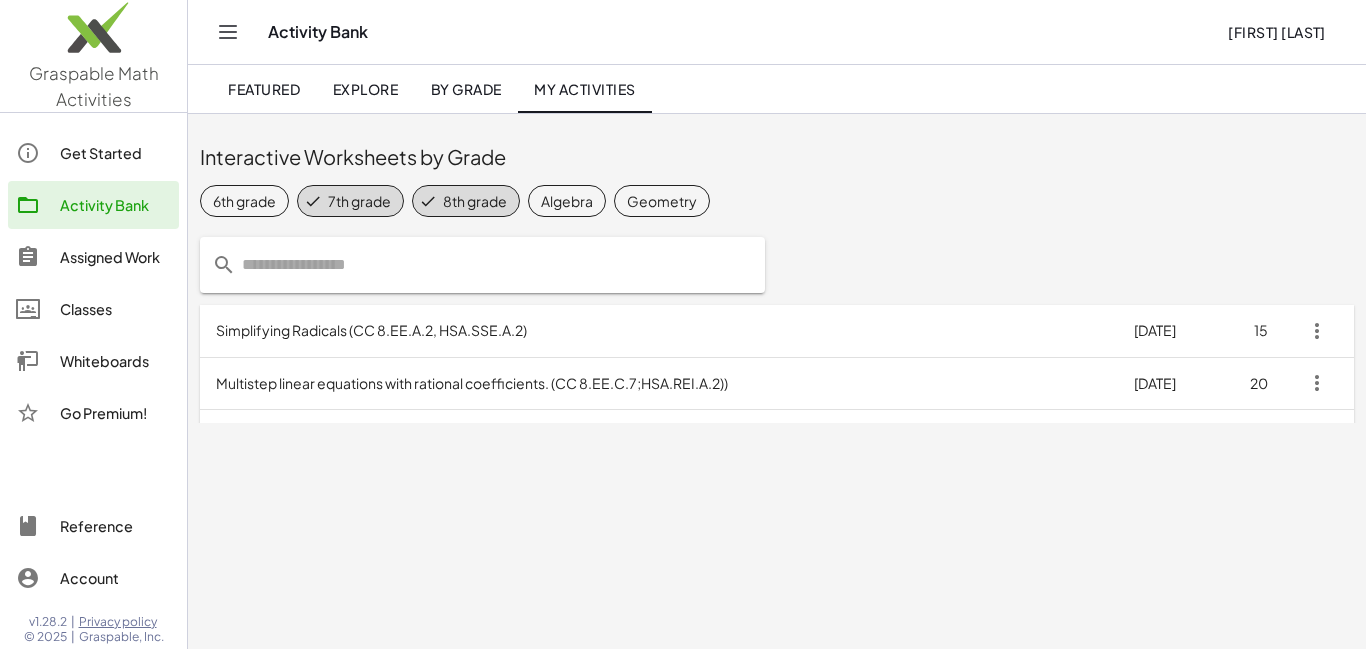 click on "My Activities" 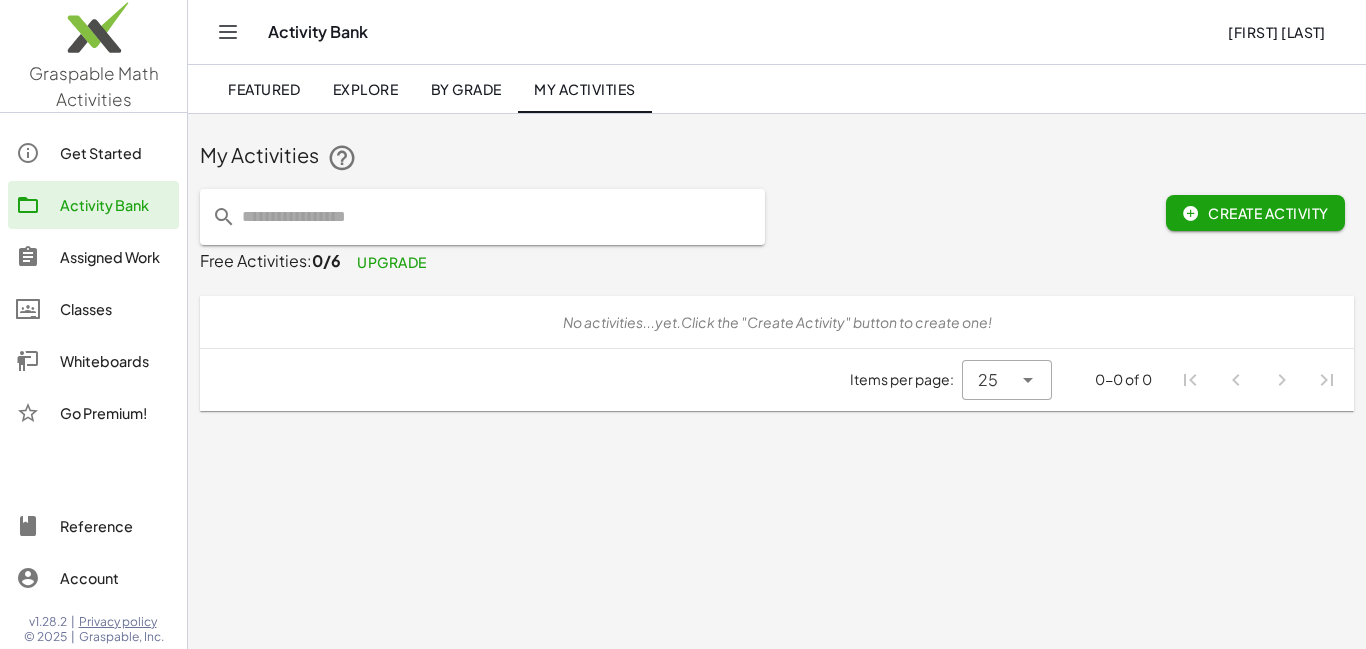 click 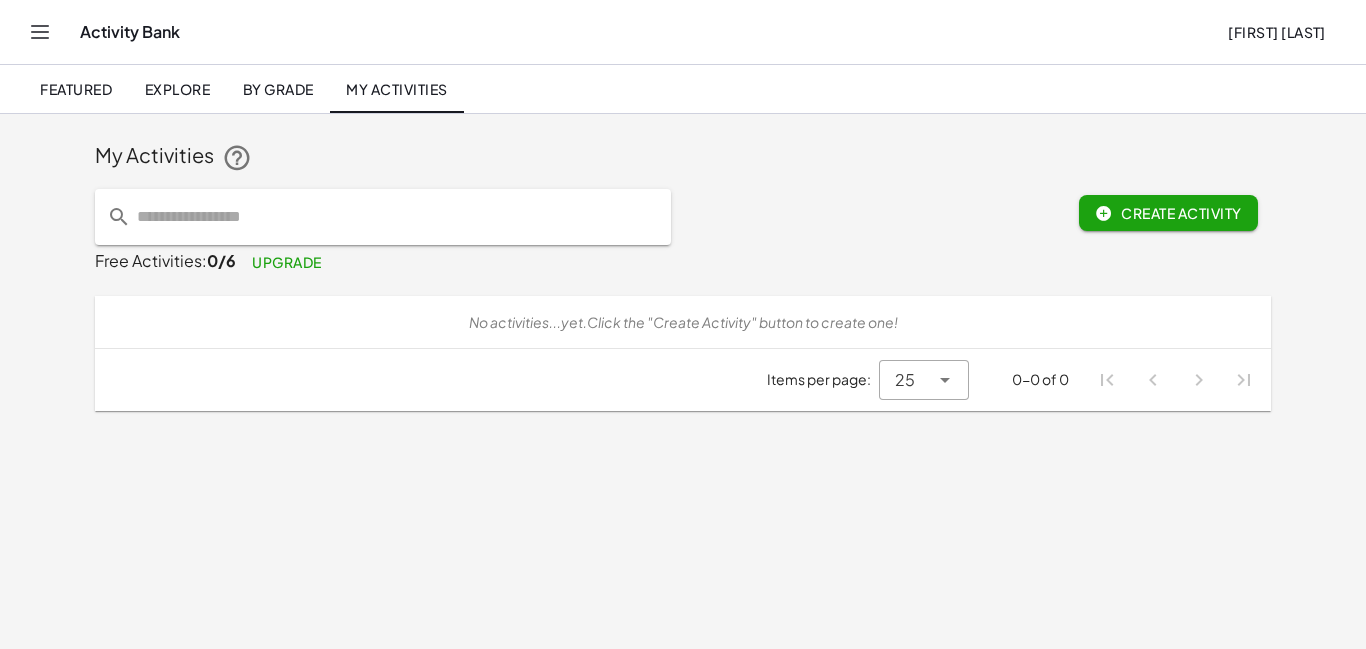 click on "[FIRST] [LAST]" 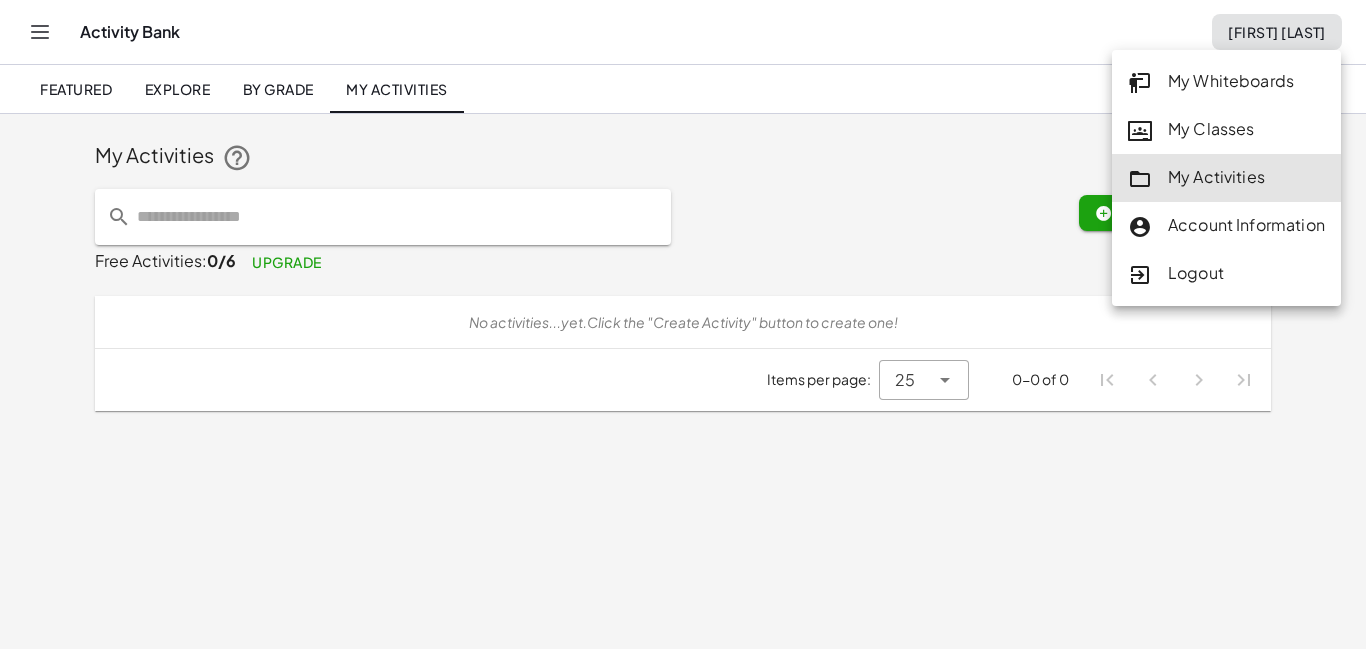 click on "My Classes" 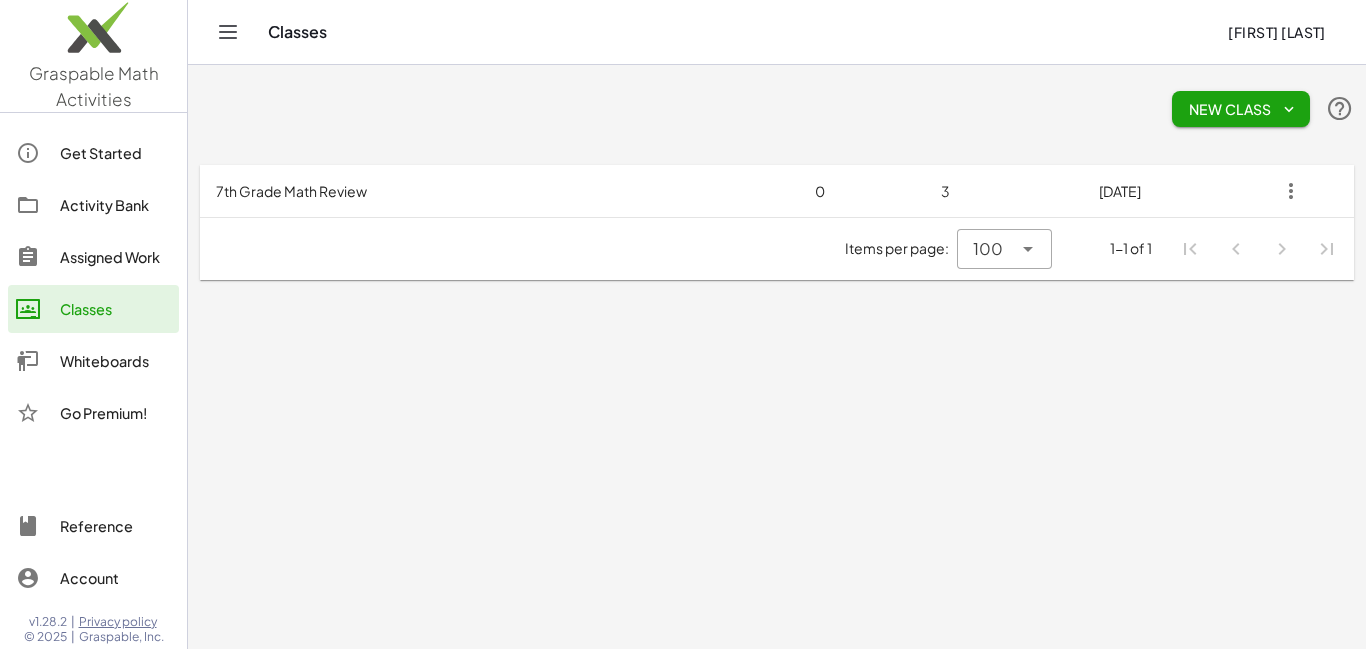 click on "7th Grade Math Review" at bounding box center [478, 191] 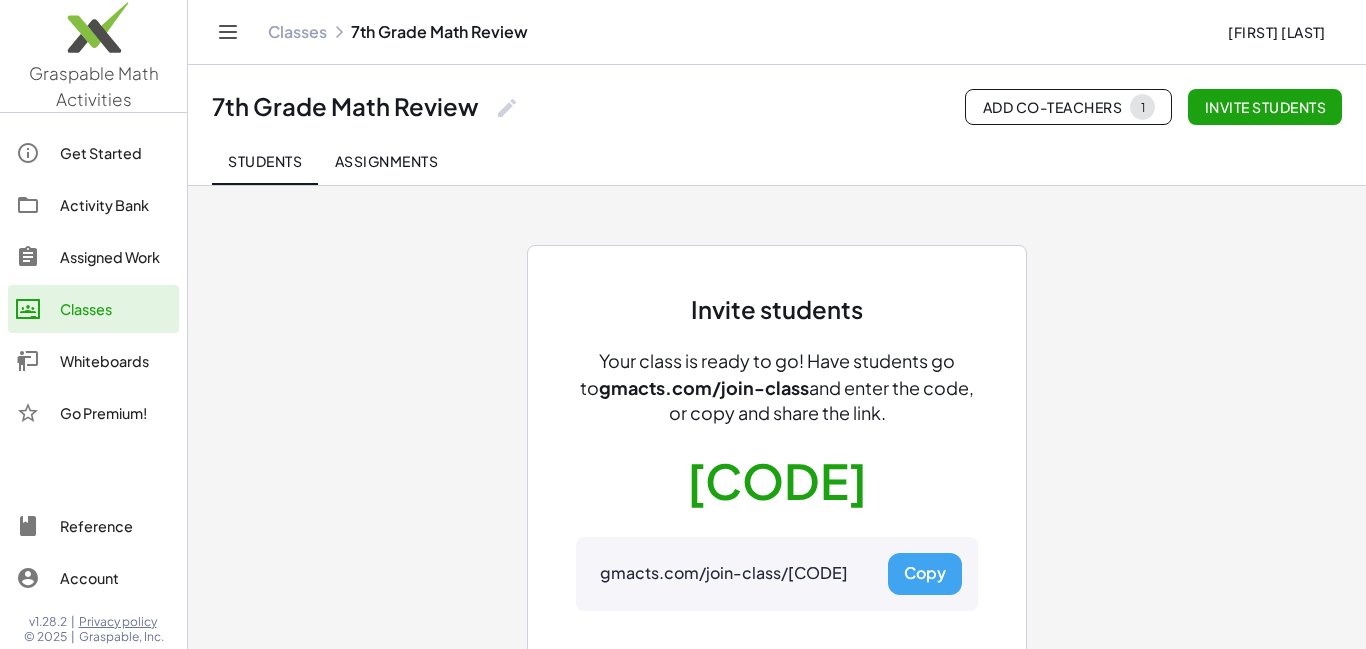 scroll, scrollTop: 103, scrollLeft: 0, axis: vertical 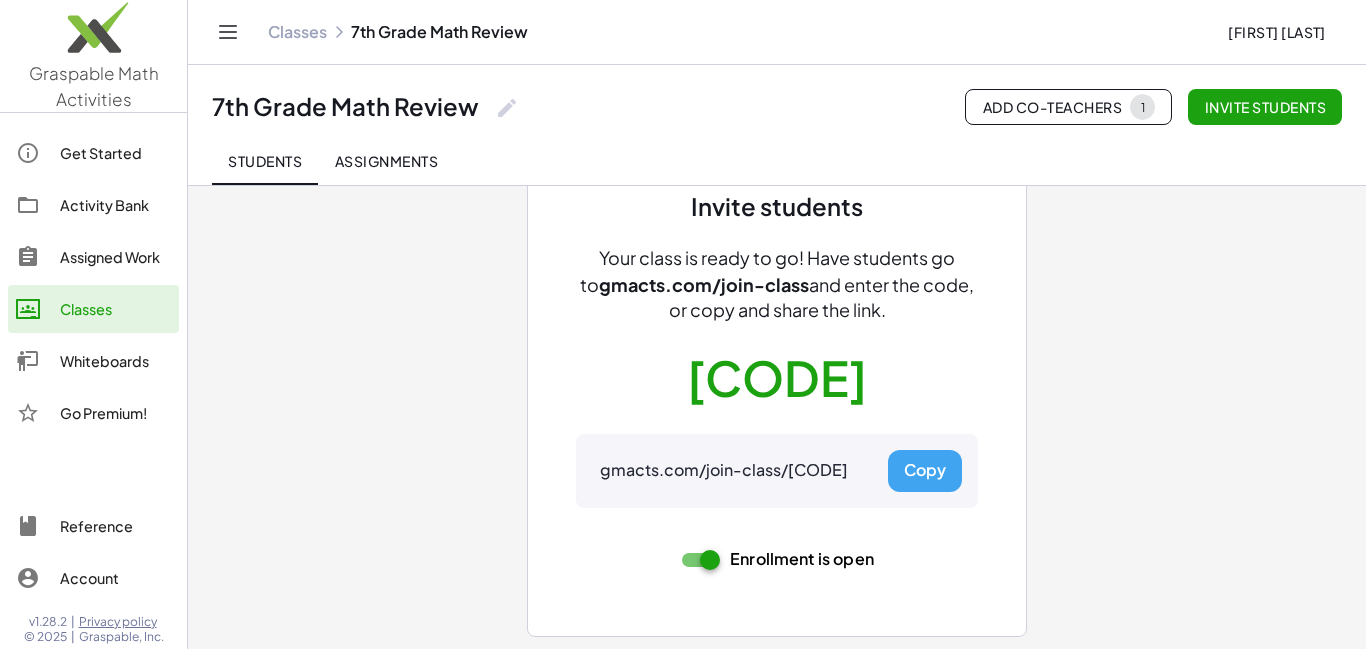 click on "Assignments" 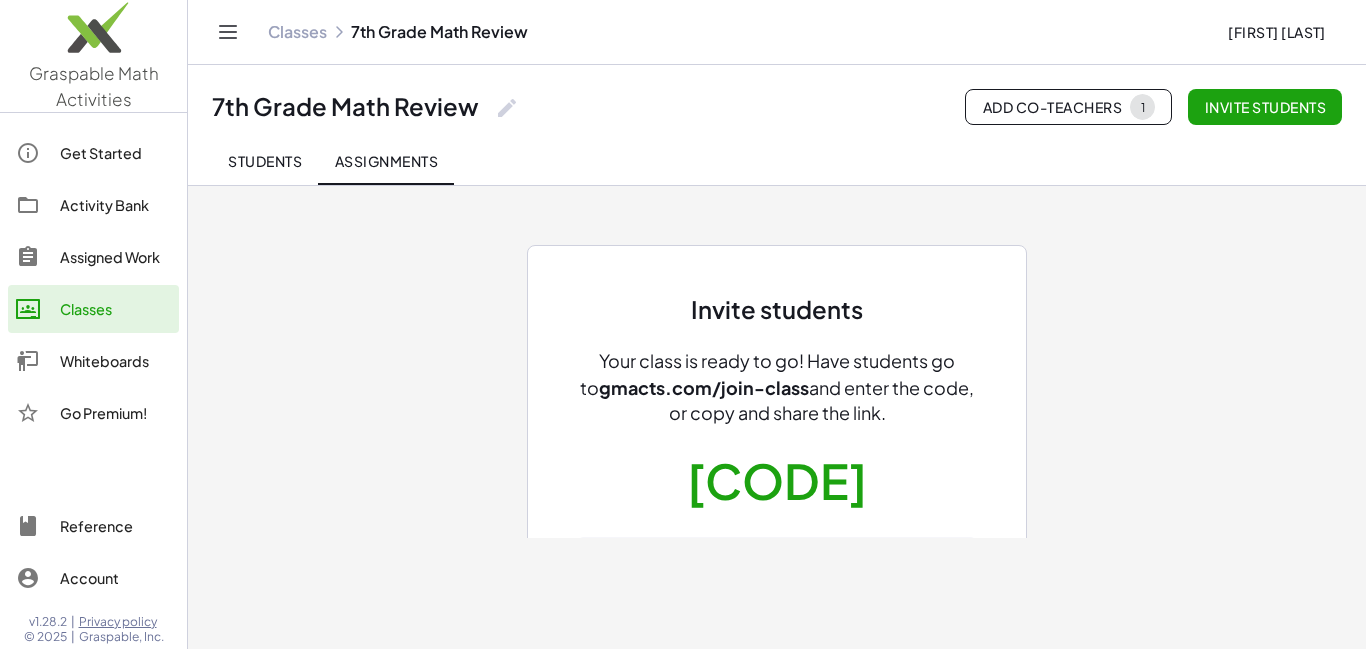 scroll, scrollTop: 0, scrollLeft: 0, axis: both 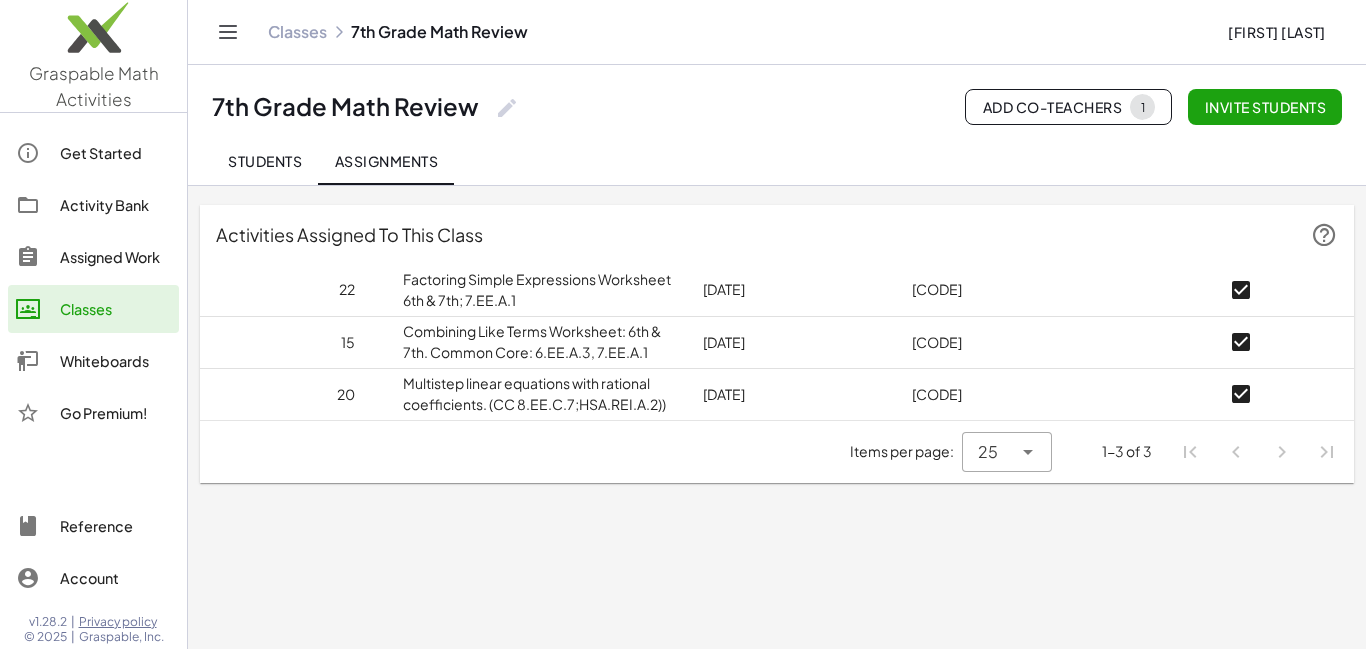 click on "Students" 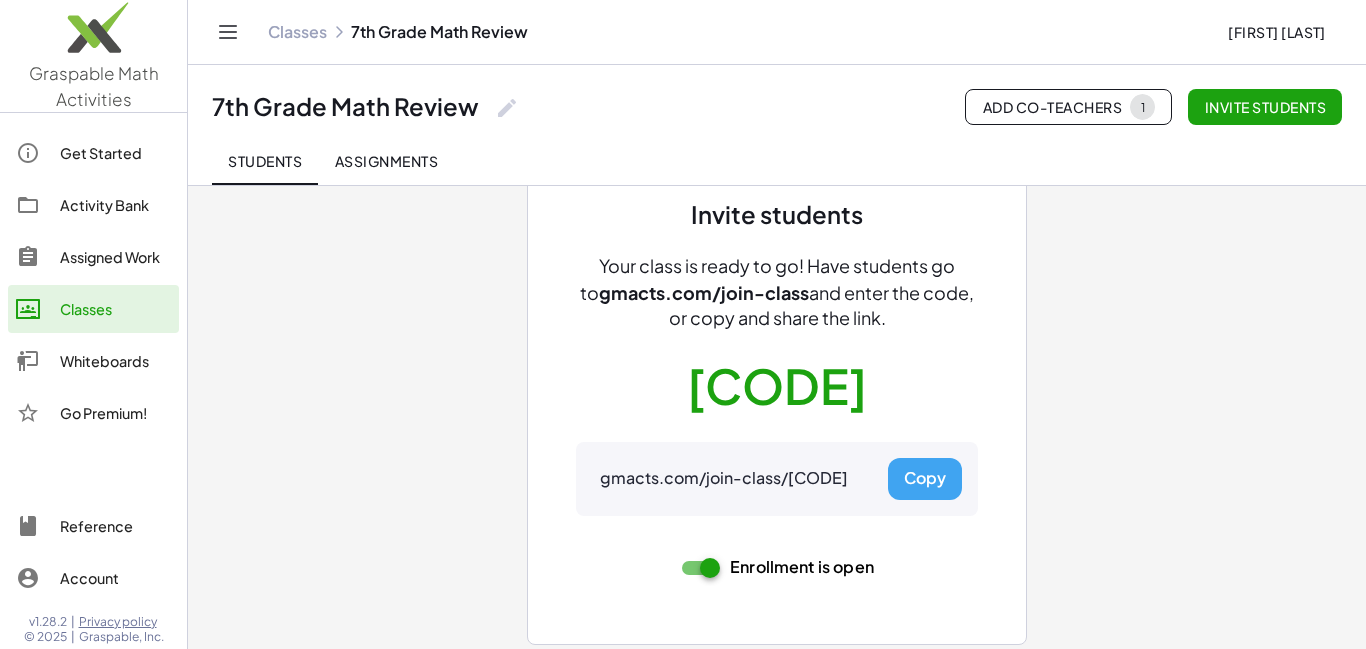 scroll, scrollTop: 103, scrollLeft: 0, axis: vertical 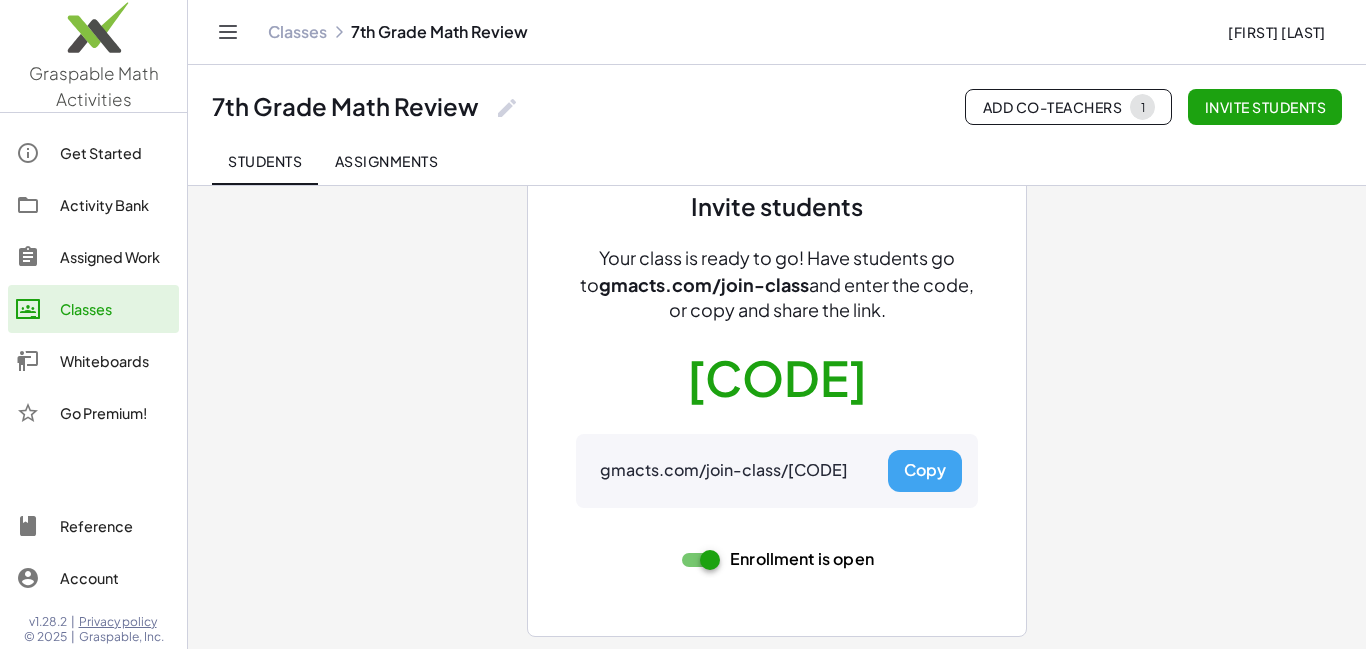 click on "Activity Bank" 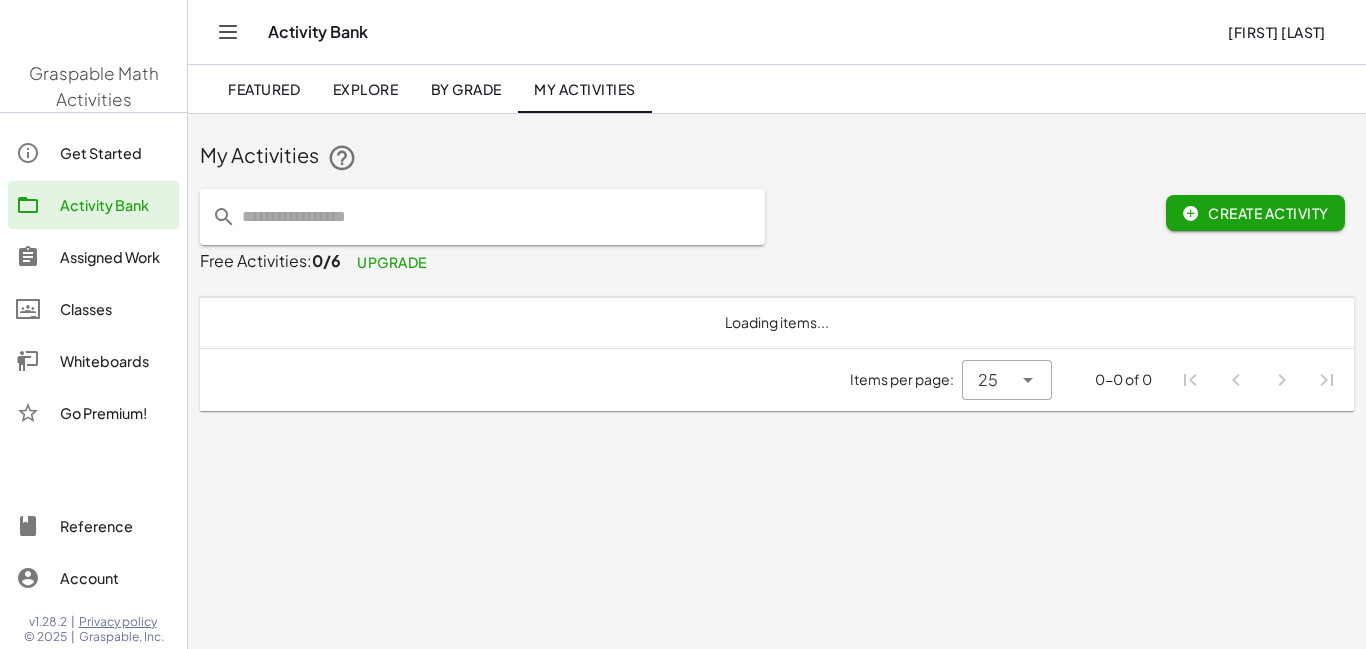 scroll, scrollTop: 0, scrollLeft: 0, axis: both 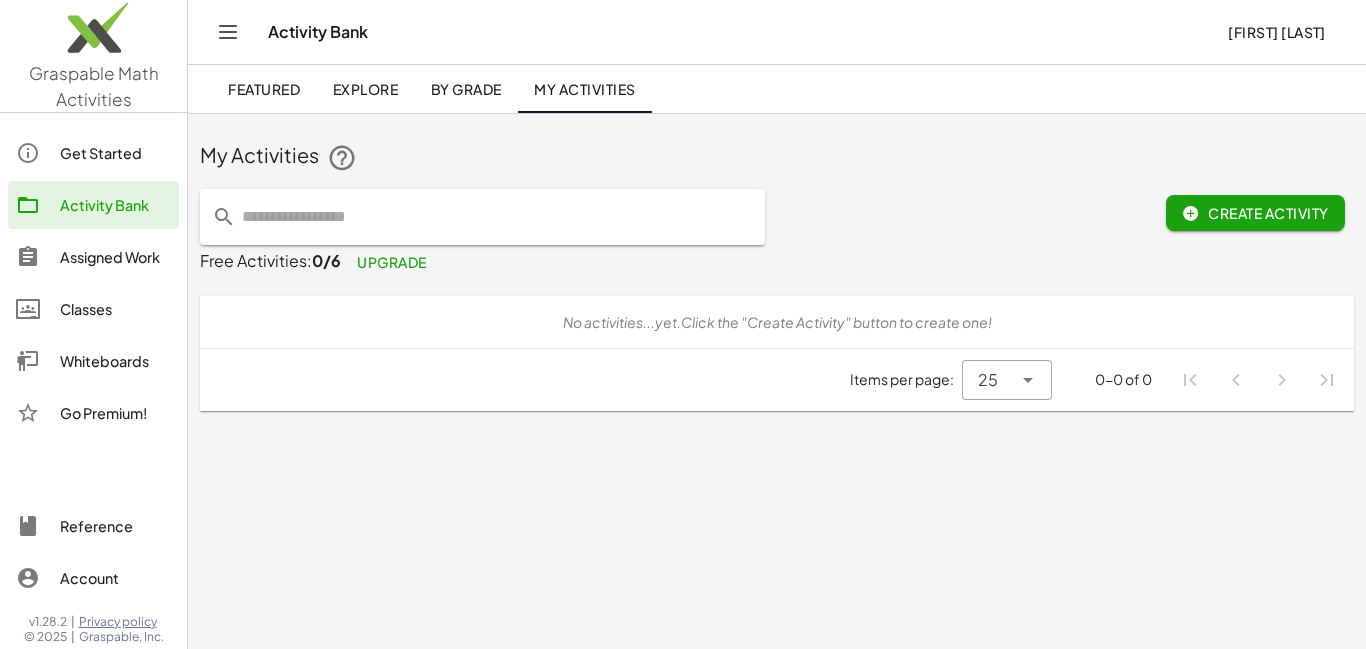 click on "Assigned Work" 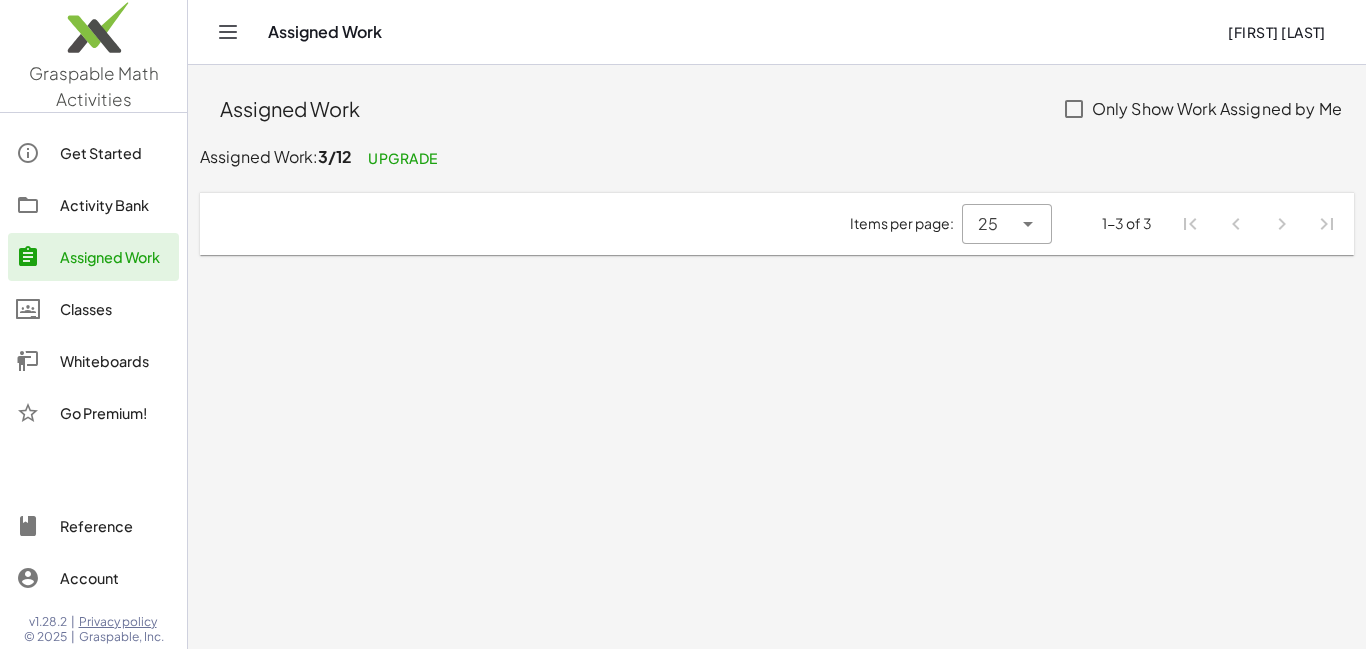 click 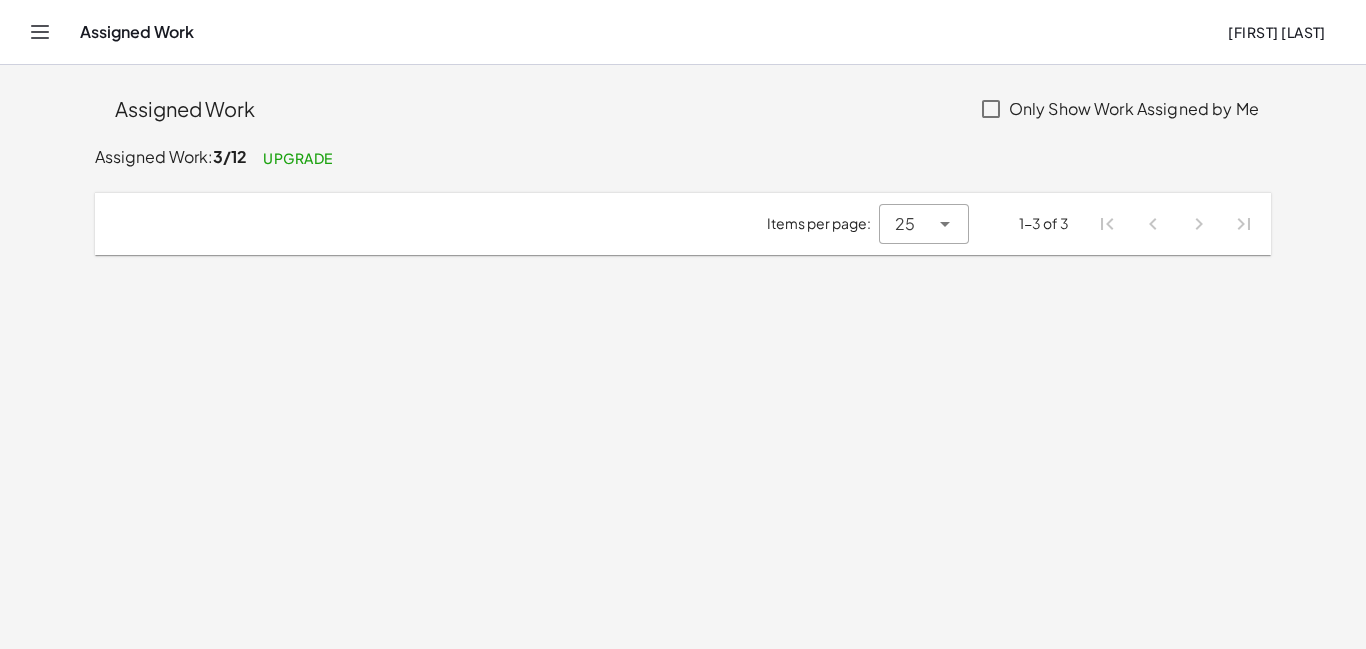 click 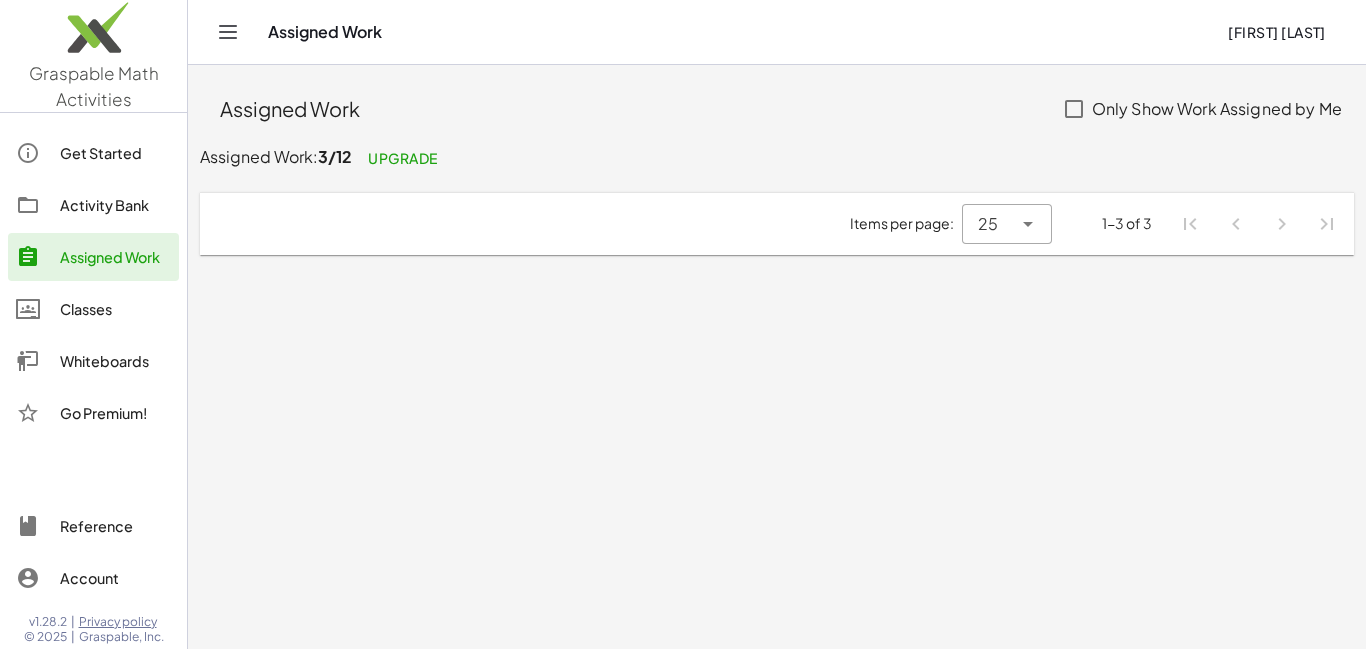 click on "Whiteboards" 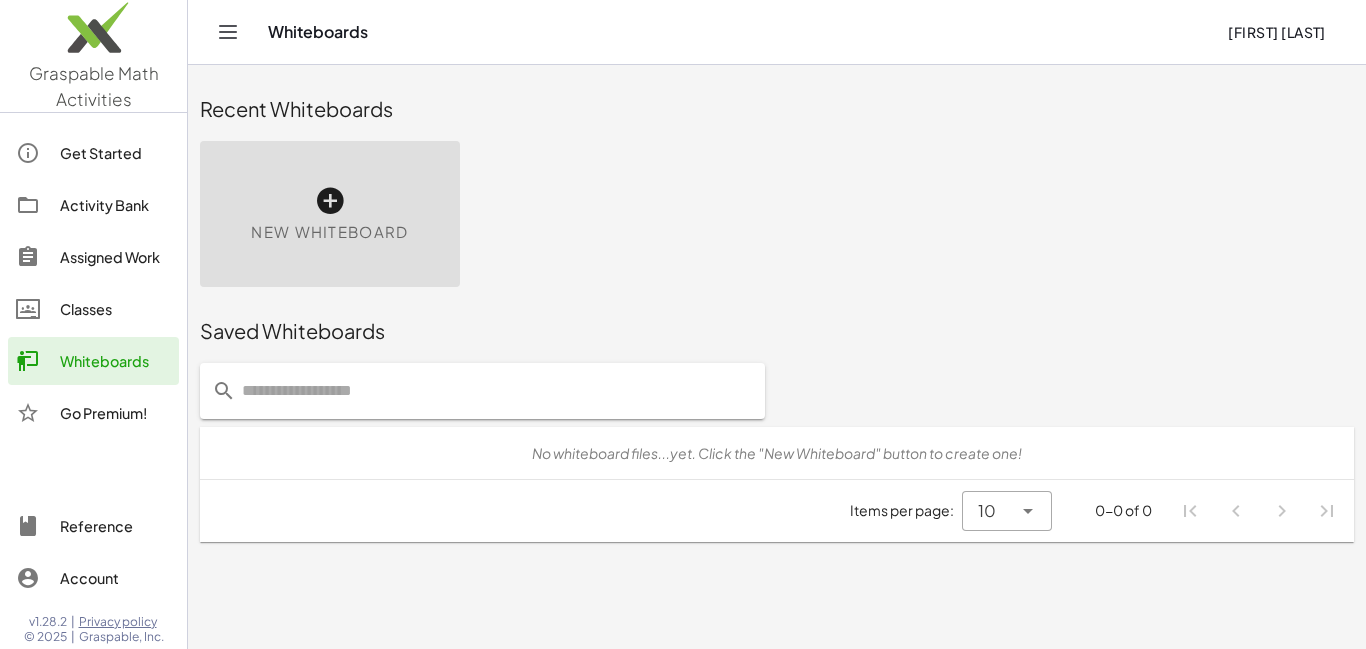 click on "Classes" 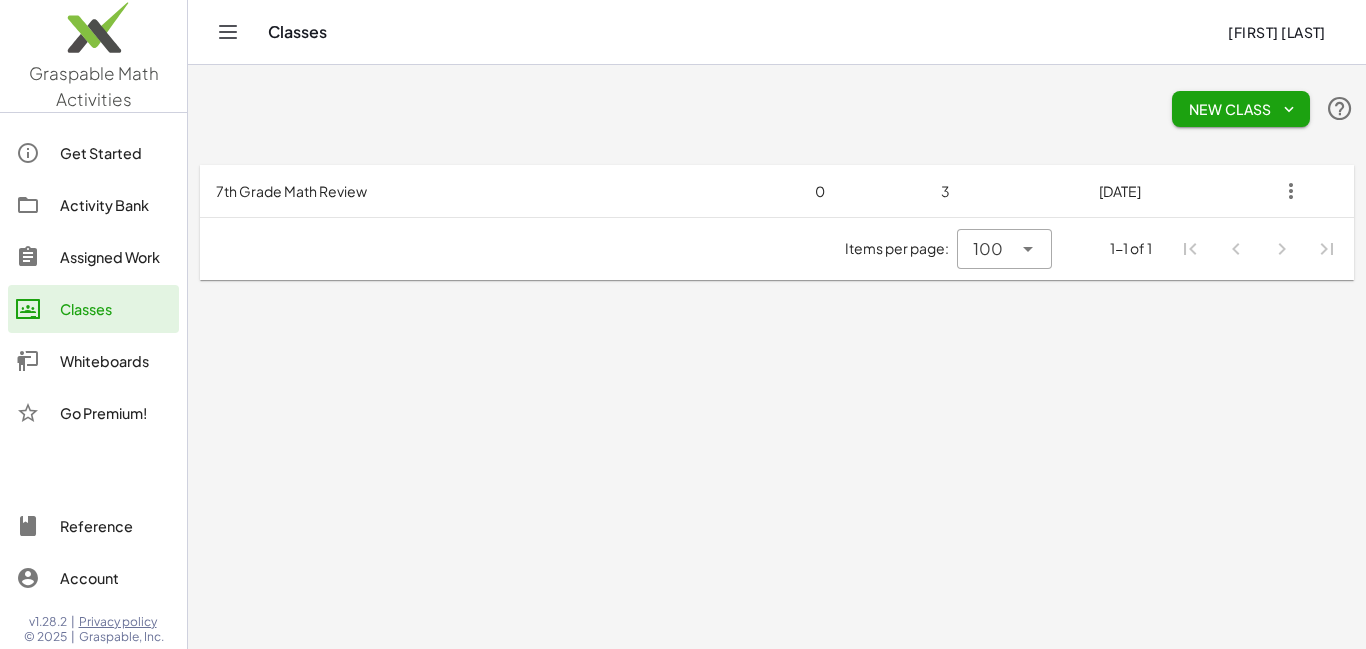 click on "Graspable Math Activities" at bounding box center [94, 86] 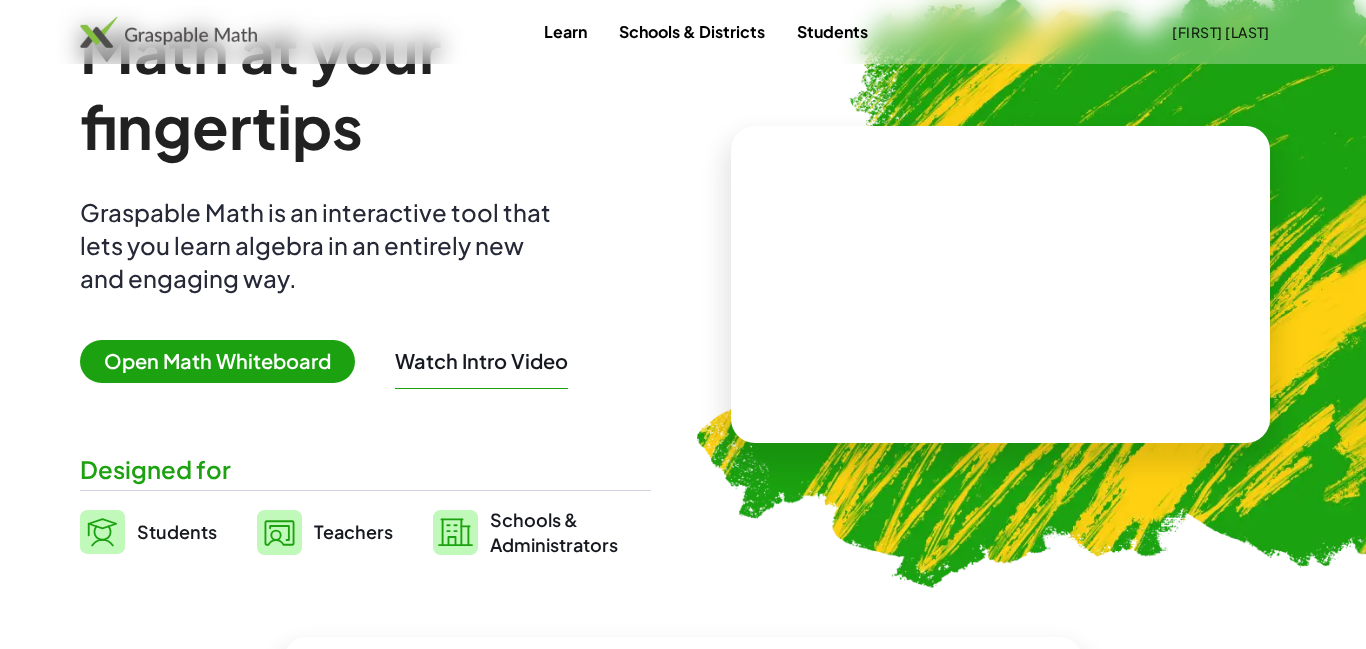 scroll, scrollTop: 0, scrollLeft: 0, axis: both 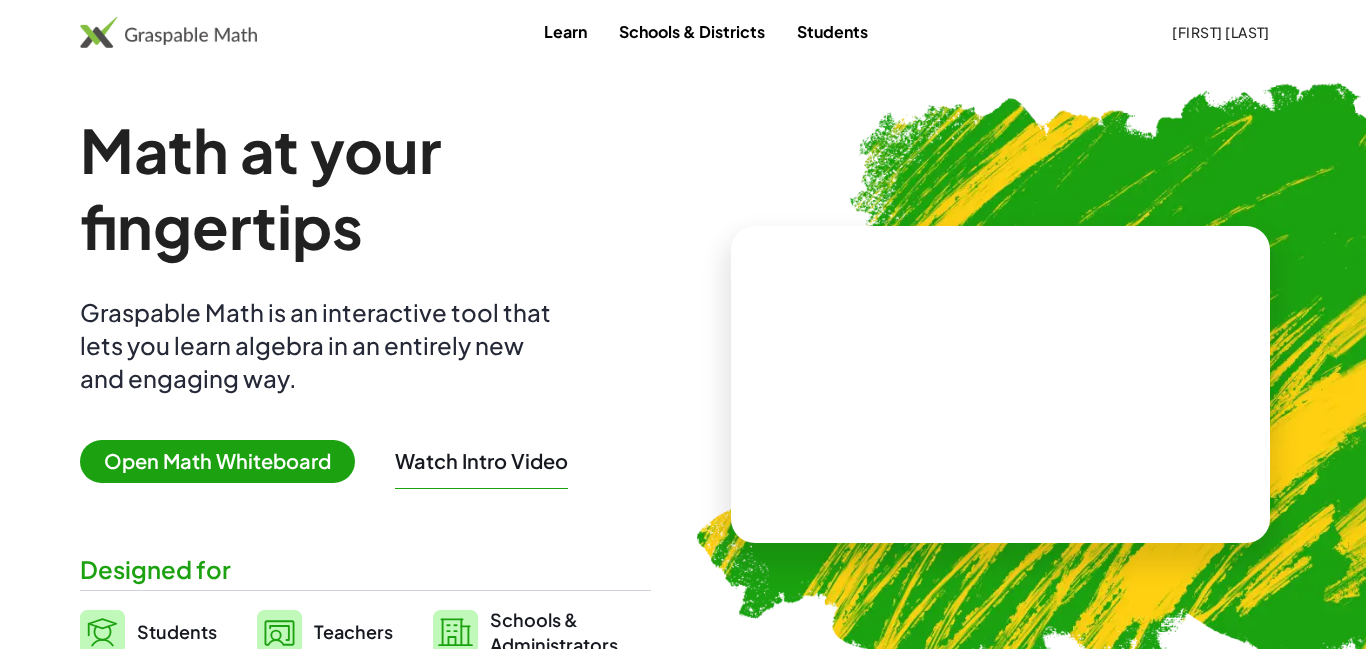 click on "Learn" at bounding box center [565, 31] 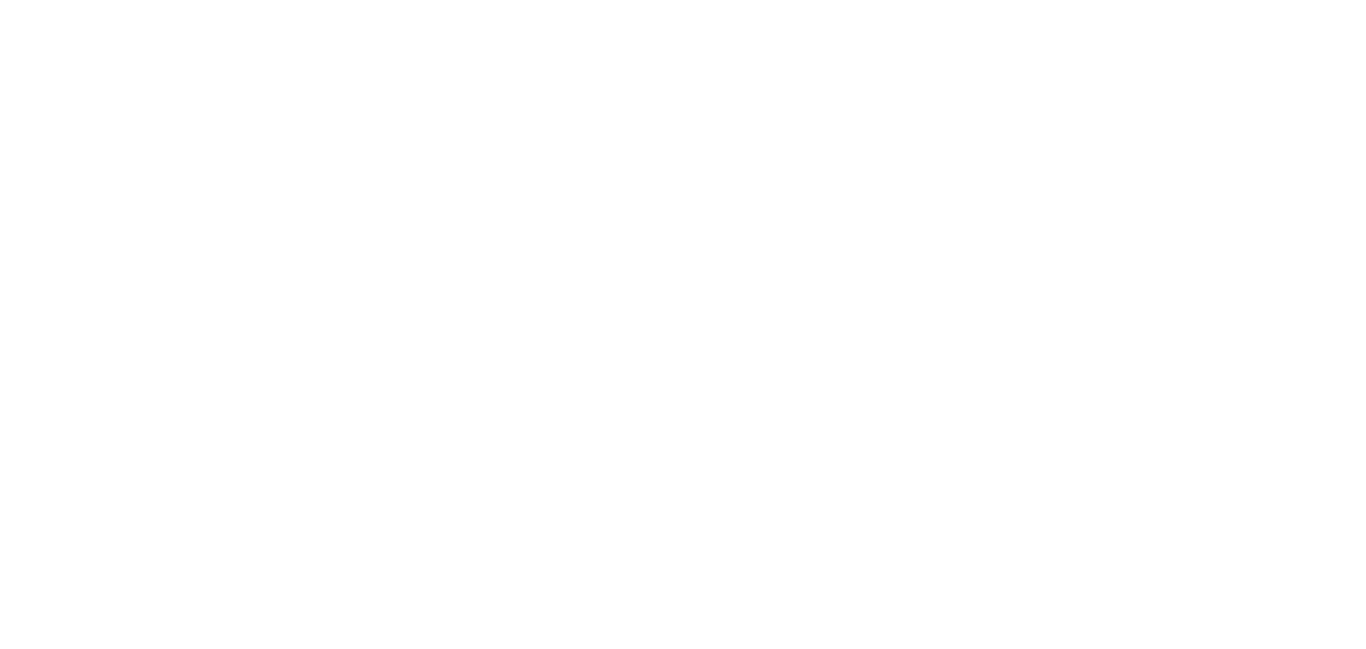 scroll, scrollTop: 0, scrollLeft: 0, axis: both 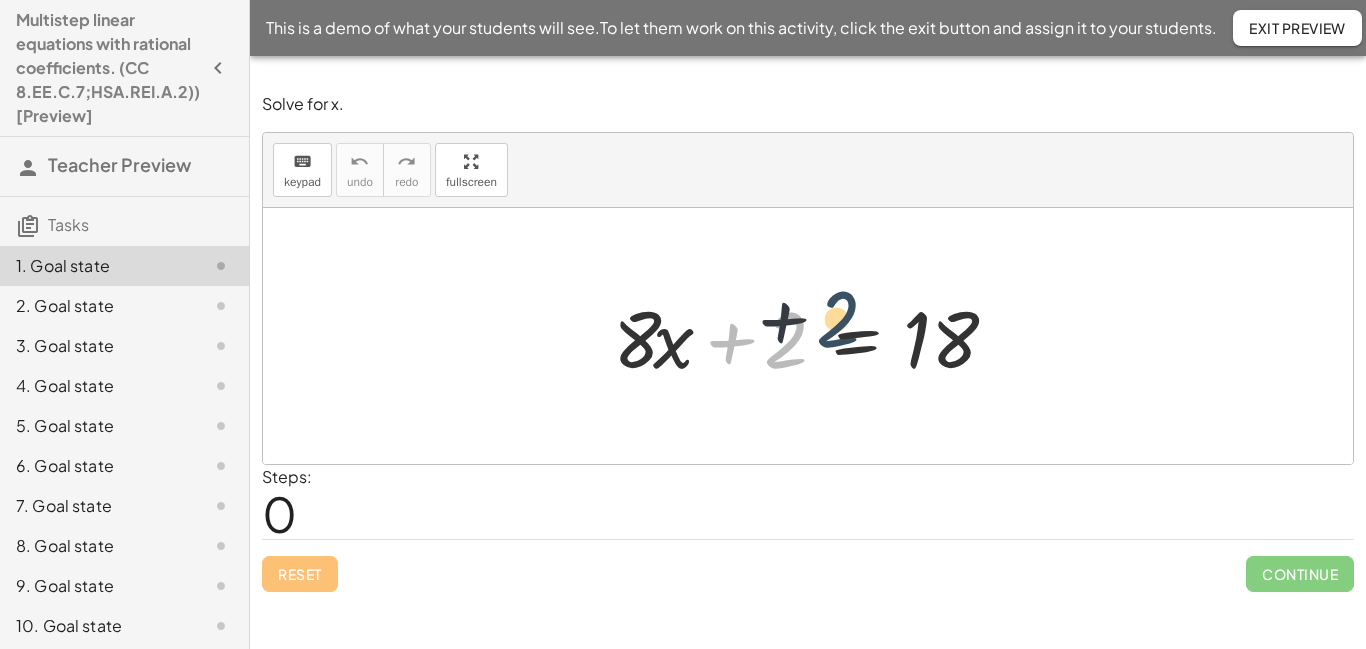 drag, startPoint x: 782, startPoint y: 351, endPoint x: 840, endPoint y: 329, distance: 62.03225 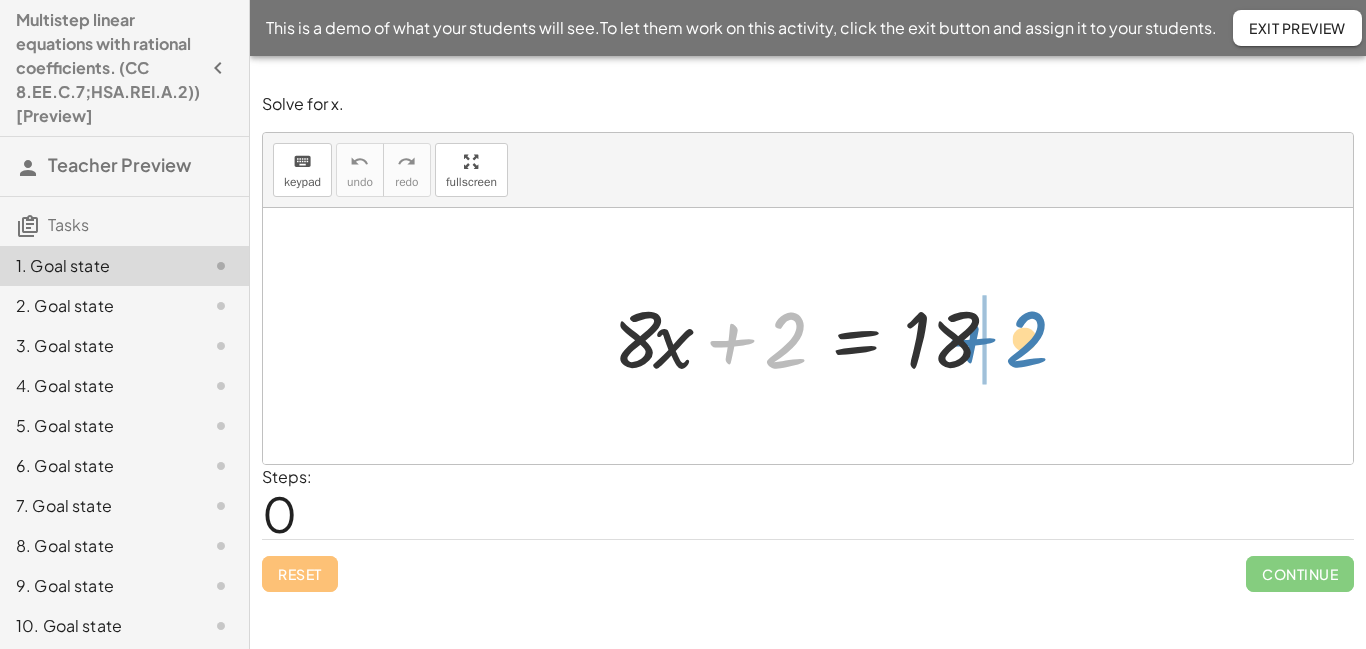 drag, startPoint x: 791, startPoint y: 345, endPoint x: 1031, endPoint y: 344, distance: 240.00209 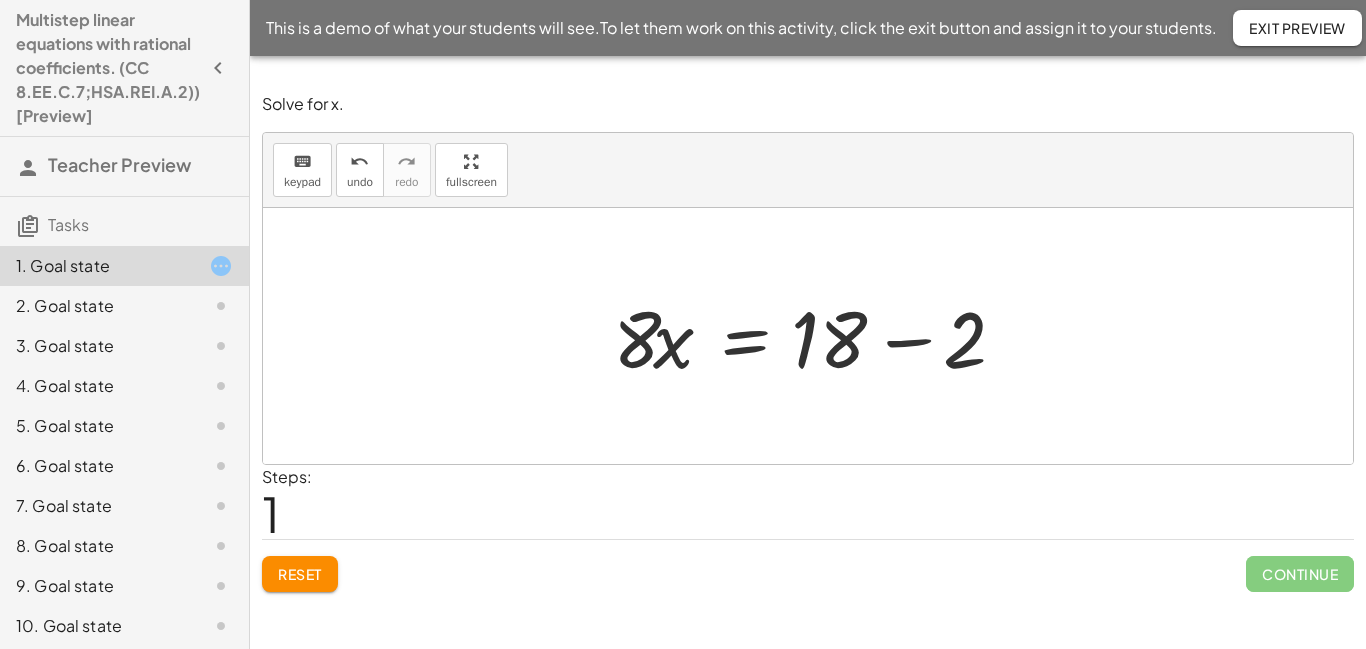 click at bounding box center (815, 336) 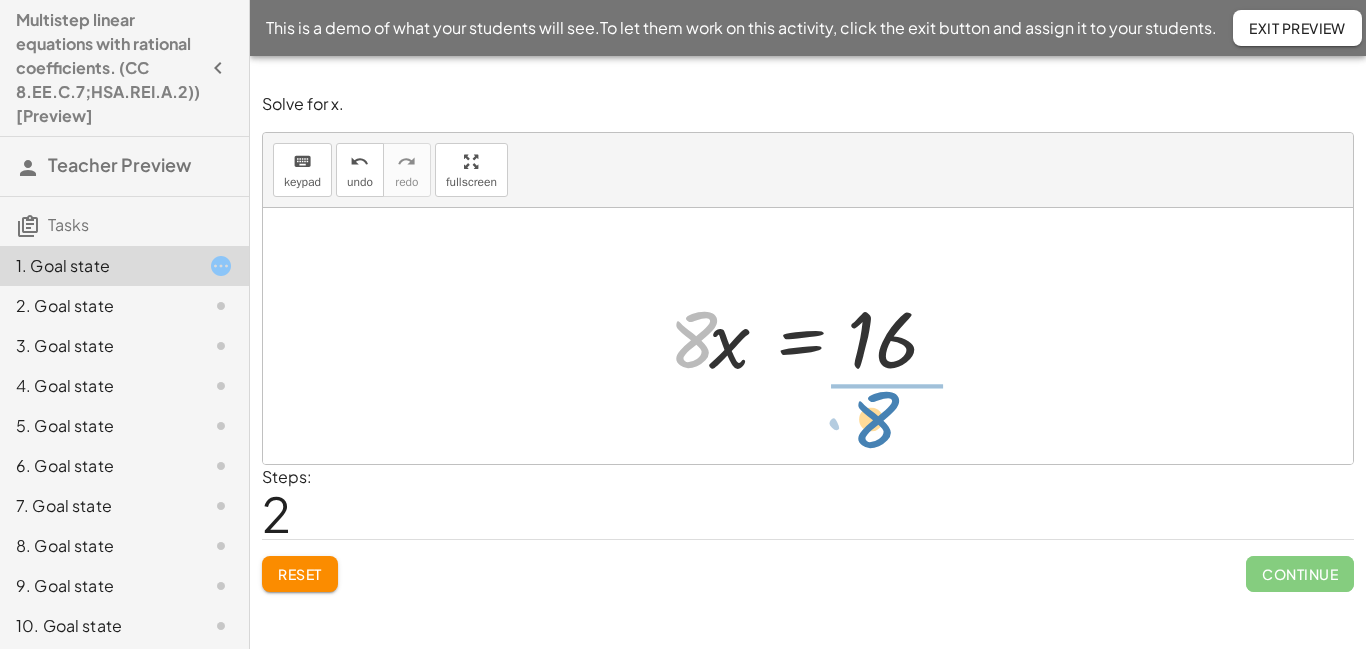 drag, startPoint x: 687, startPoint y: 334, endPoint x: 868, endPoint y: 414, distance: 197.89139 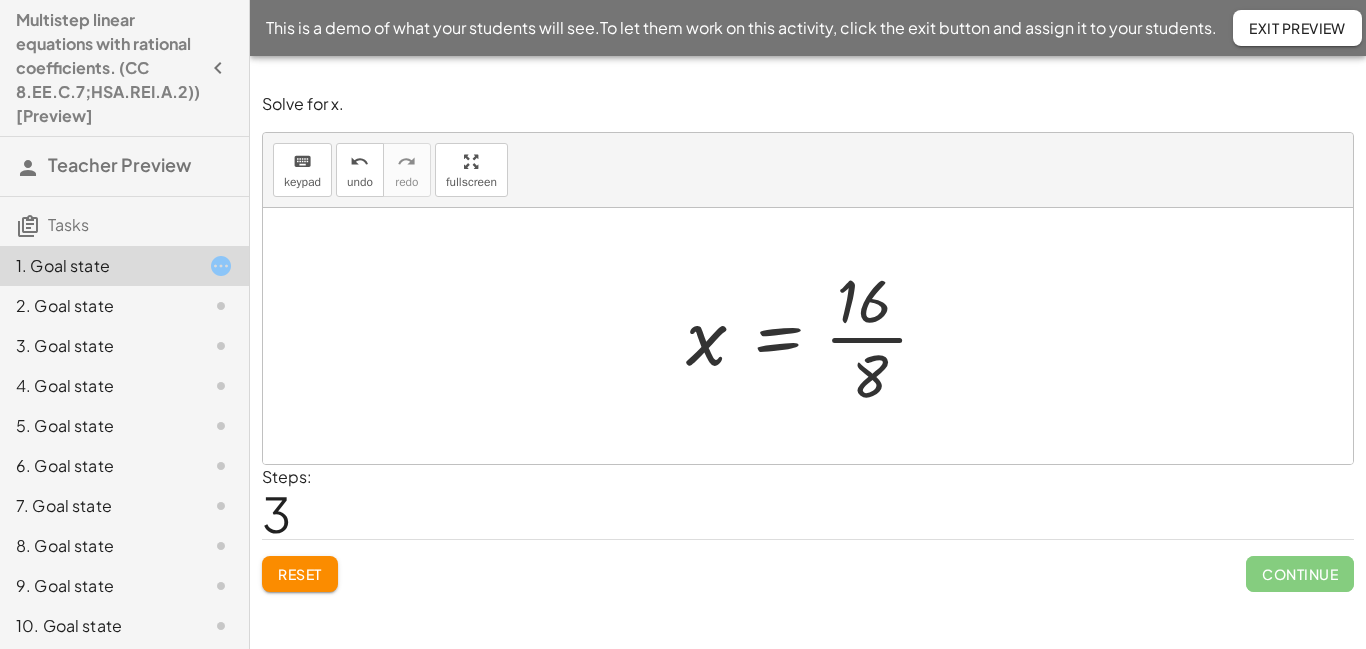 click at bounding box center [815, 336] 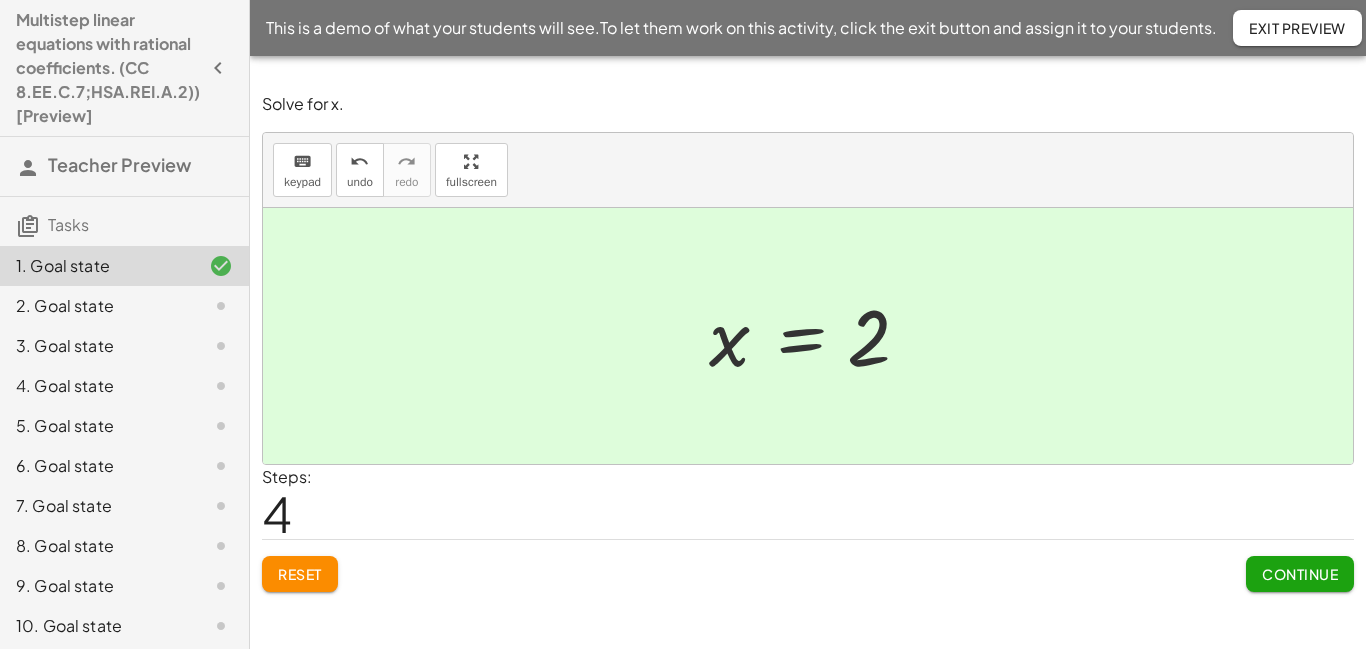click on "Continue" 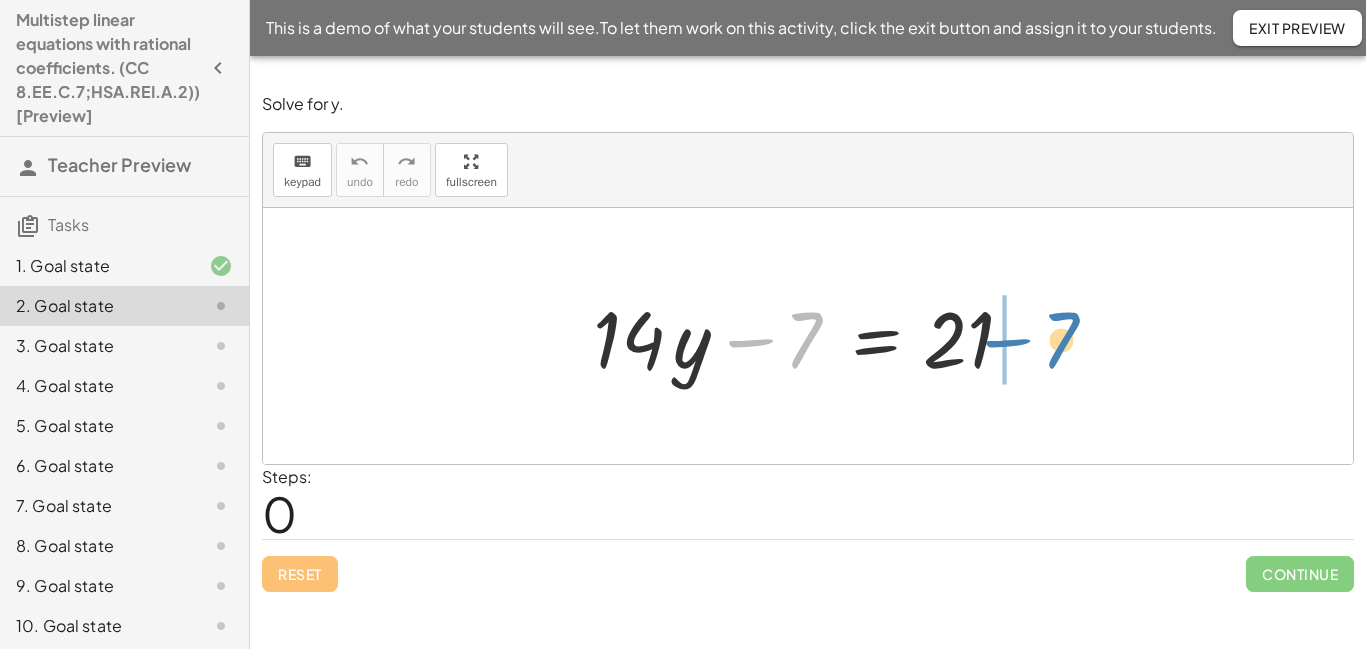 drag, startPoint x: 794, startPoint y: 326, endPoint x: 1051, endPoint y: 326, distance: 257 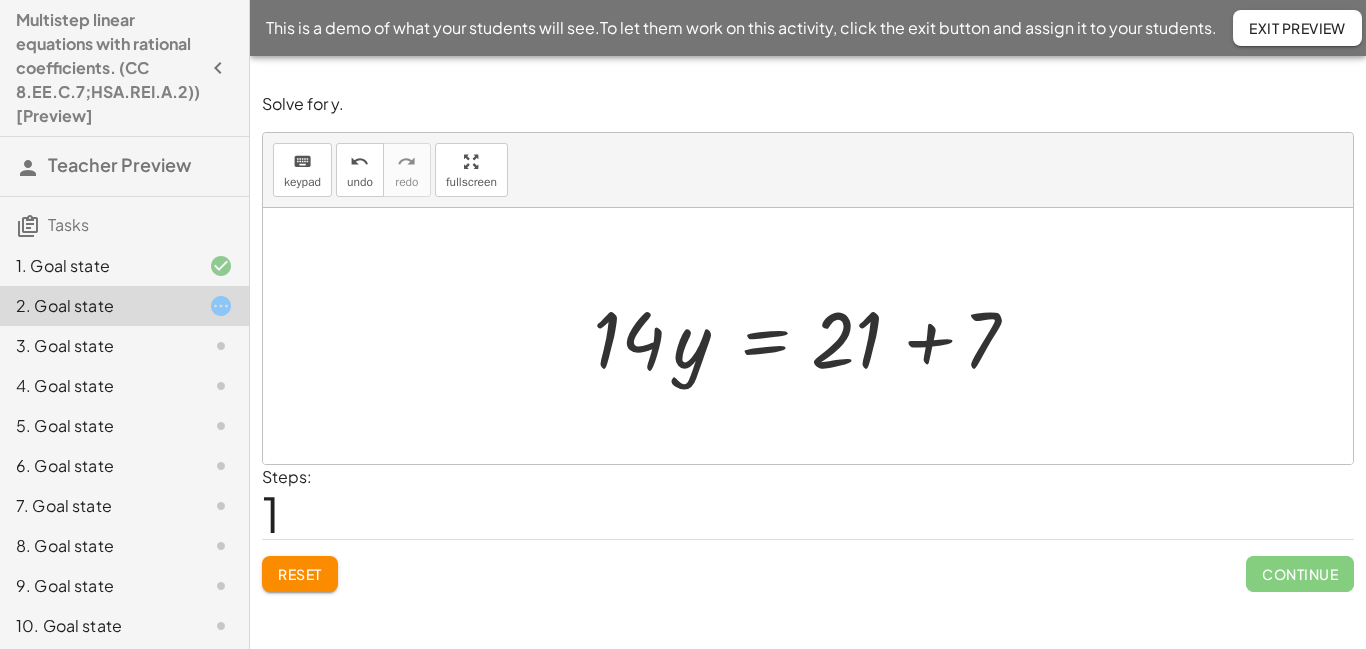 click at bounding box center [815, 336] 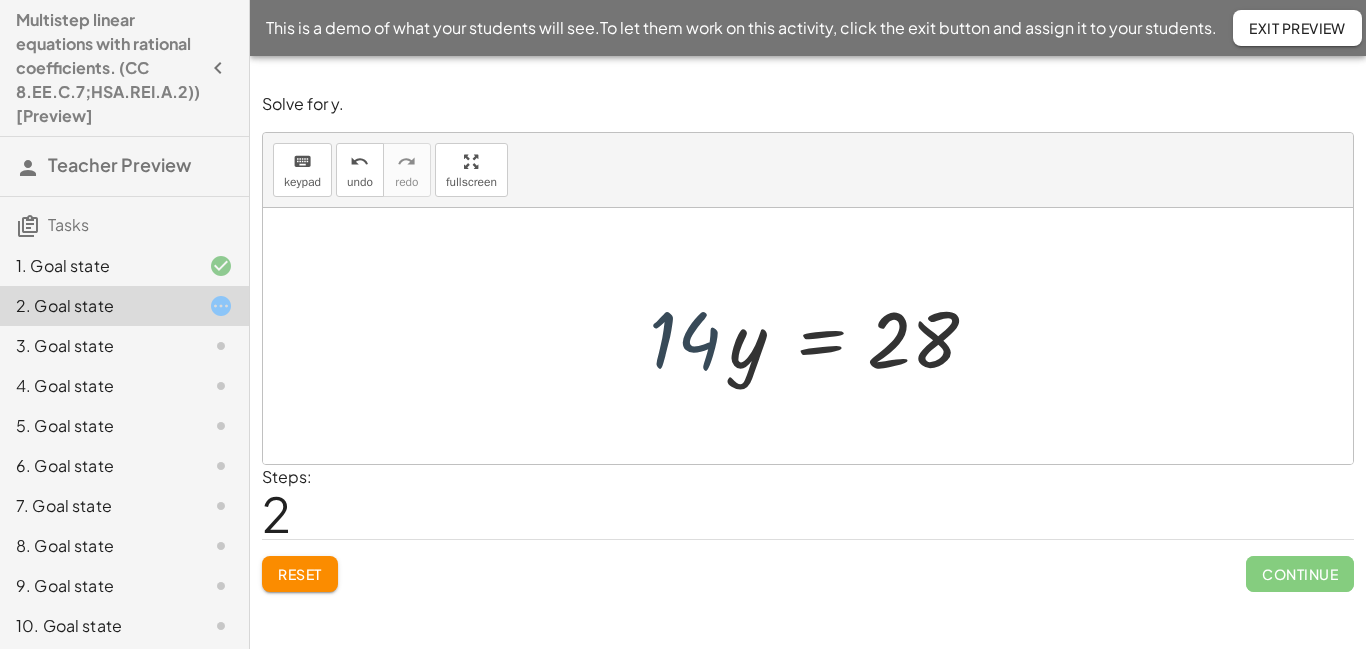 click at bounding box center [815, 336] 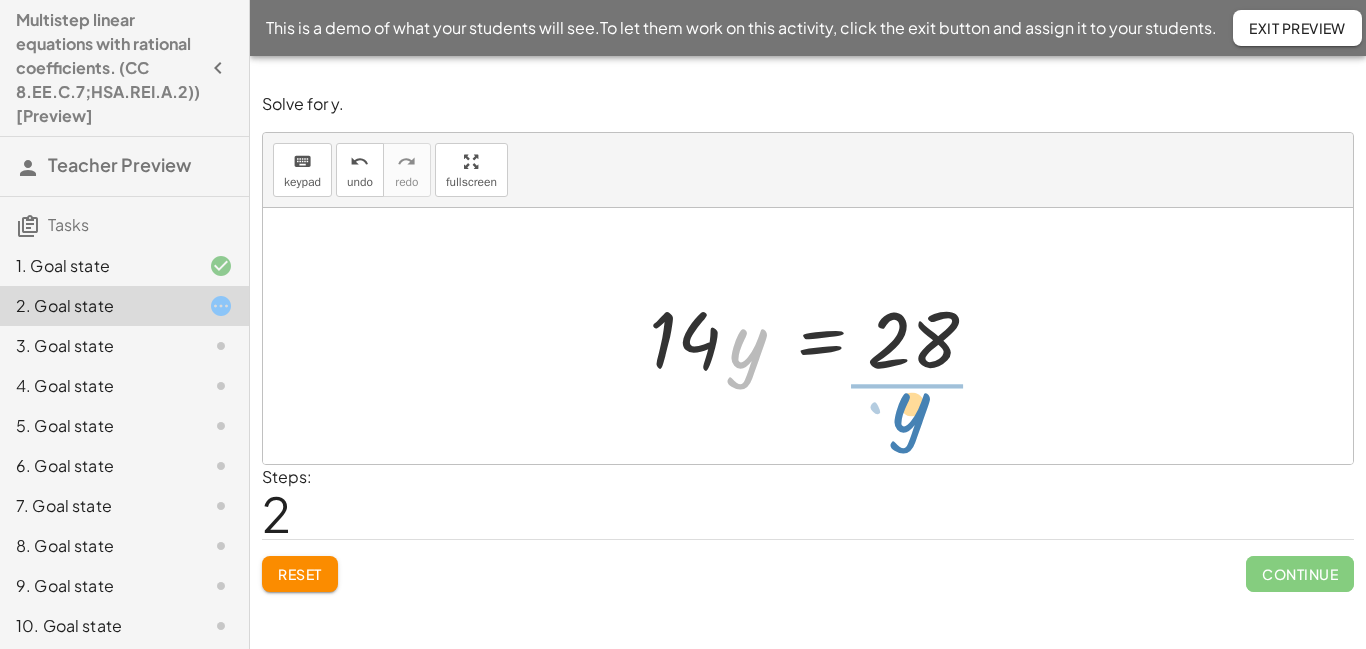 drag, startPoint x: 742, startPoint y: 348, endPoint x: 906, endPoint y: 412, distance: 176.04546 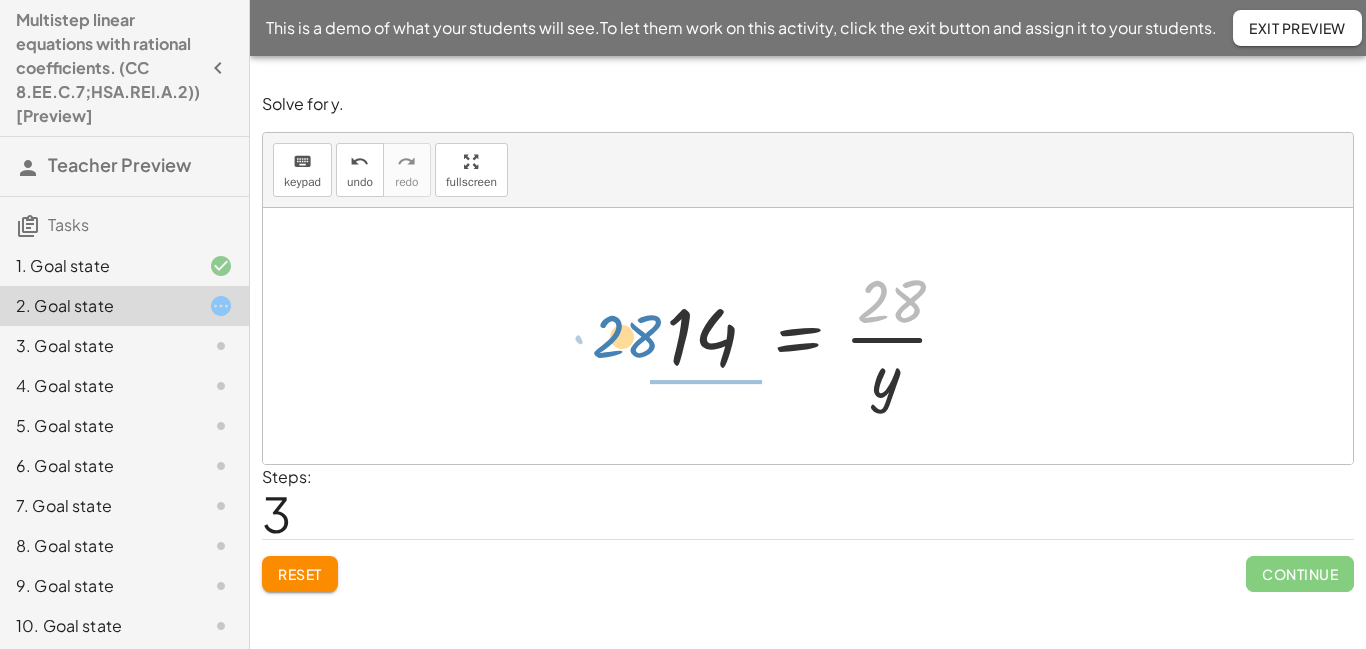 drag, startPoint x: 889, startPoint y: 289, endPoint x: 624, endPoint y: 326, distance: 267.57056 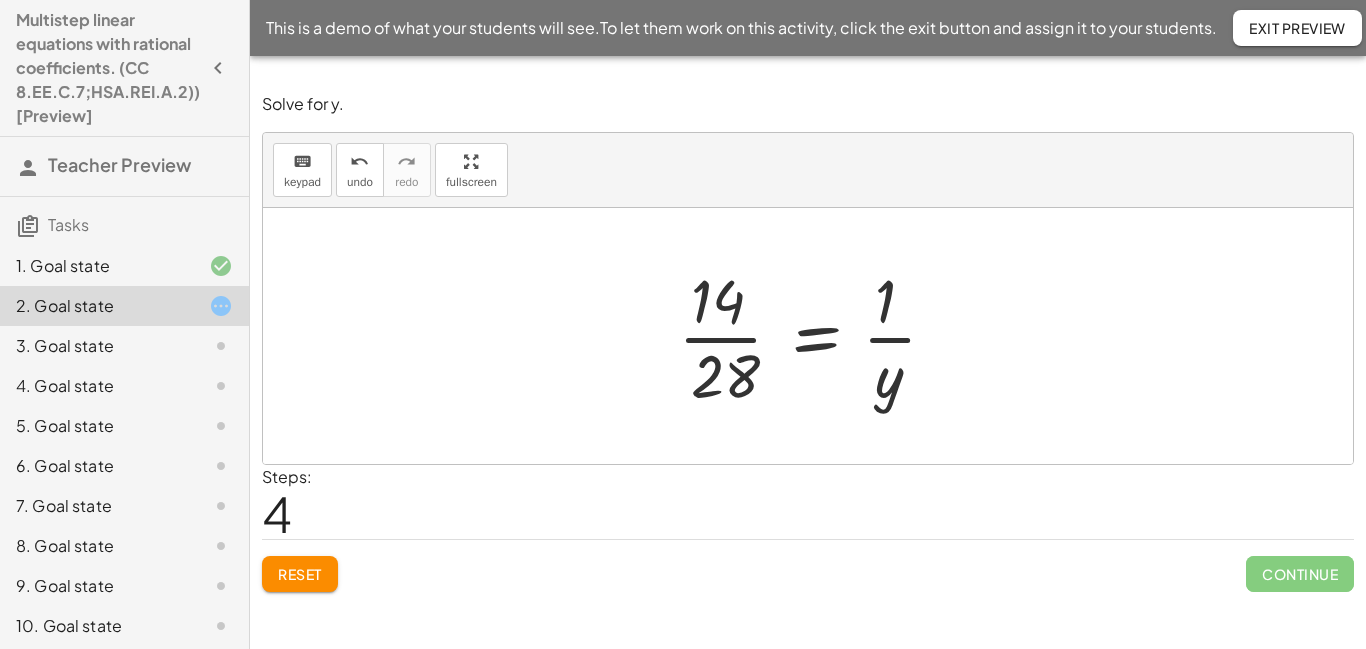 click at bounding box center [815, 336] 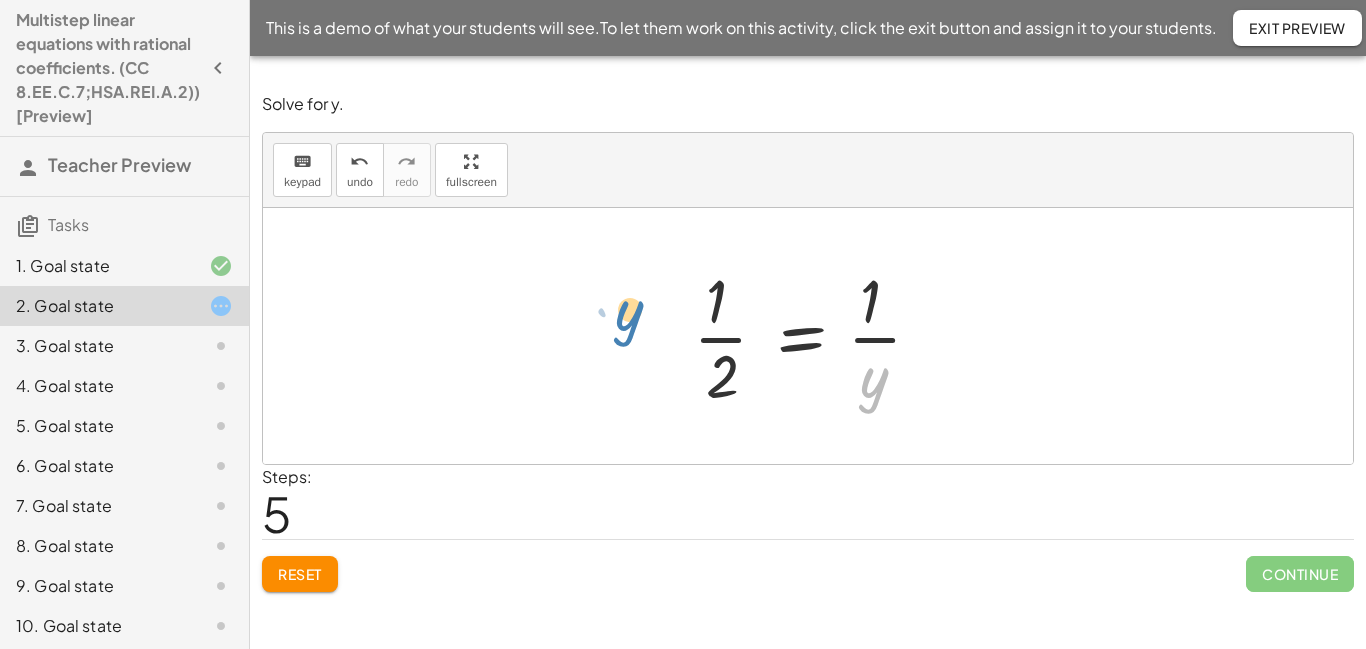 drag, startPoint x: 880, startPoint y: 383, endPoint x: 635, endPoint y: 315, distance: 254.26167 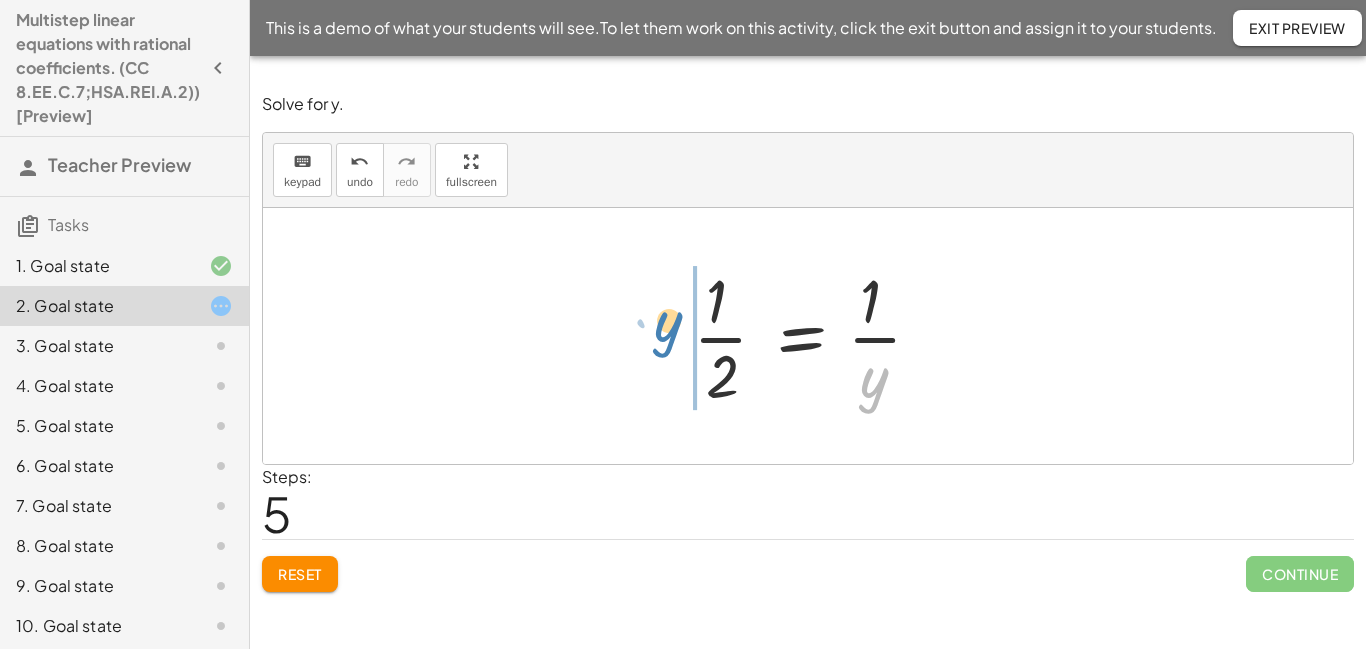 drag, startPoint x: 870, startPoint y: 384, endPoint x: 663, endPoint y: 328, distance: 214.44113 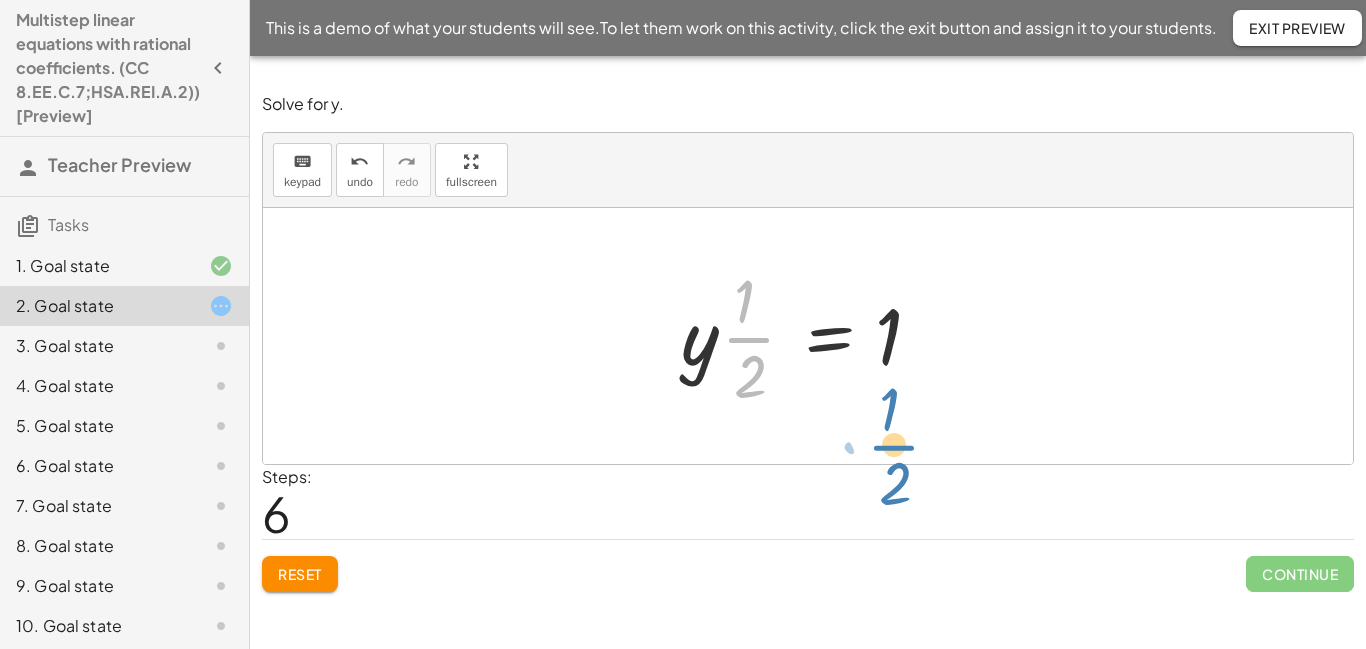drag, startPoint x: 755, startPoint y: 341, endPoint x: 900, endPoint y: 448, distance: 180.20544 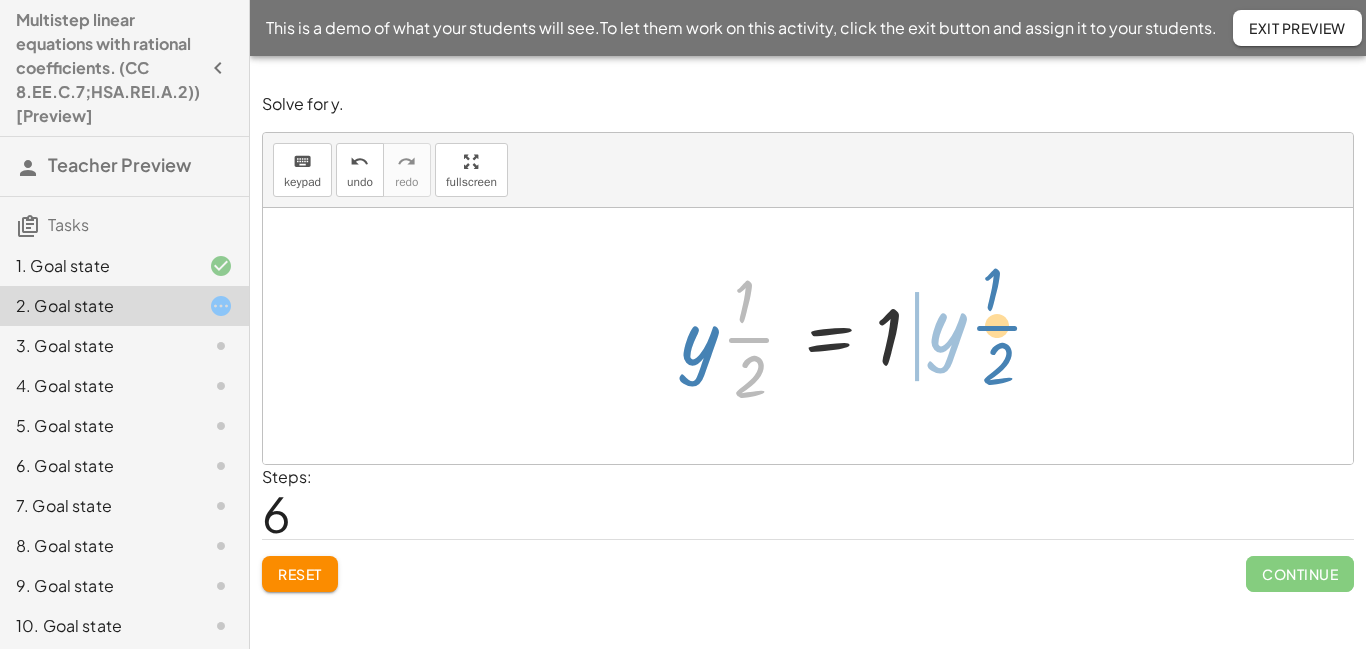 drag, startPoint x: 746, startPoint y: 343, endPoint x: 993, endPoint y: 331, distance: 247.29132 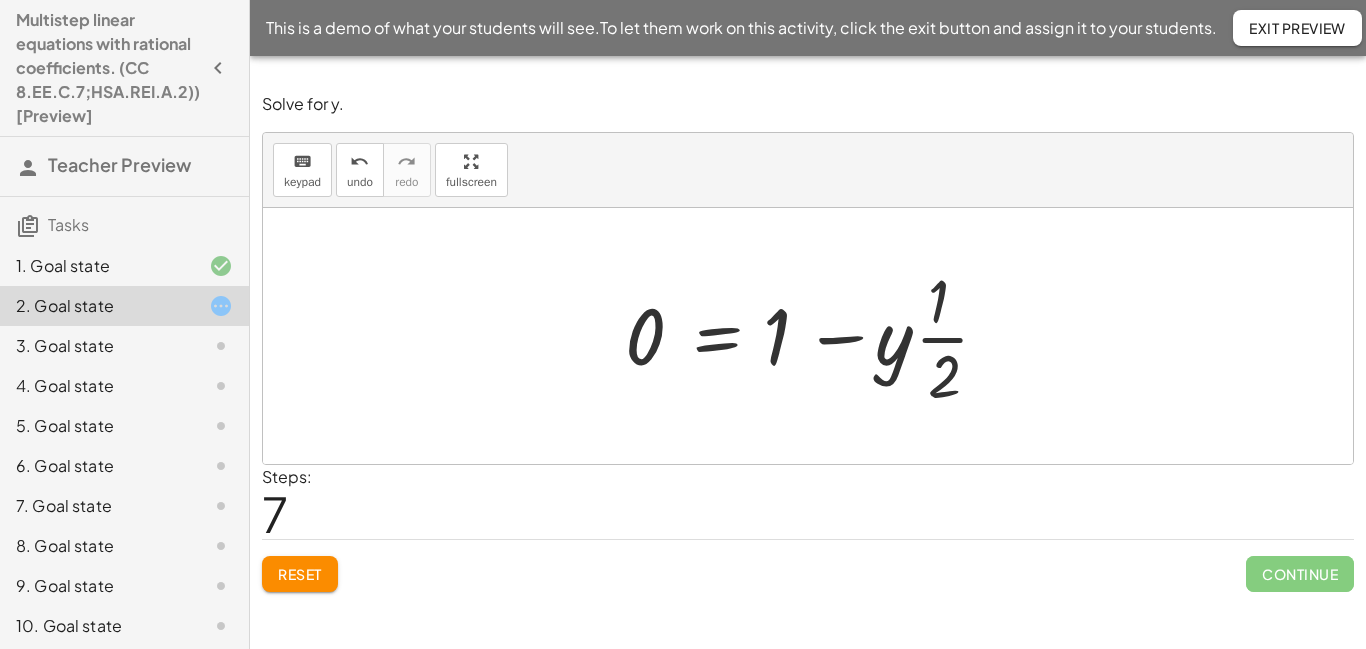 click on "Reset" 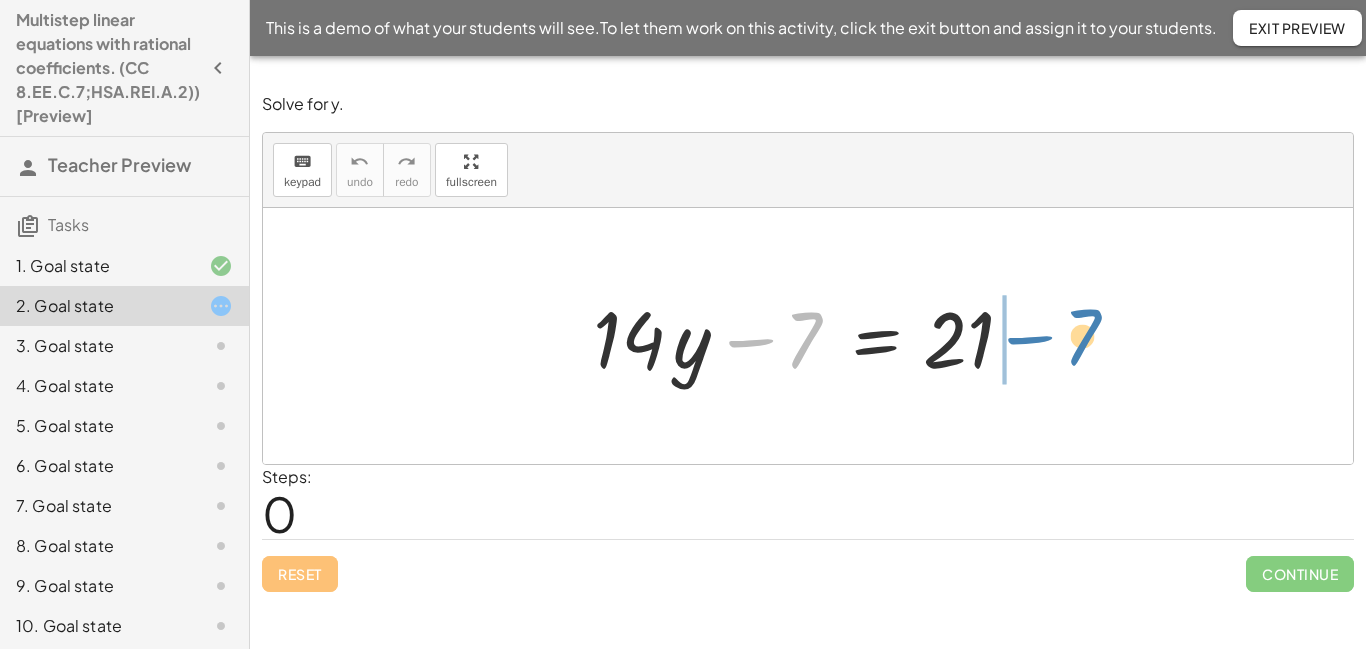 drag, startPoint x: 781, startPoint y: 342, endPoint x: 1062, endPoint y: 339, distance: 281.01602 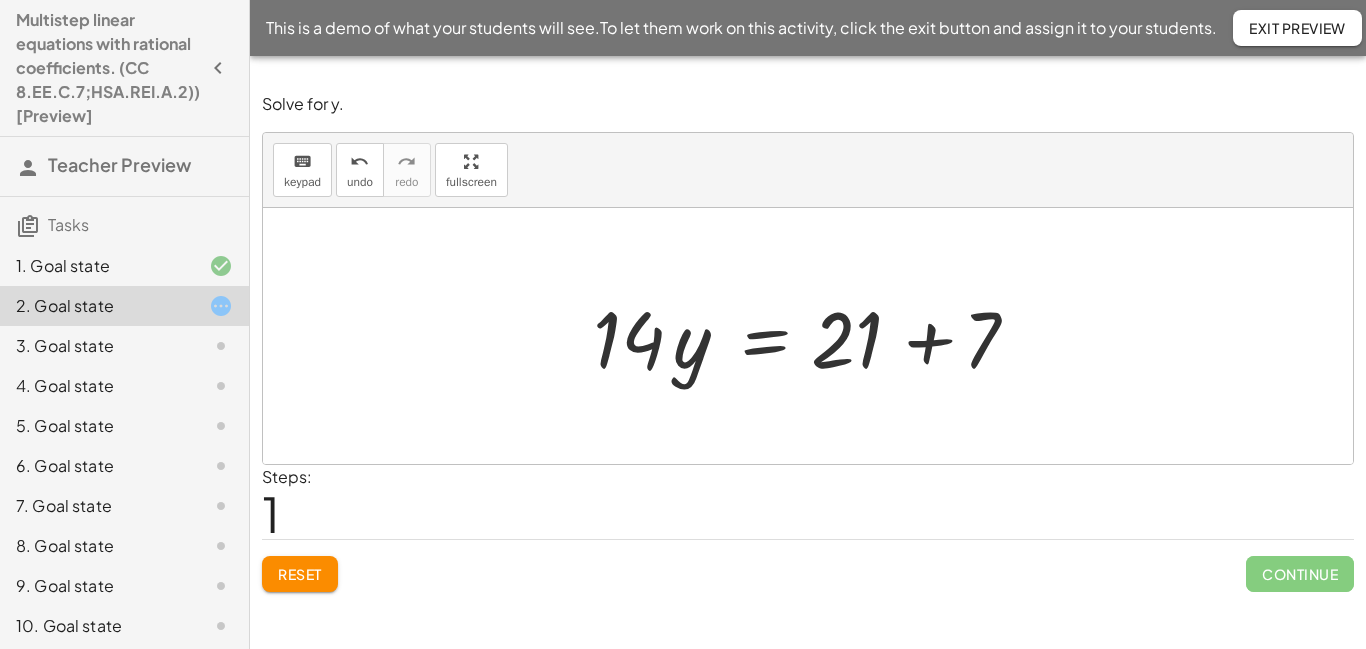 click at bounding box center [815, 336] 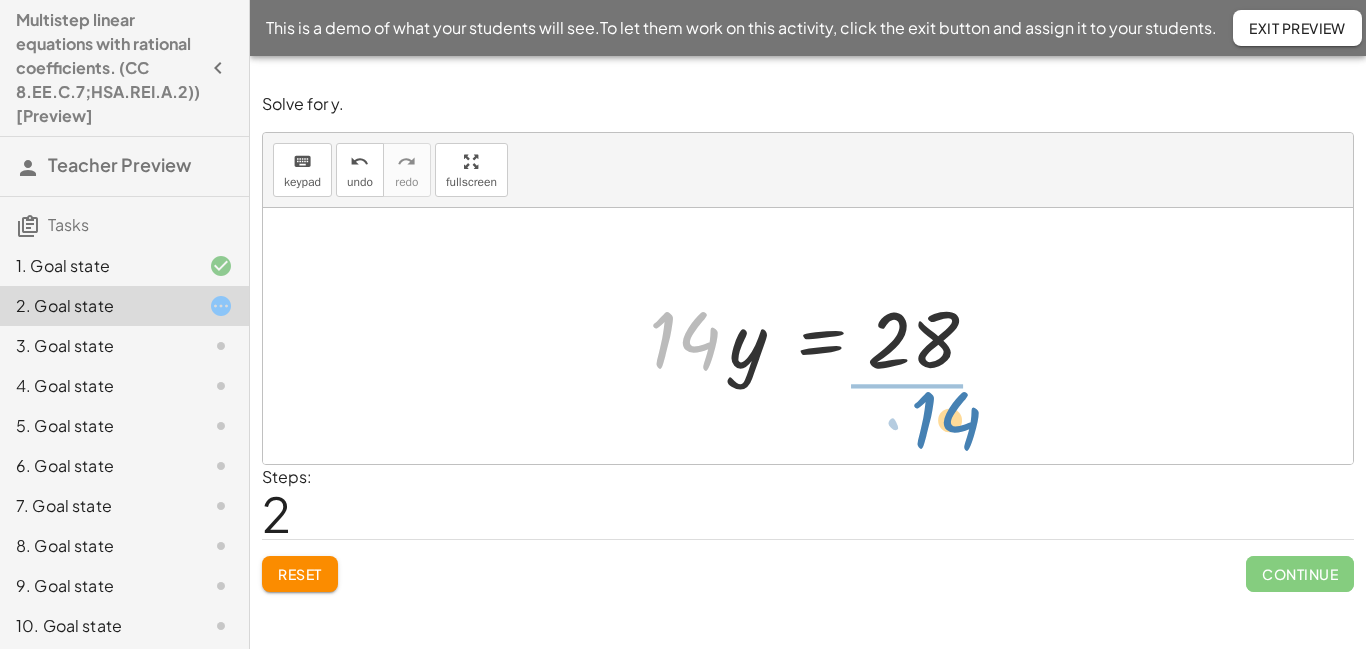 drag, startPoint x: 670, startPoint y: 337, endPoint x: 934, endPoint y: 417, distance: 275.85504 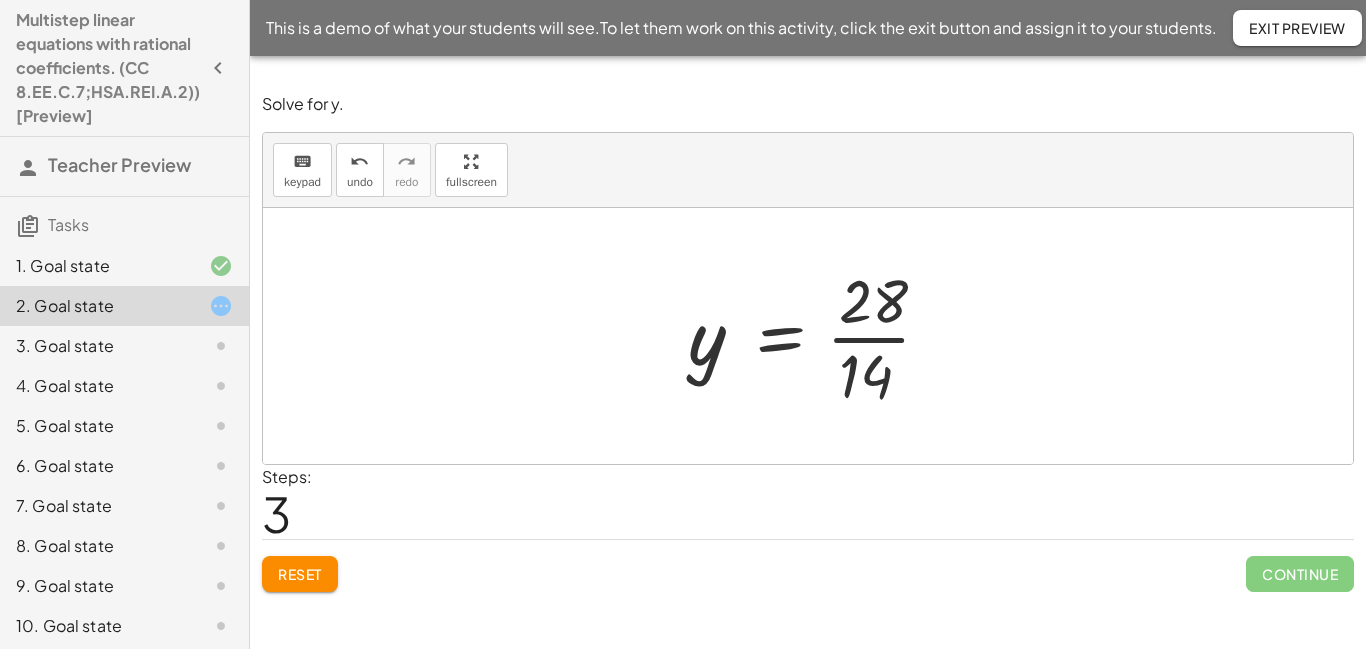 click at bounding box center (817, 336) 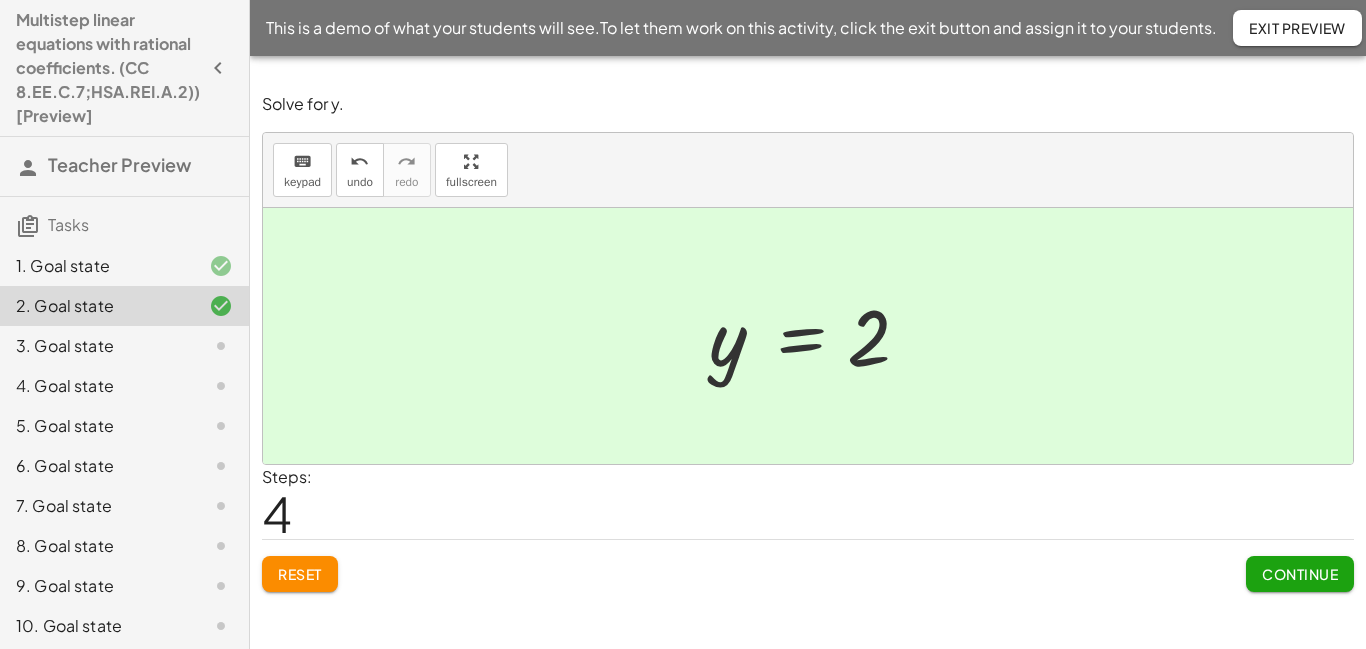 click on "Continue" 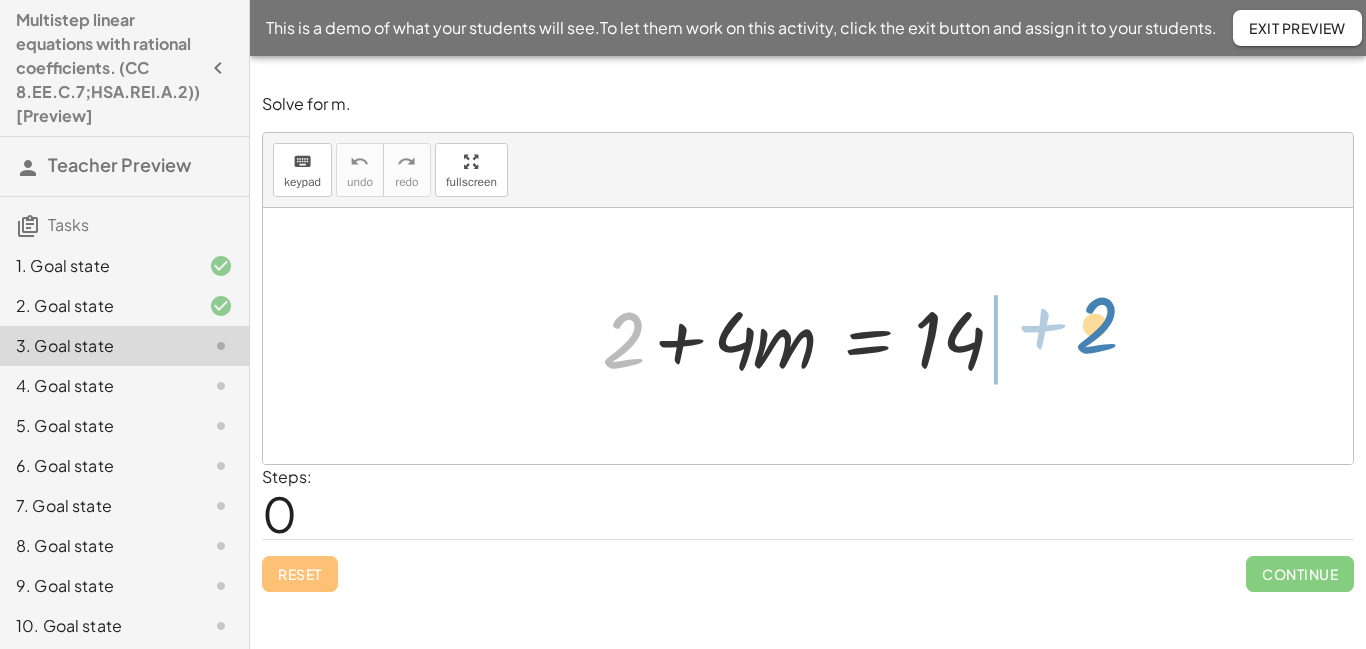 drag, startPoint x: 637, startPoint y: 352, endPoint x: 1110, endPoint y: 337, distance: 473.2378 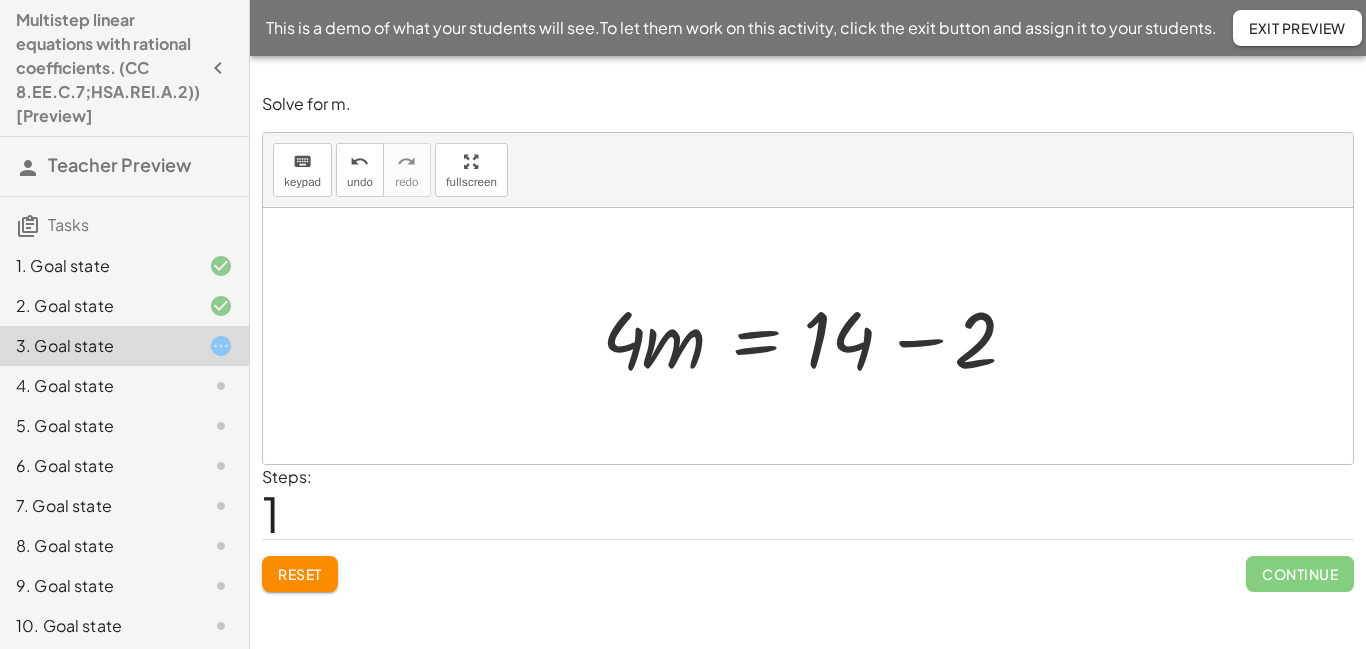 click at bounding box center [815, 336] 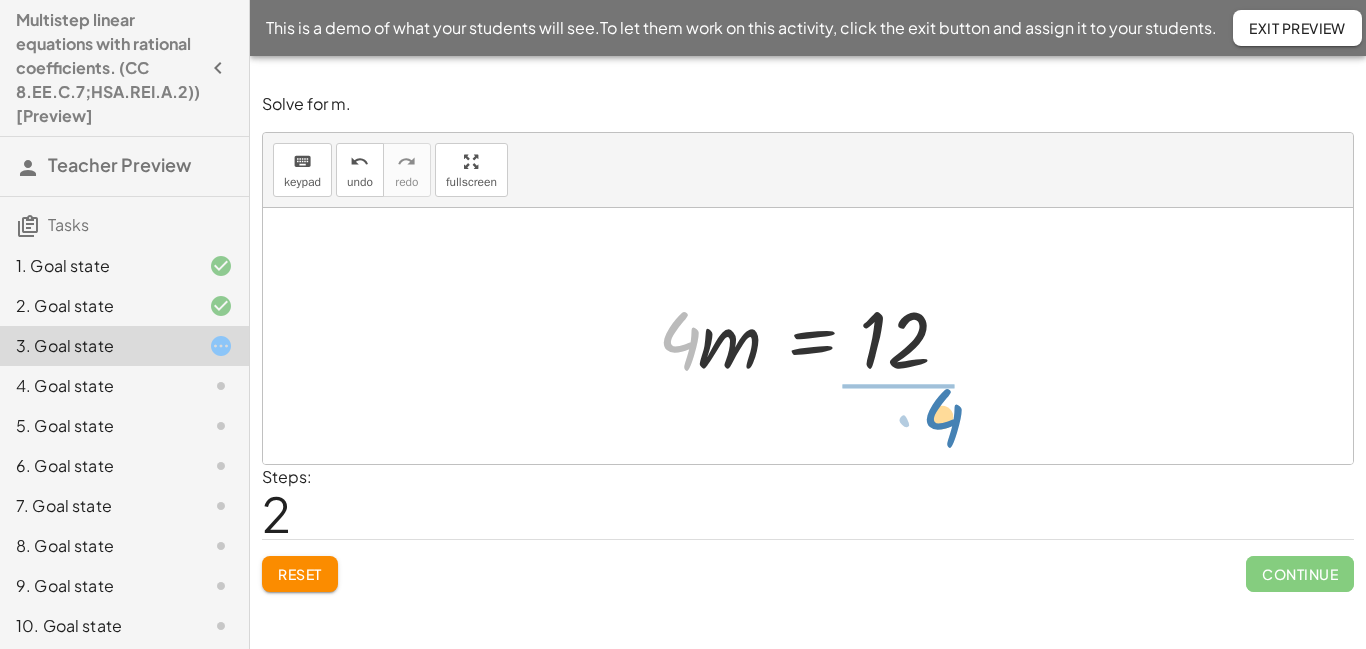drag, startPoint x: 675, startPoint y: 348, endPoint x: 934, endPoint y: 426, distance: 270.4903 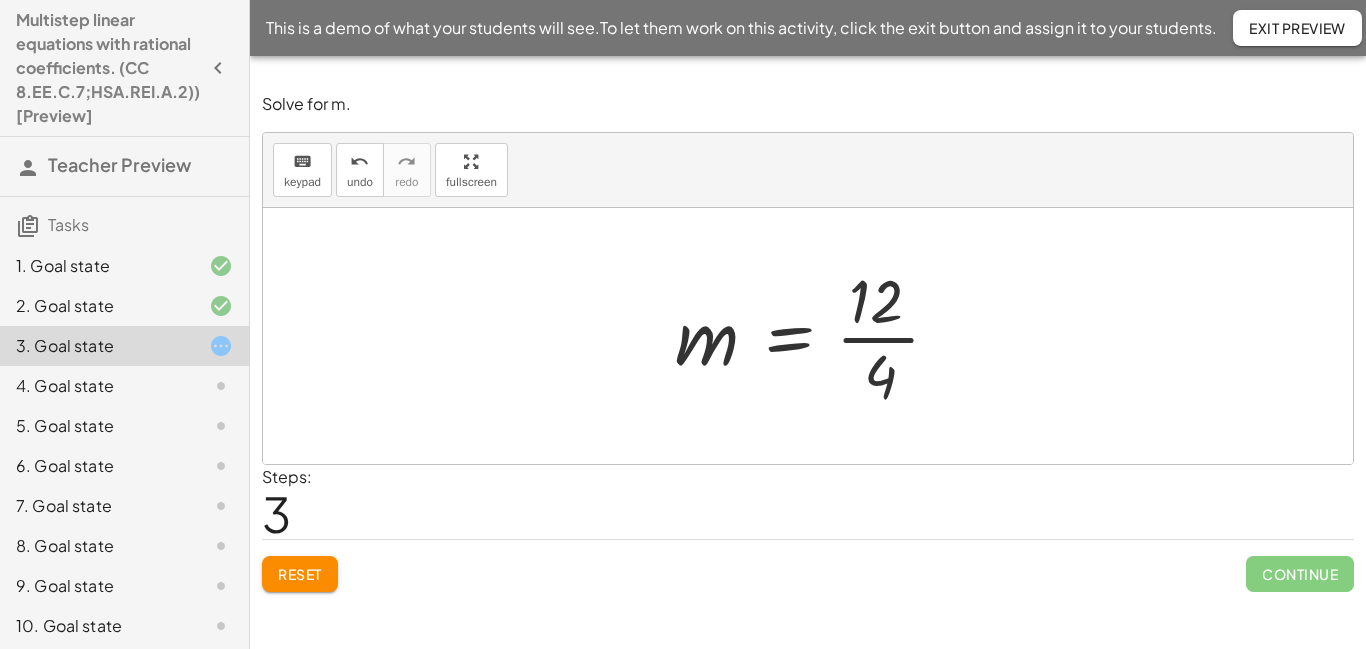 click at bounding box center [816, 336] 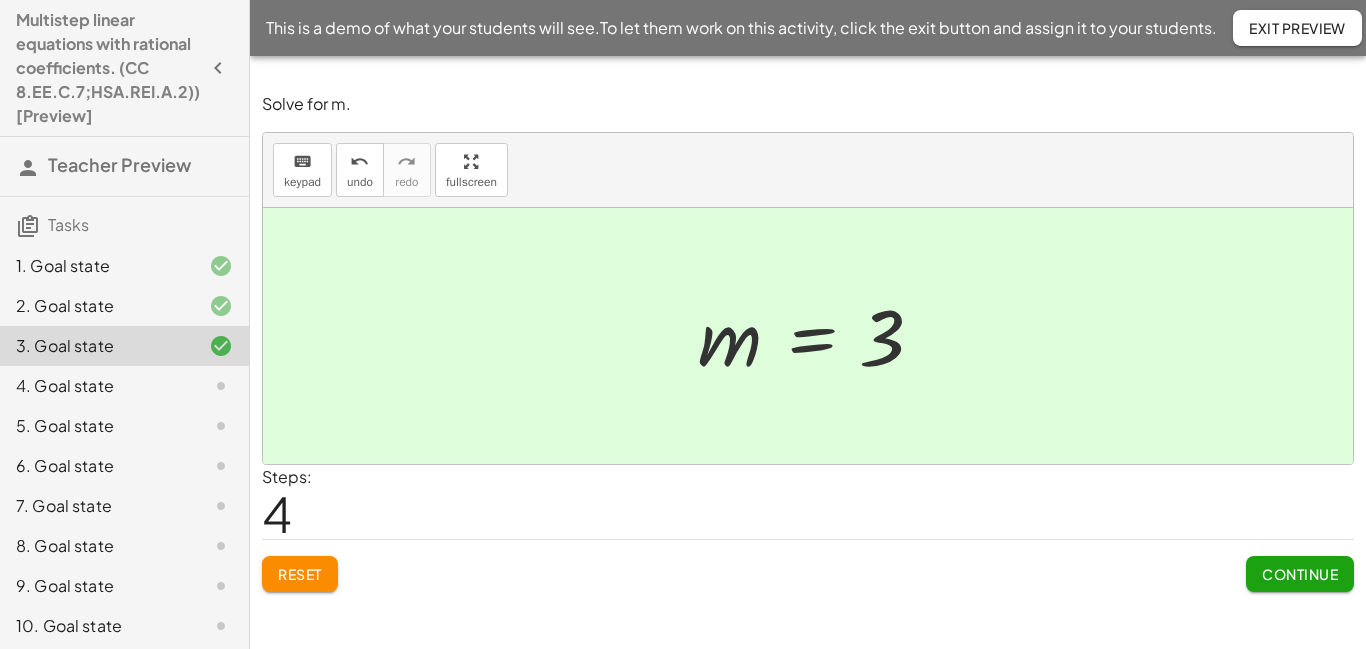 click on "Continue" 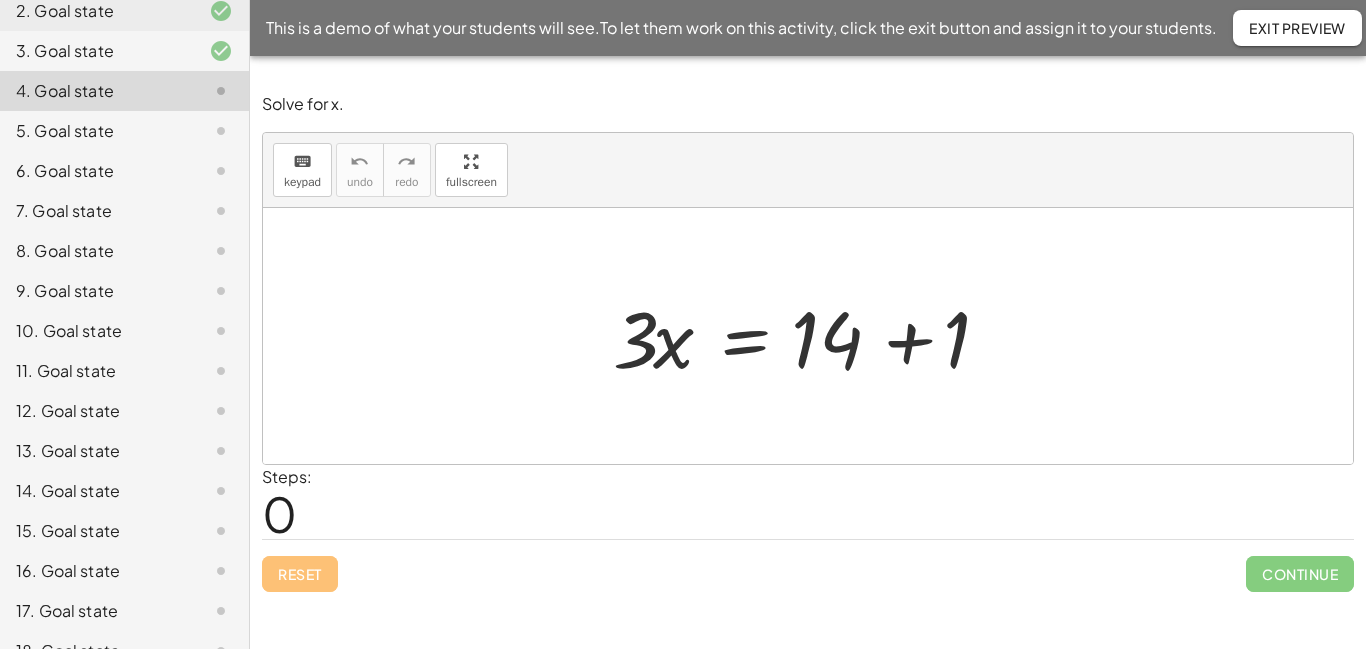 scroll, scrollTop: 405, scrollLeft: 0, axis: vertical 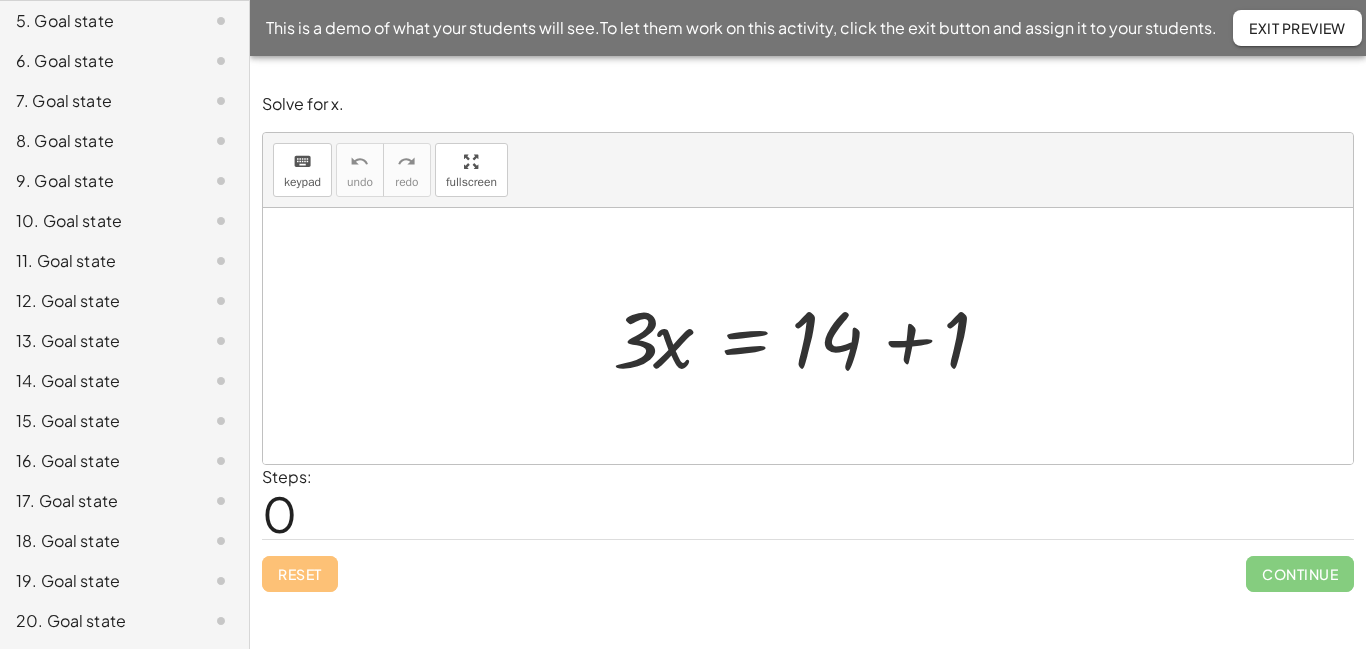 click on "20. Goal state" 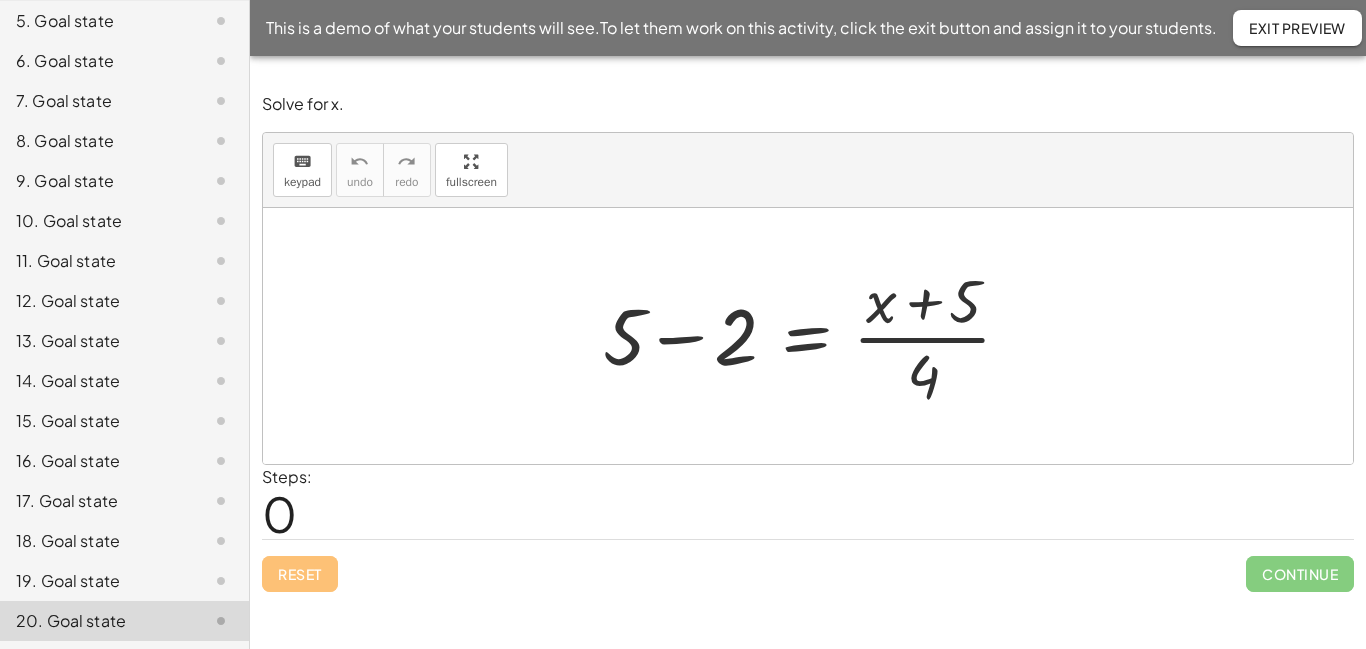 click at bounding box center (815, 336) 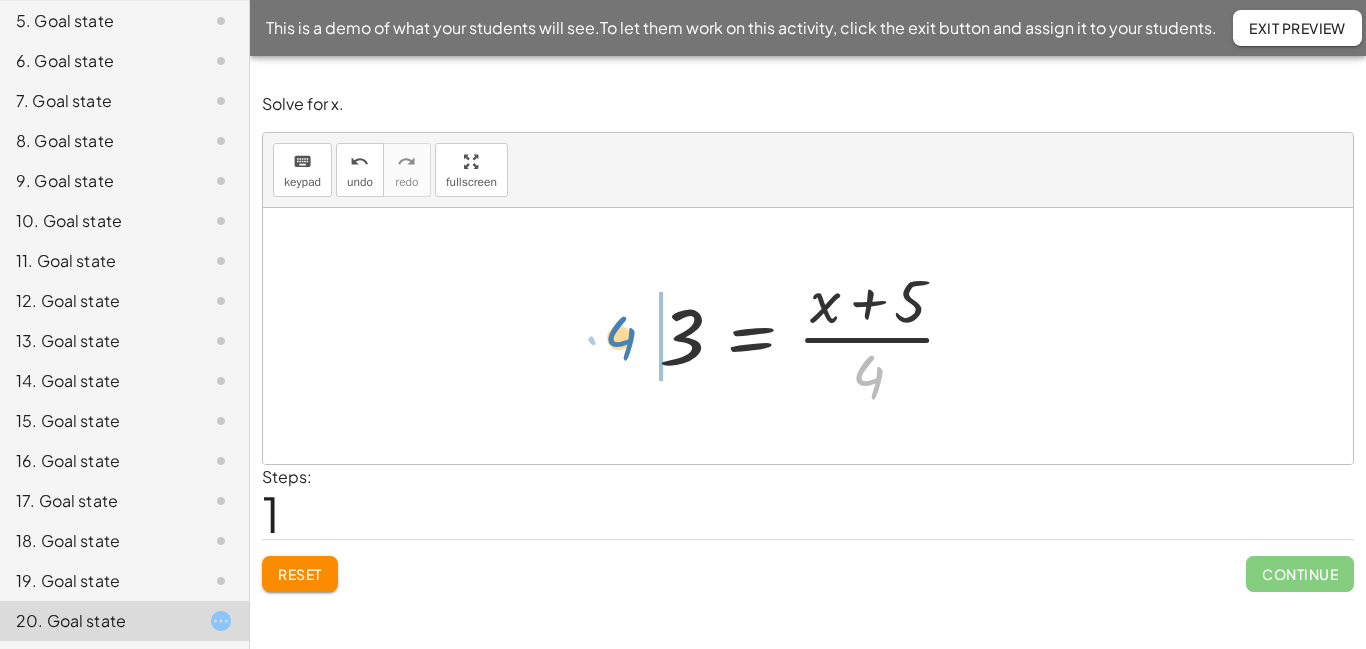 drag, startPoint x: 856, startPoint y: 381, endPoint x: 609, endPoint y: 342, distance: 250.06 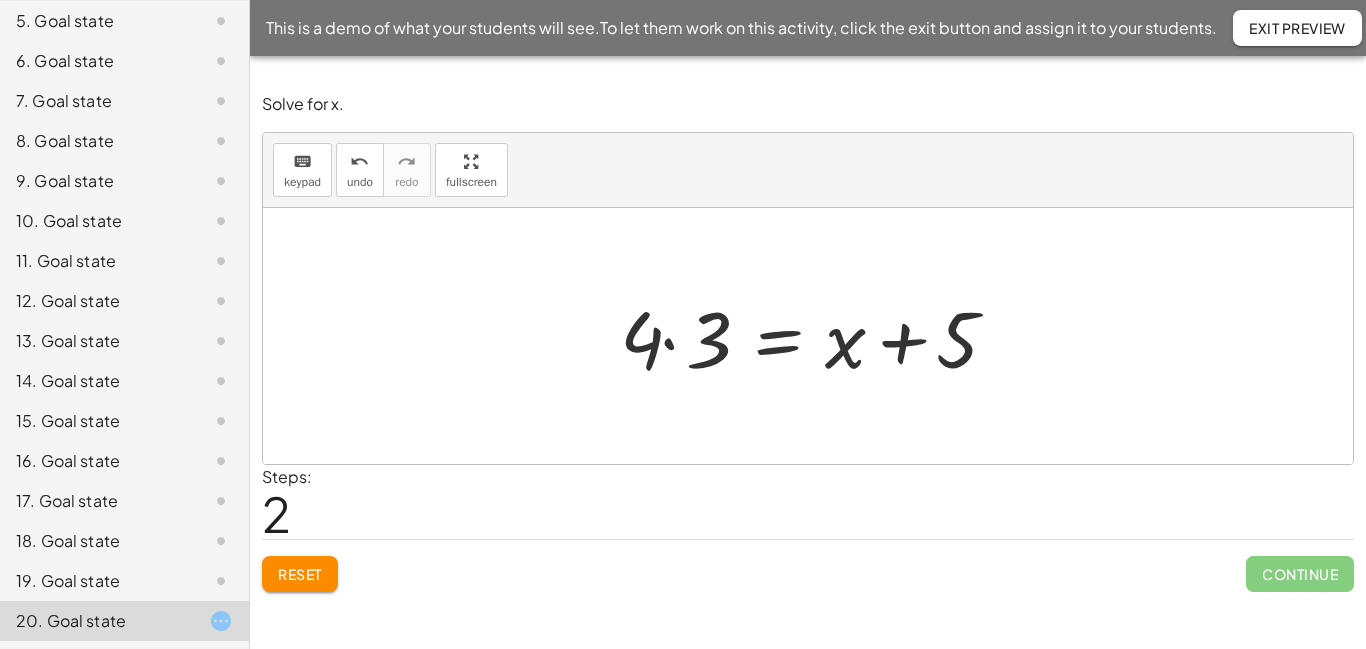 click at bounding box center (815, 336) 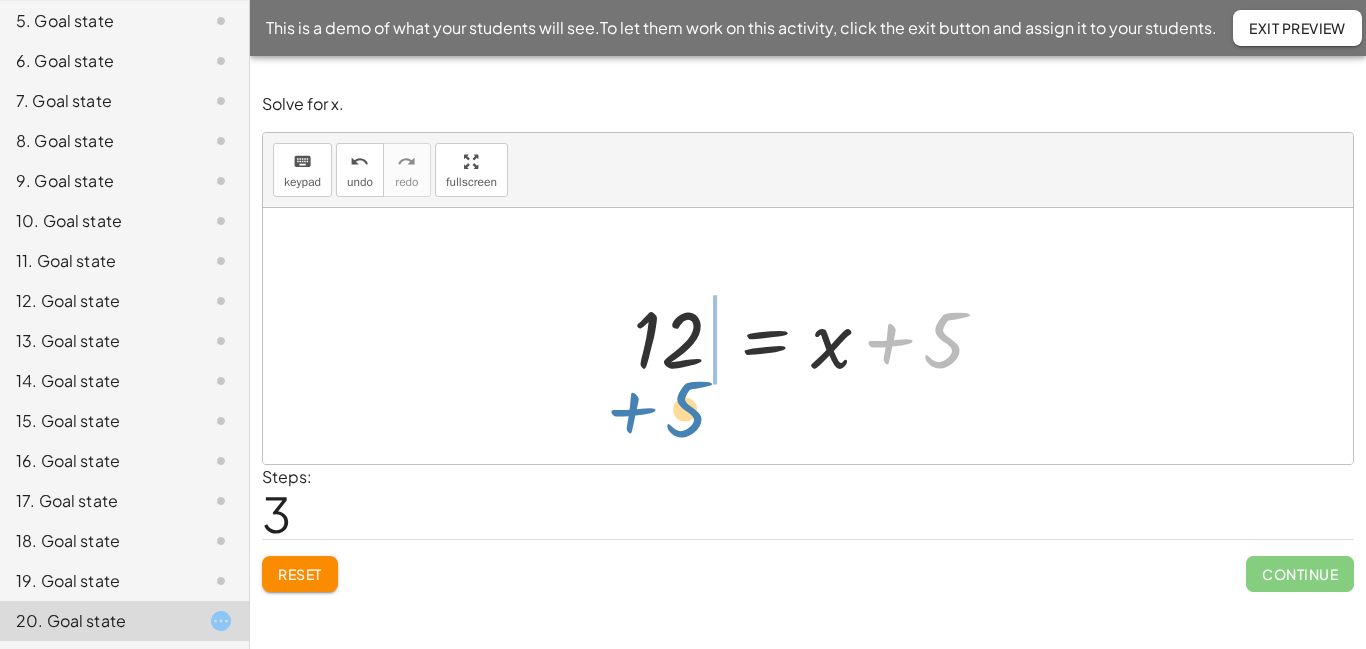 drag, startPoint x: 900, startPoint y: 347, endPoint x: 643, endPoint y: 416, distance: 266.10147 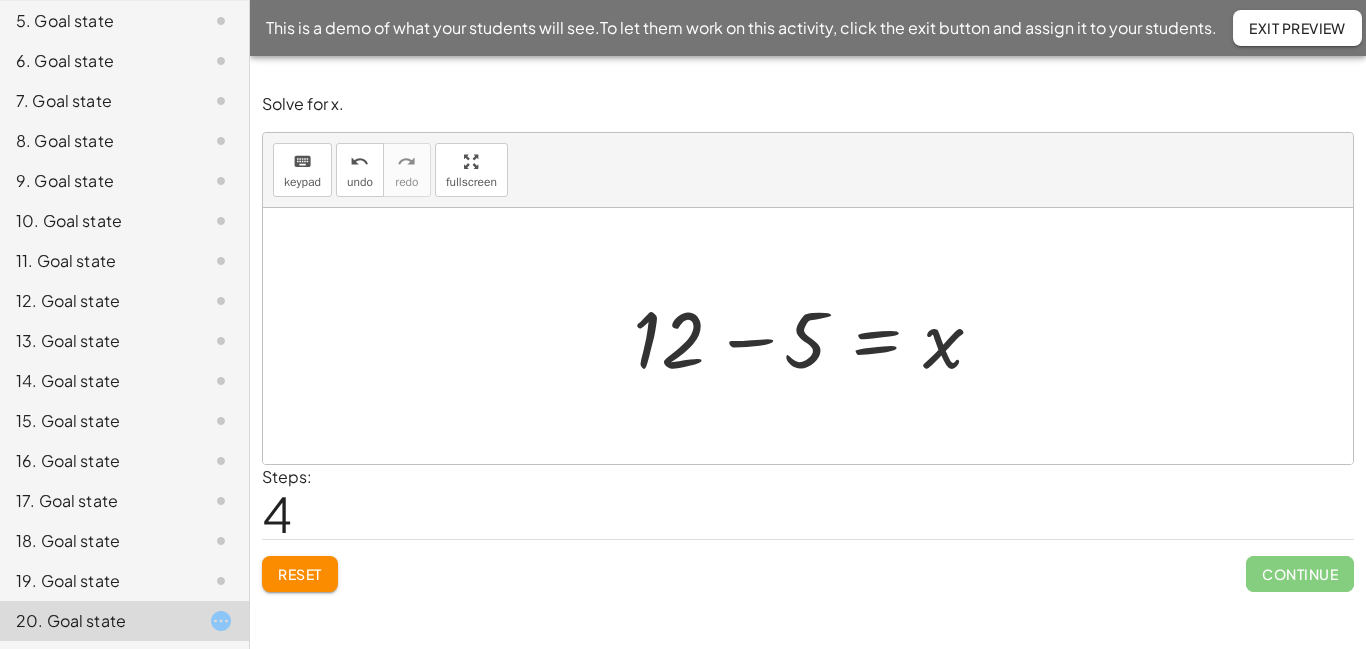 click at bounding box center [815, 336] 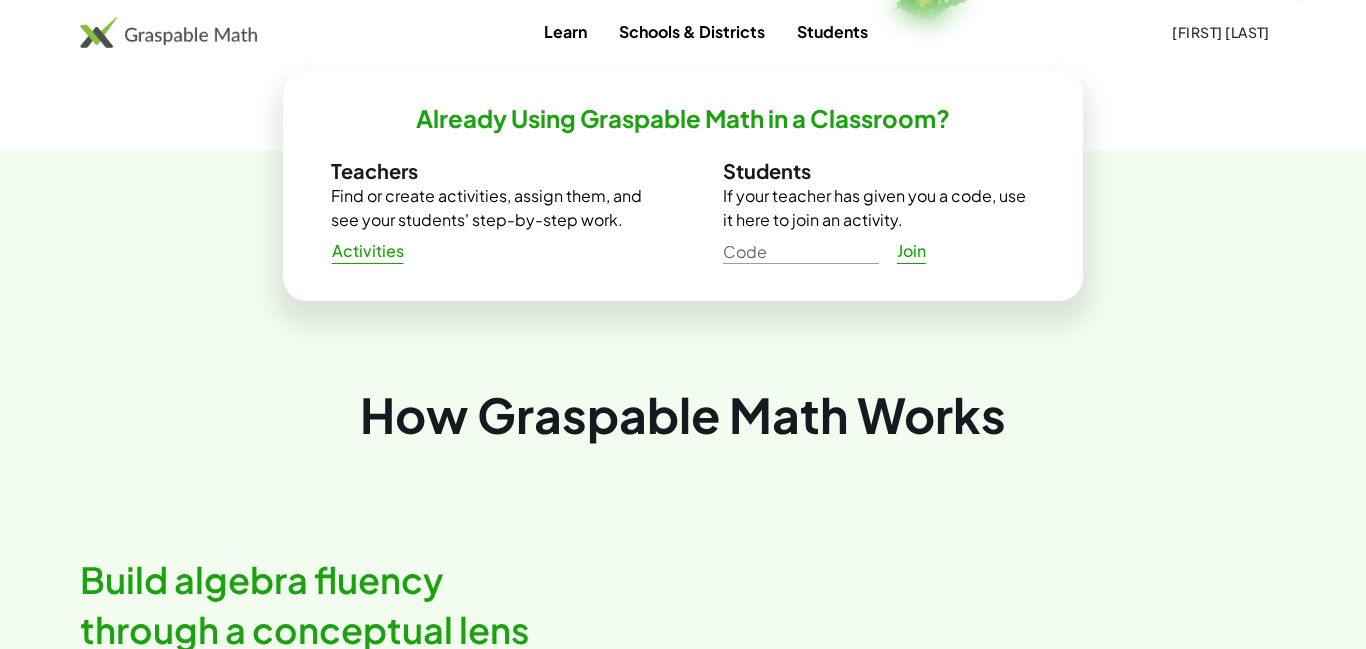 scroll, scrollTop: 0, scrollLeft: 0, axis: both 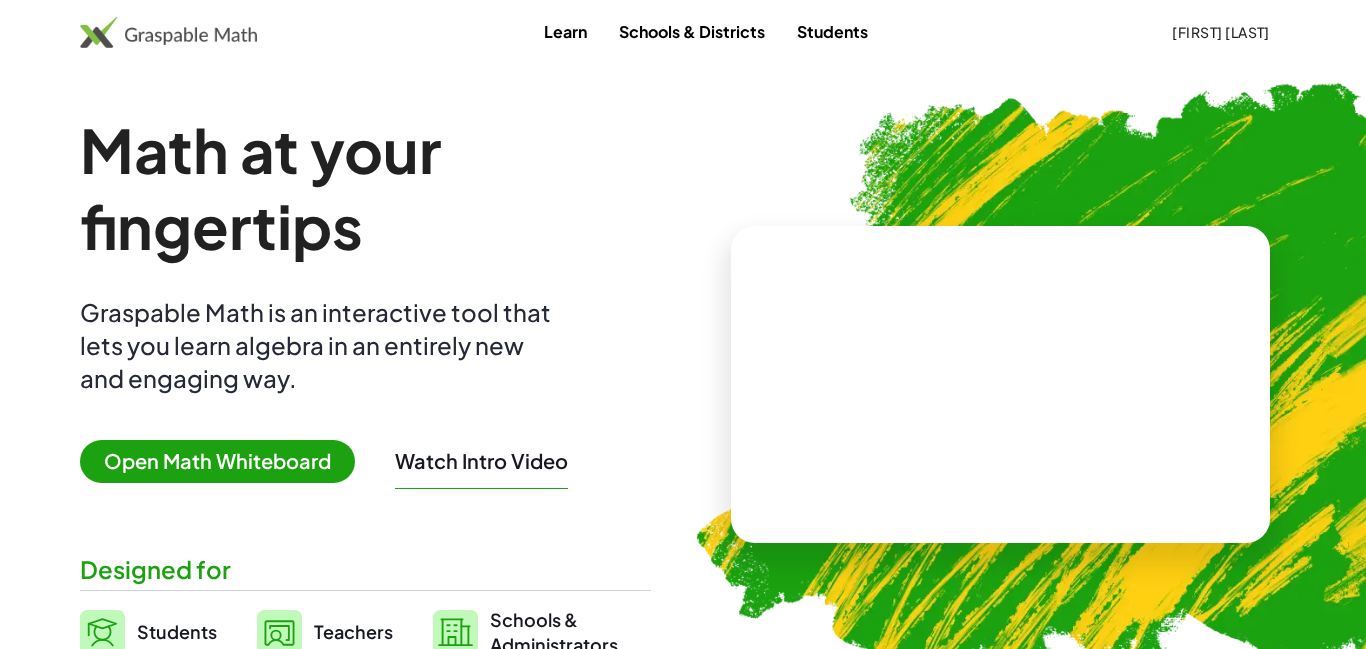 click on "Diana Lindsay" at bounding box center [1221, 32] 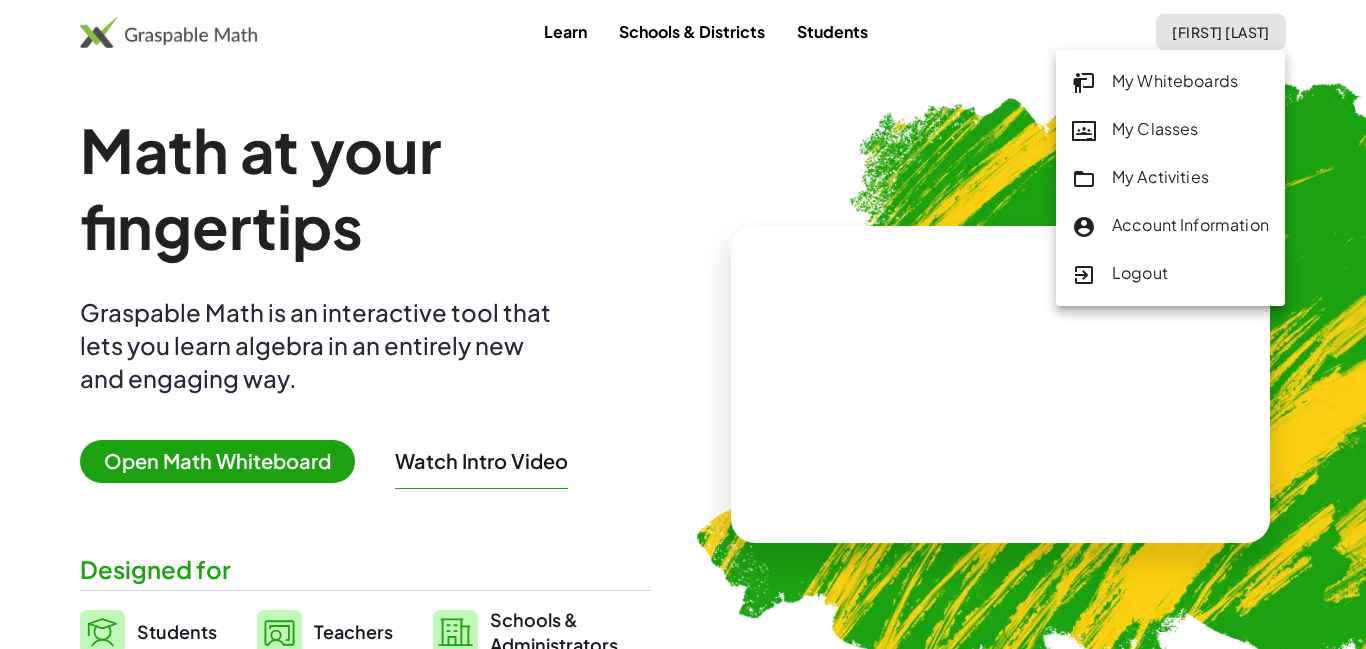 click on "My Classes" 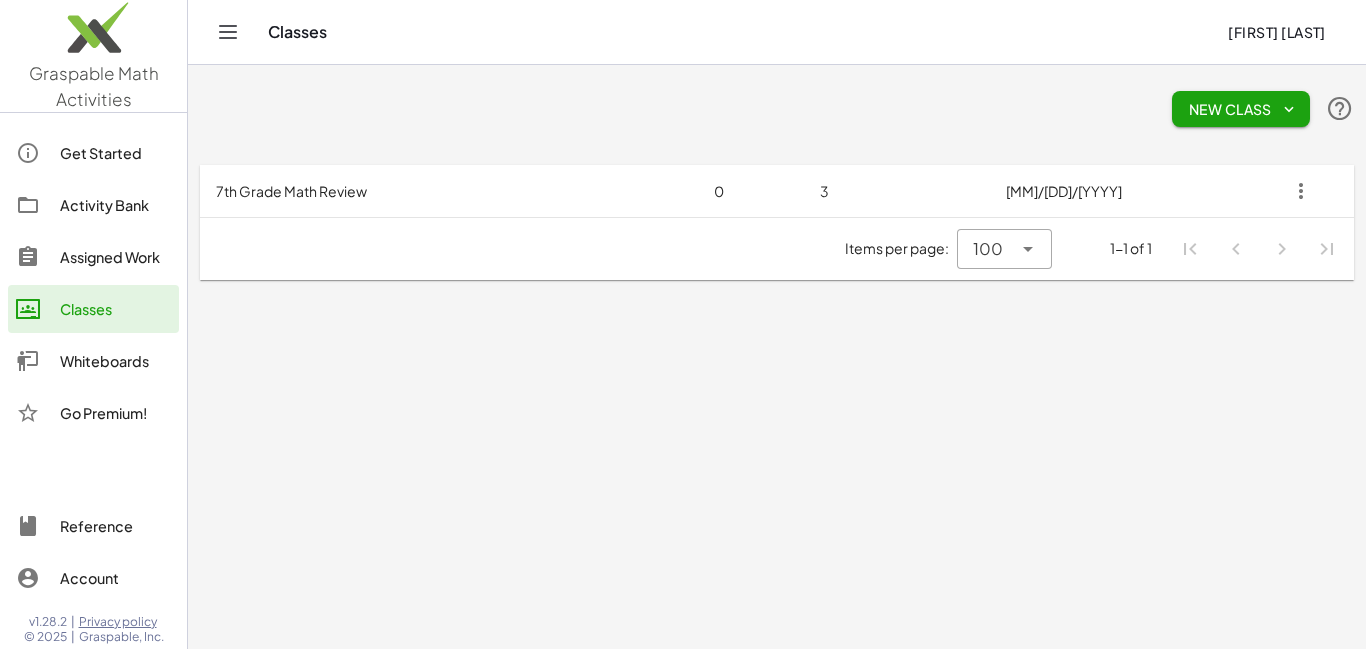 click on "Assigned Work" 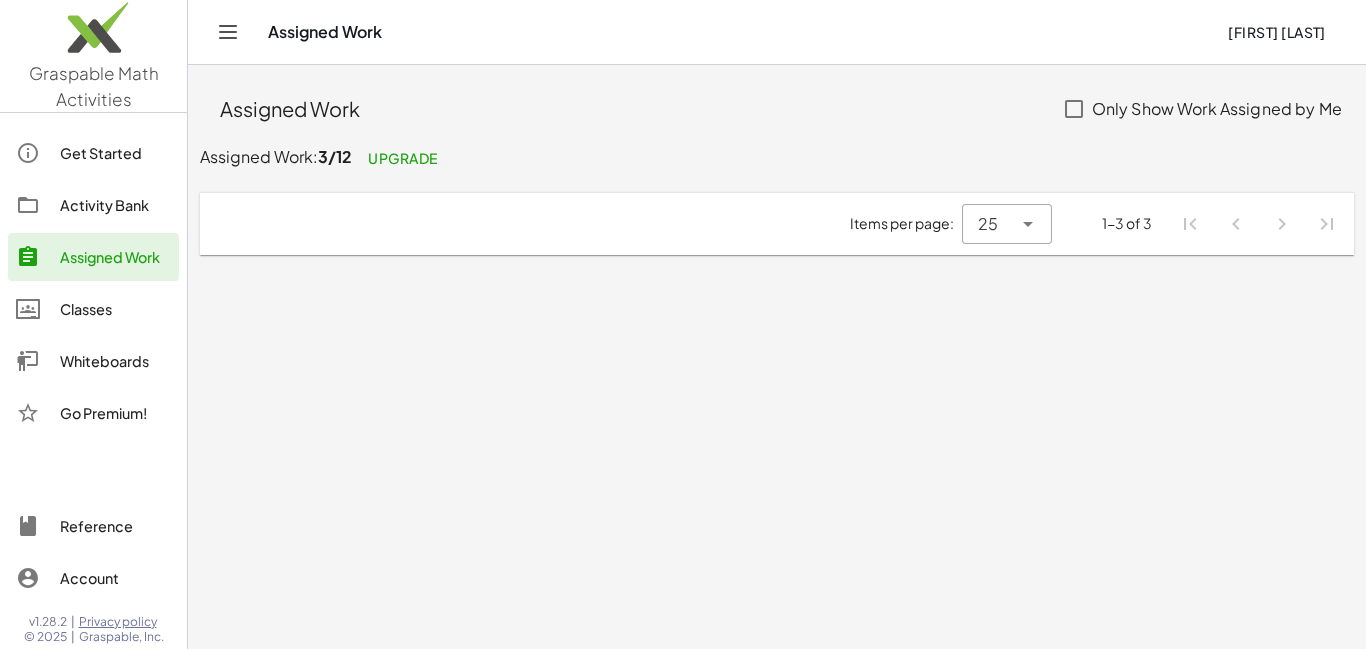 click on "Activity Bank" 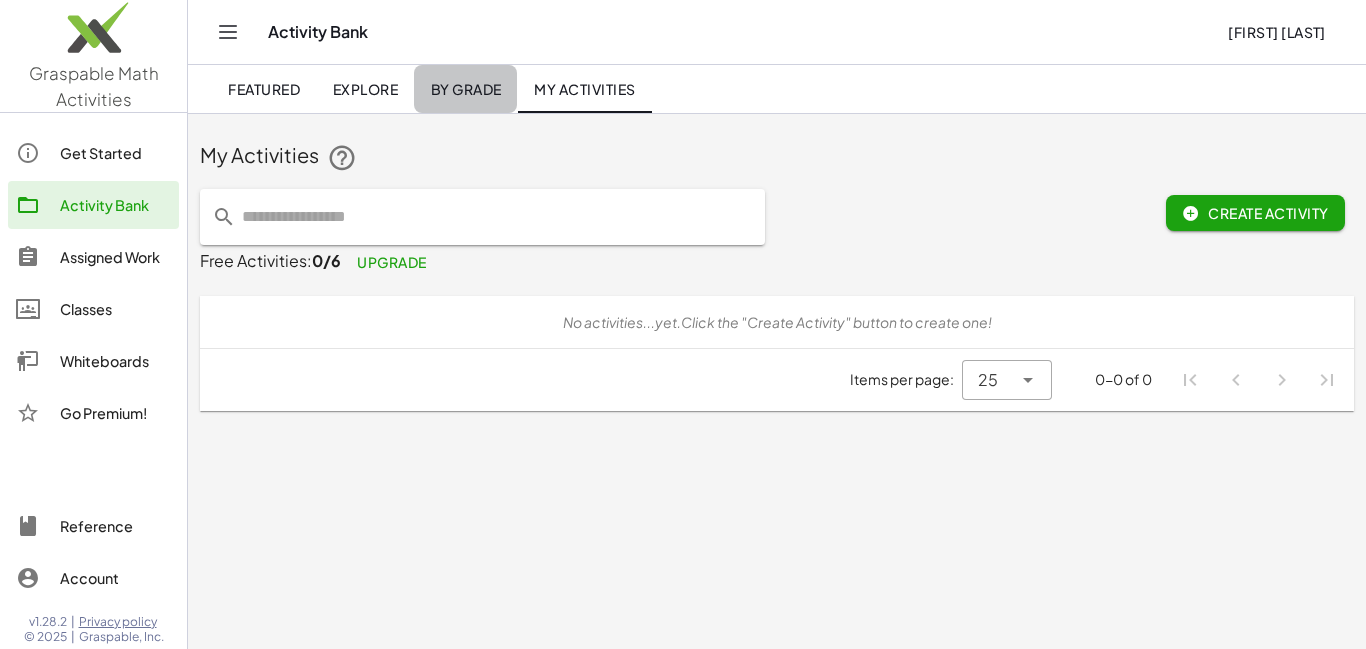 click on "By Grade" 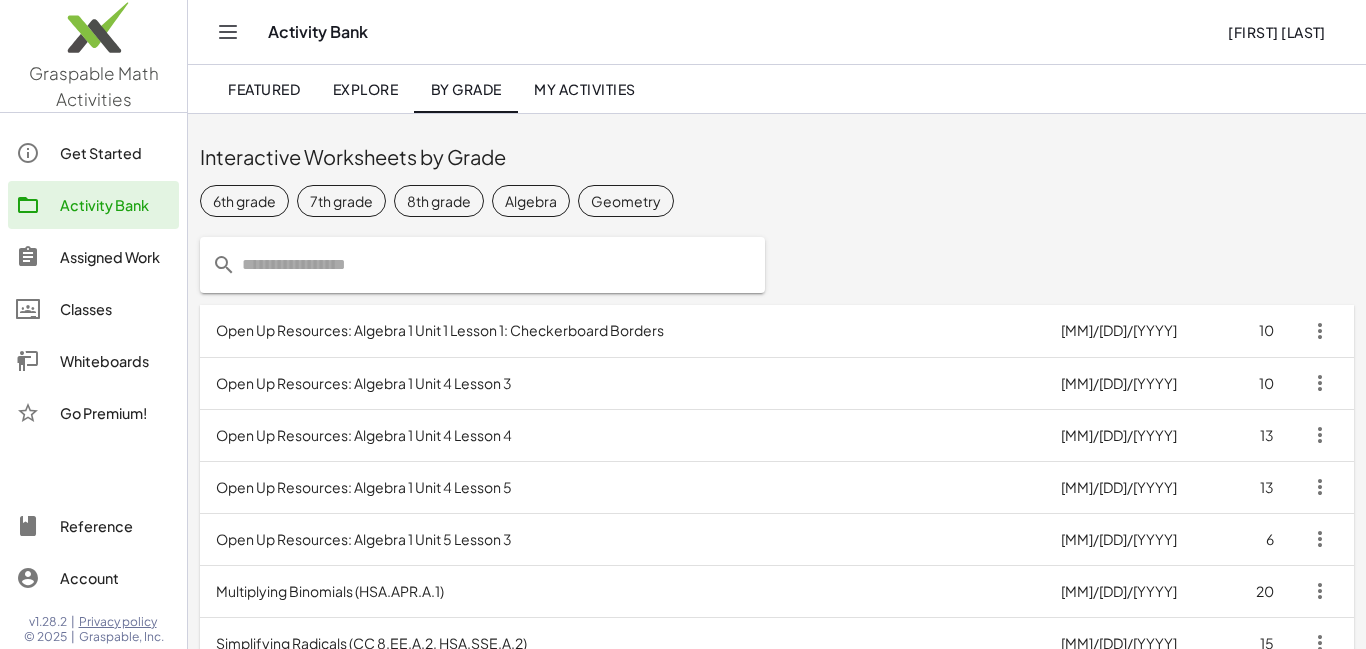click on "6th grade" 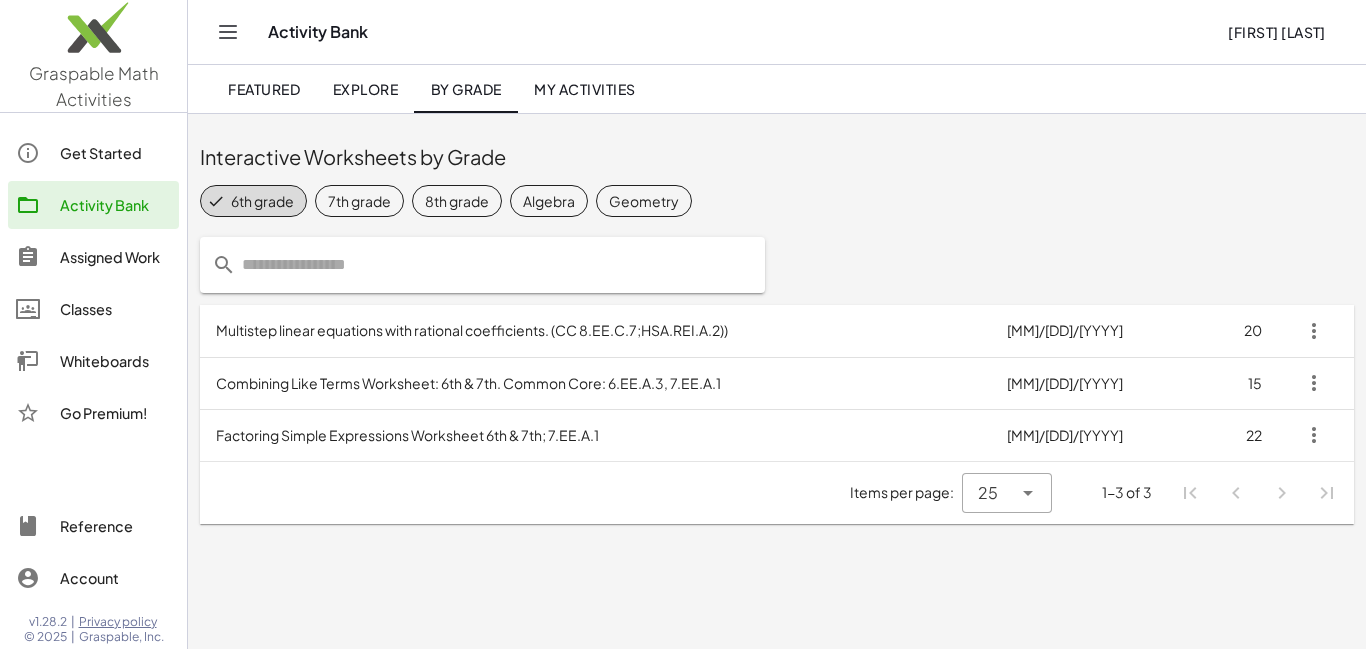 click on "7th grade" 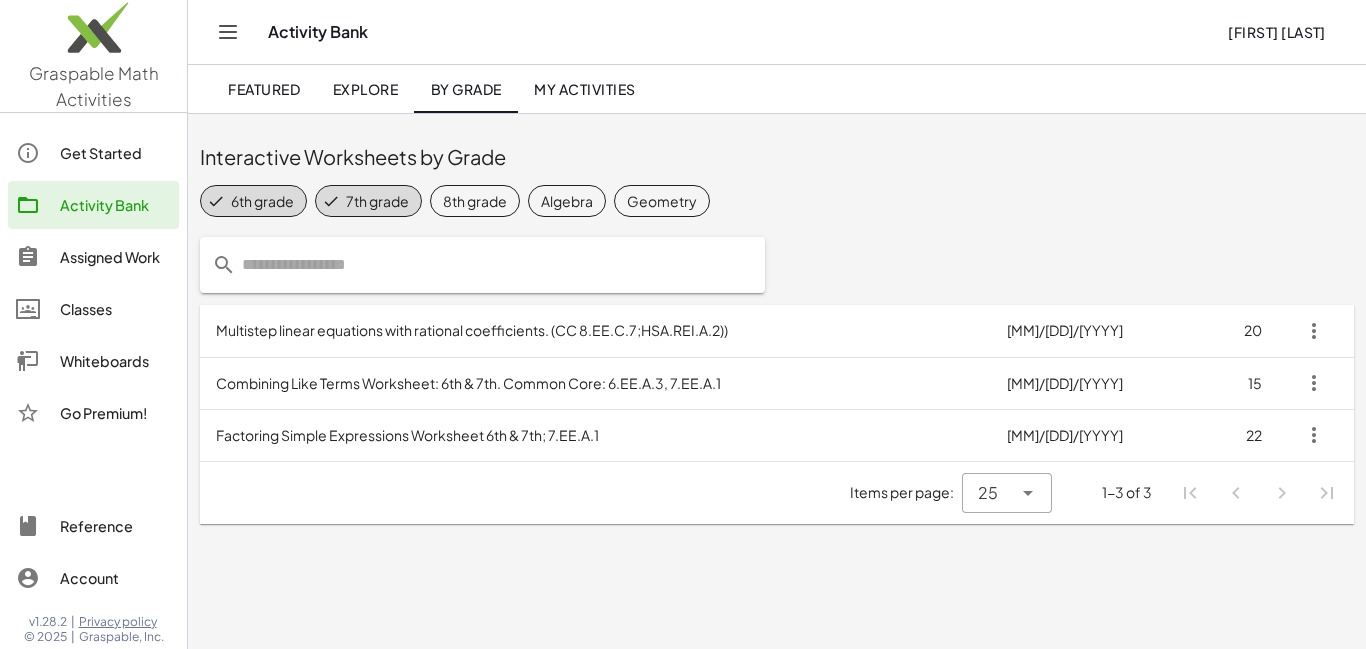 click on "8th grade" 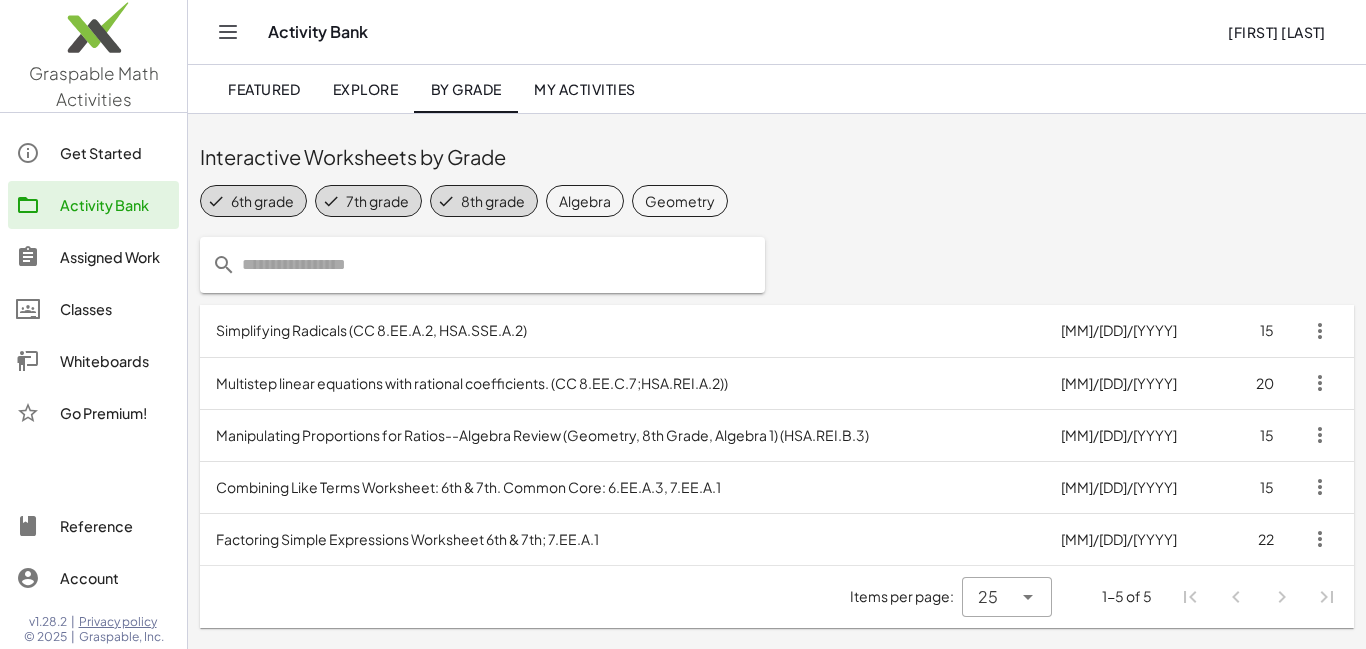 click on "6th grade" 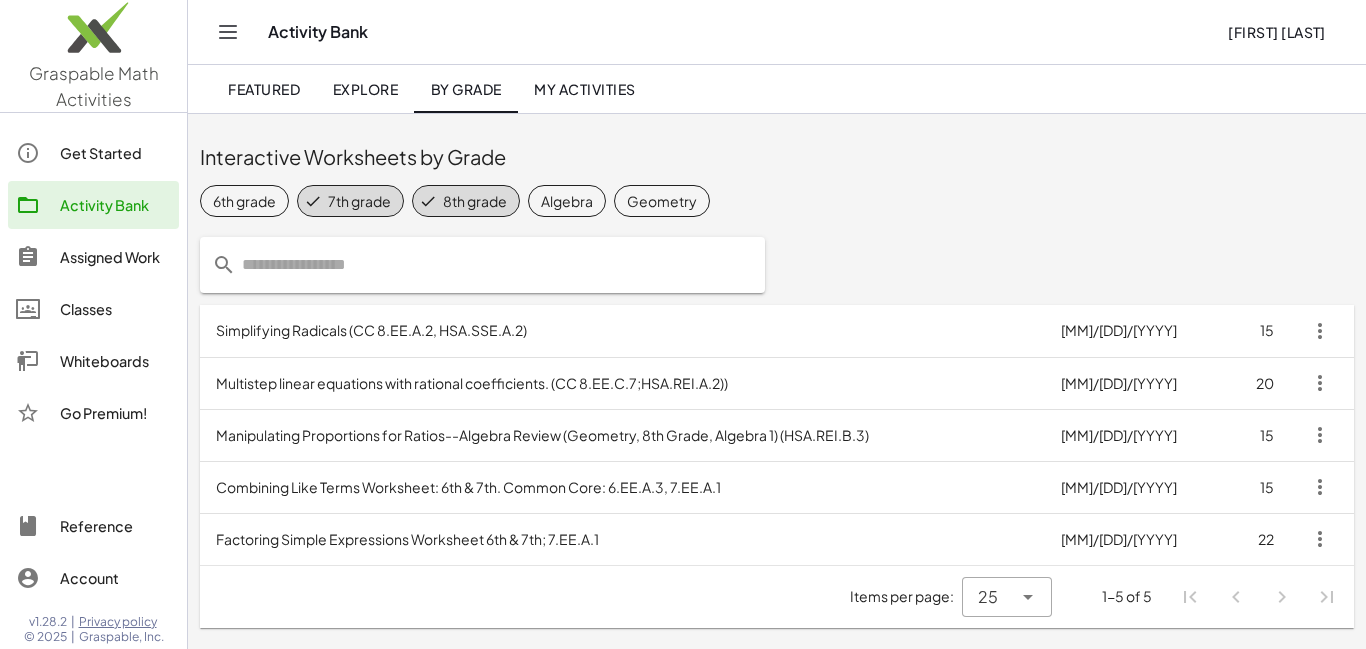 click on "7th grade" 